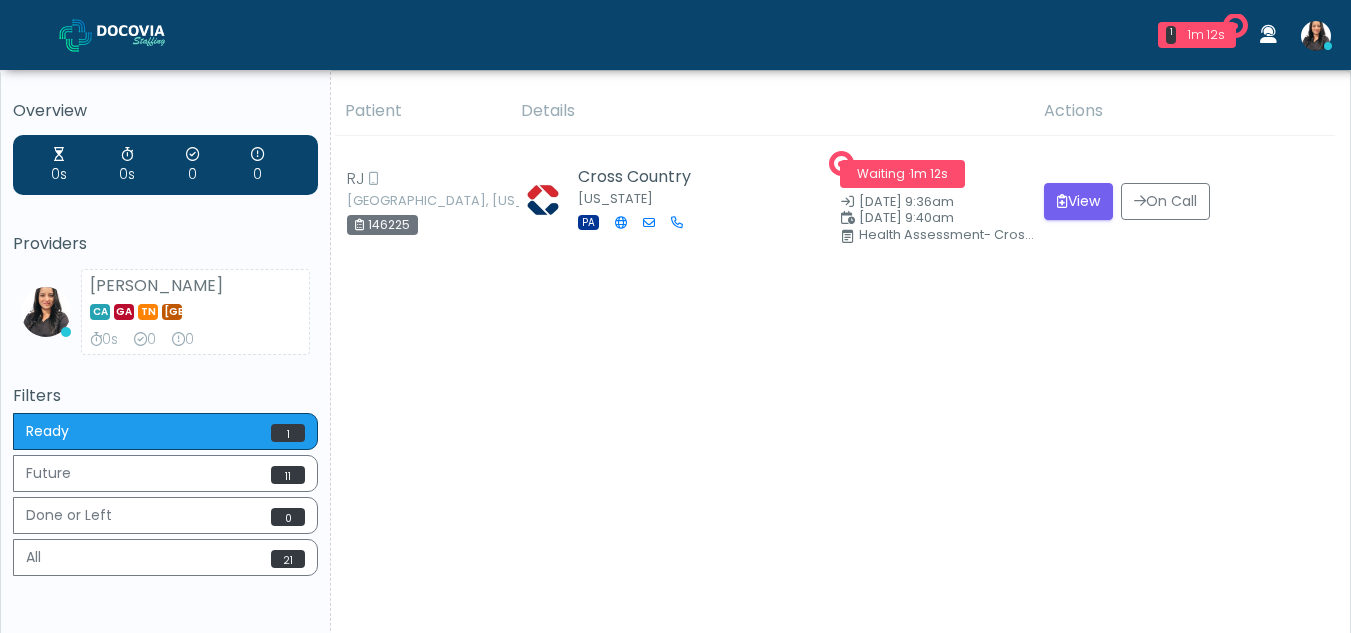 scroll, scrollTop: 0, scrollLeft: 0, axis: both 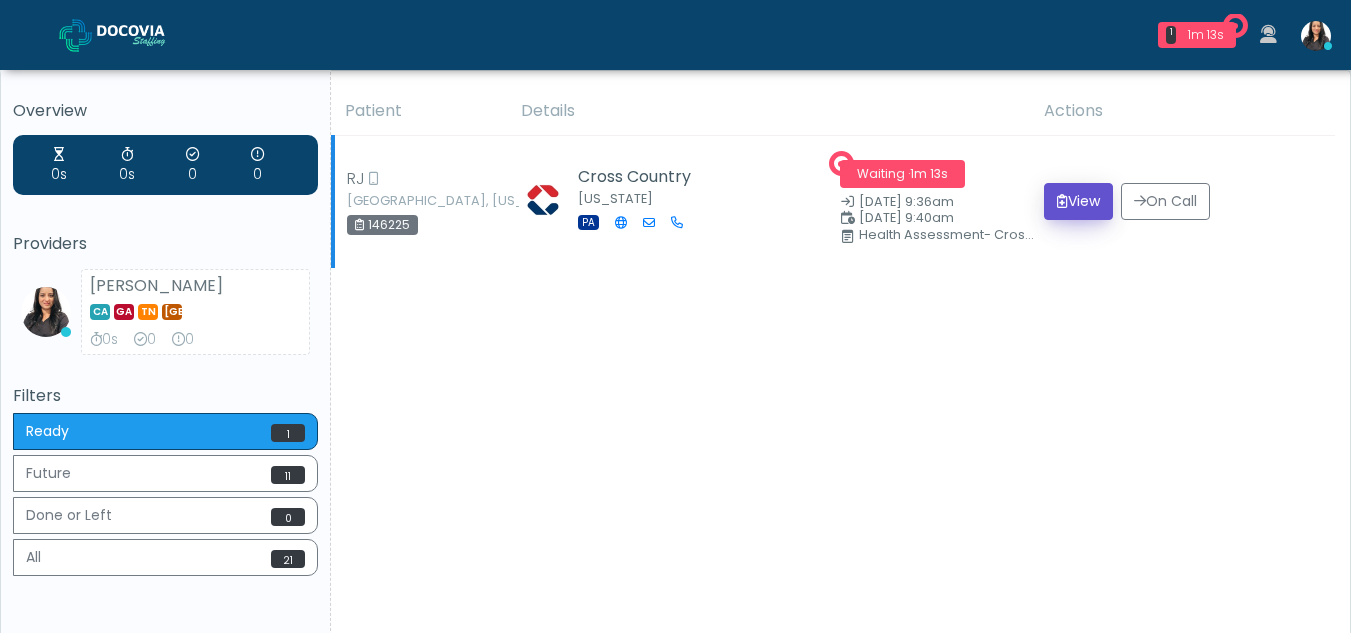 click on "View" at bounding box center (1078, 201) 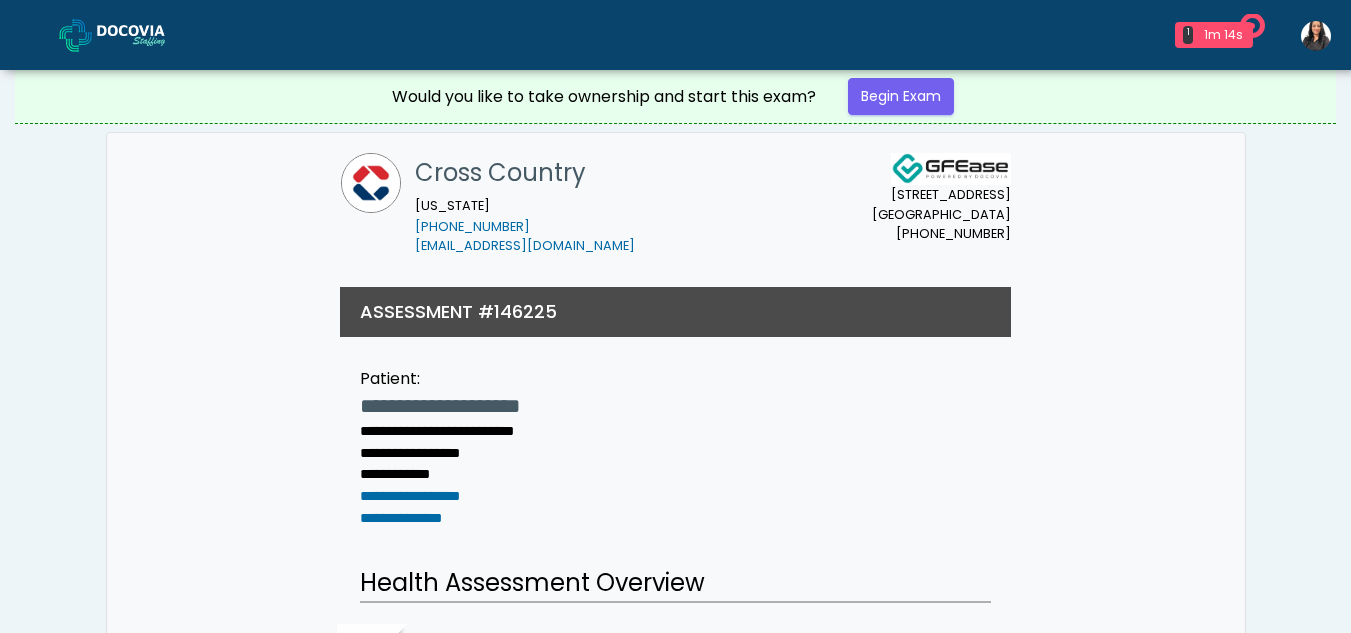 scroll, scrollTop: 0, scrollLeft: 0, axis: both 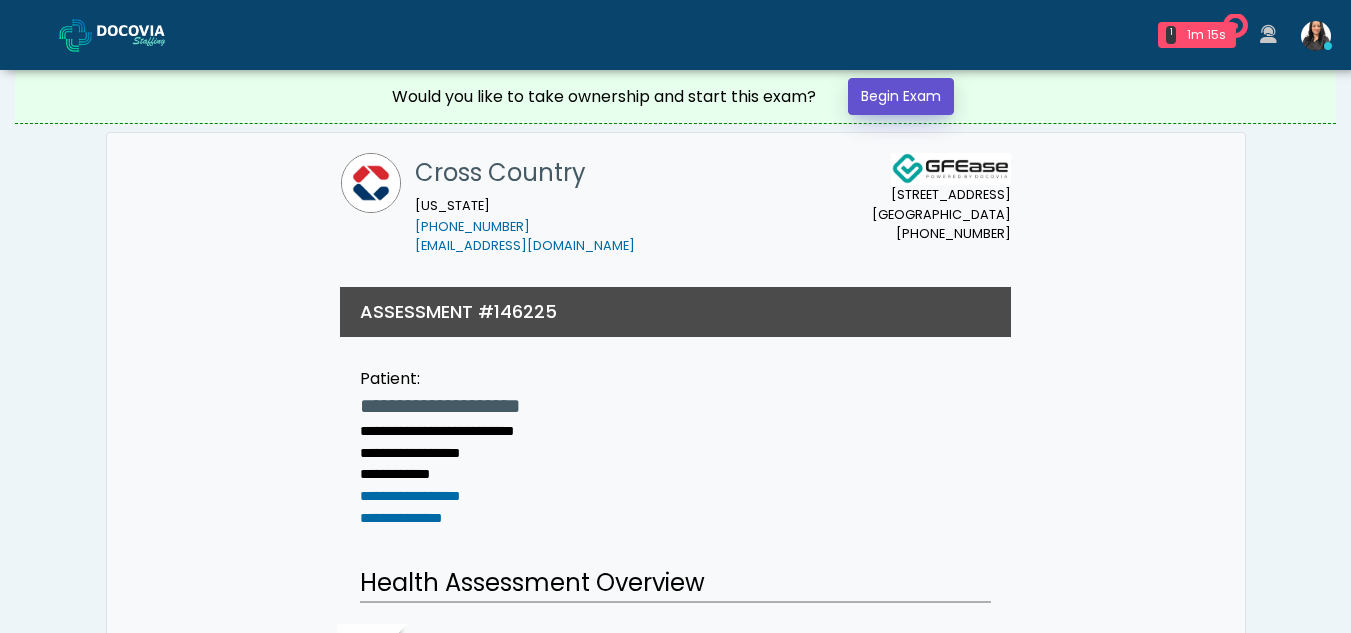 click on "Begin Exam" at bounding box center [901, 96] 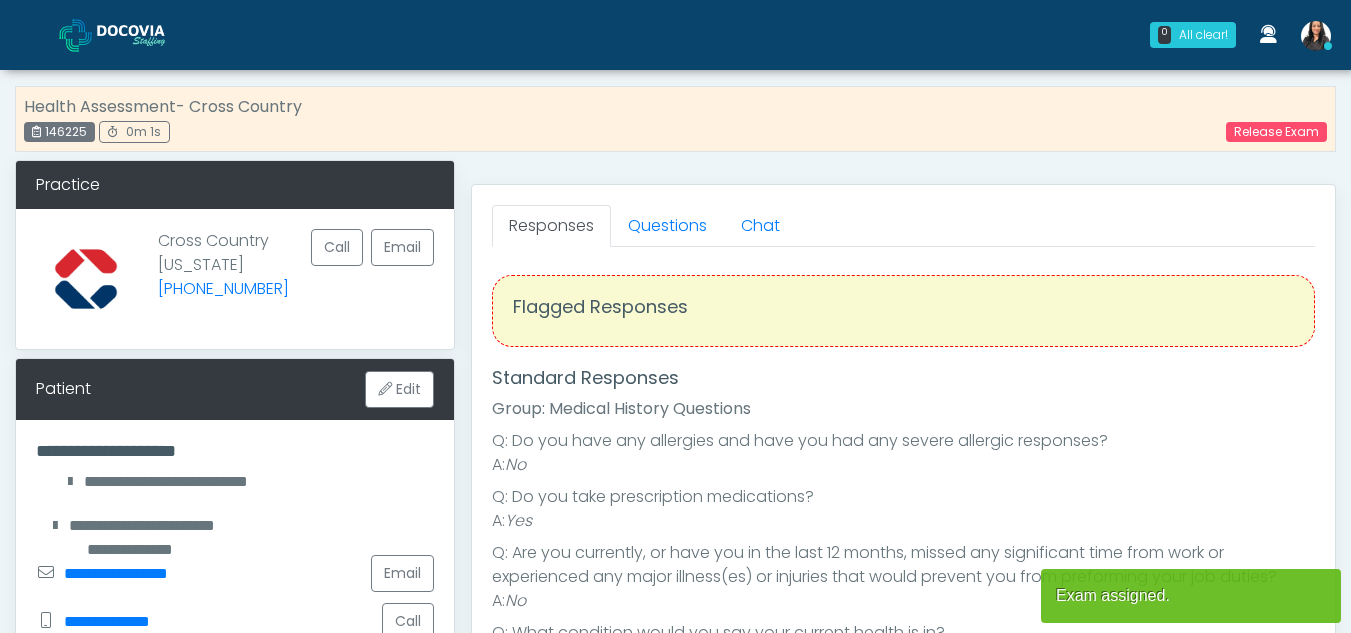 scroll, scrollTop: 0, scrollLeft: 0, axis: both 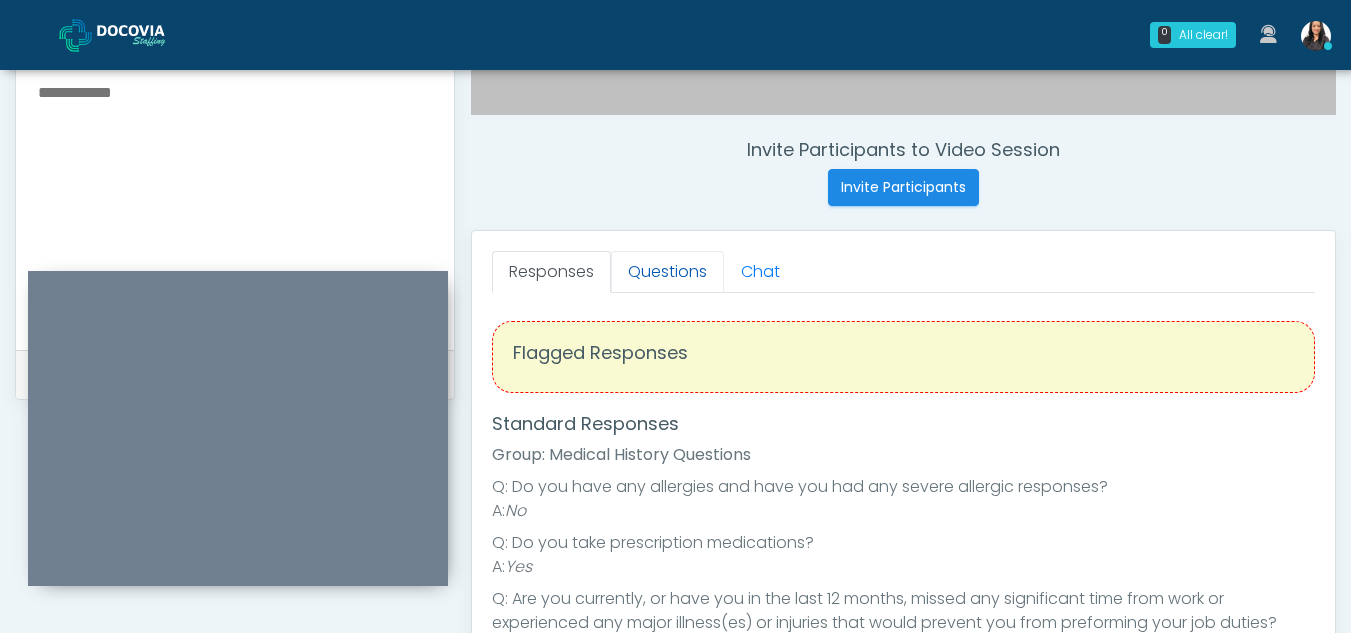 click on "Questions" at bounding box center (667, 272) 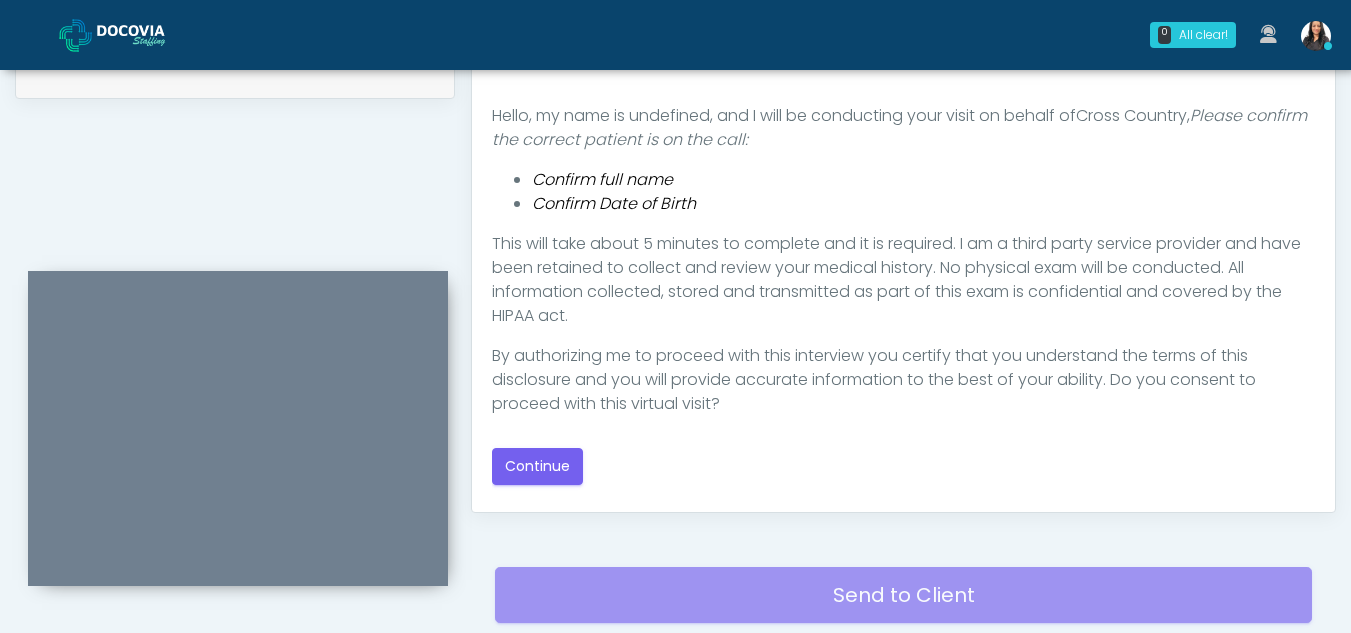 scroll, scrollTop: 1117, scrollLeft: 0, axis: vertical 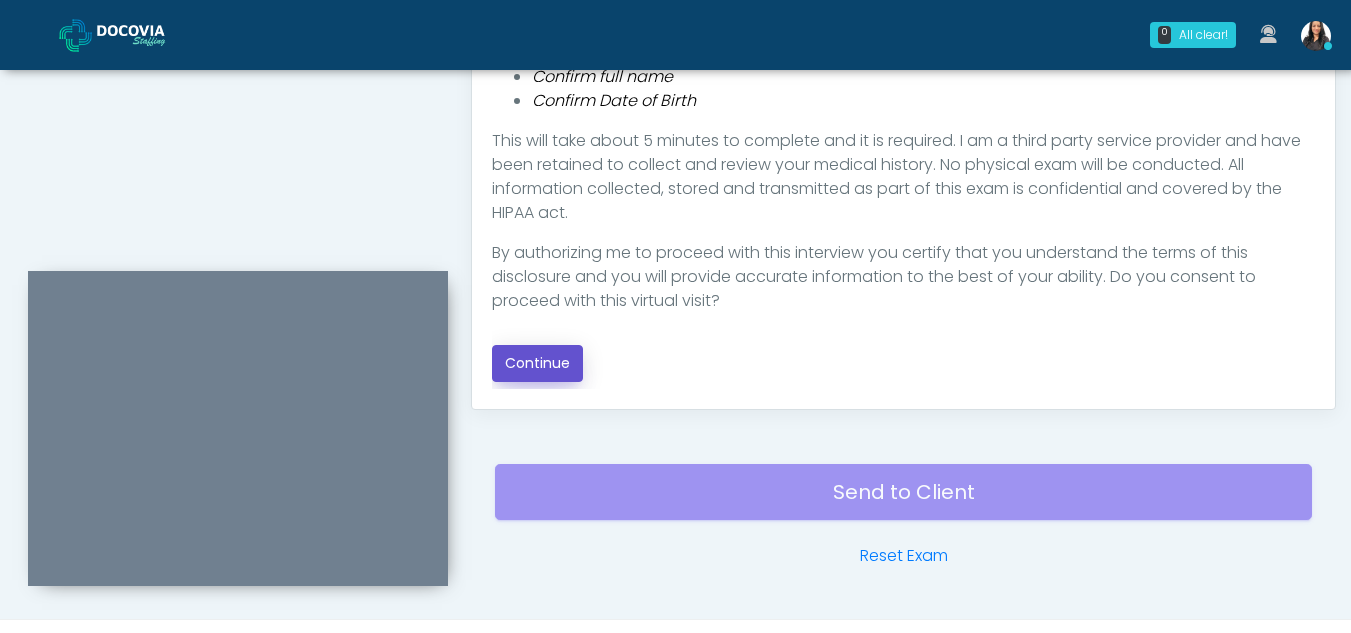 click on "Continue" at bounding box center (537, 363) 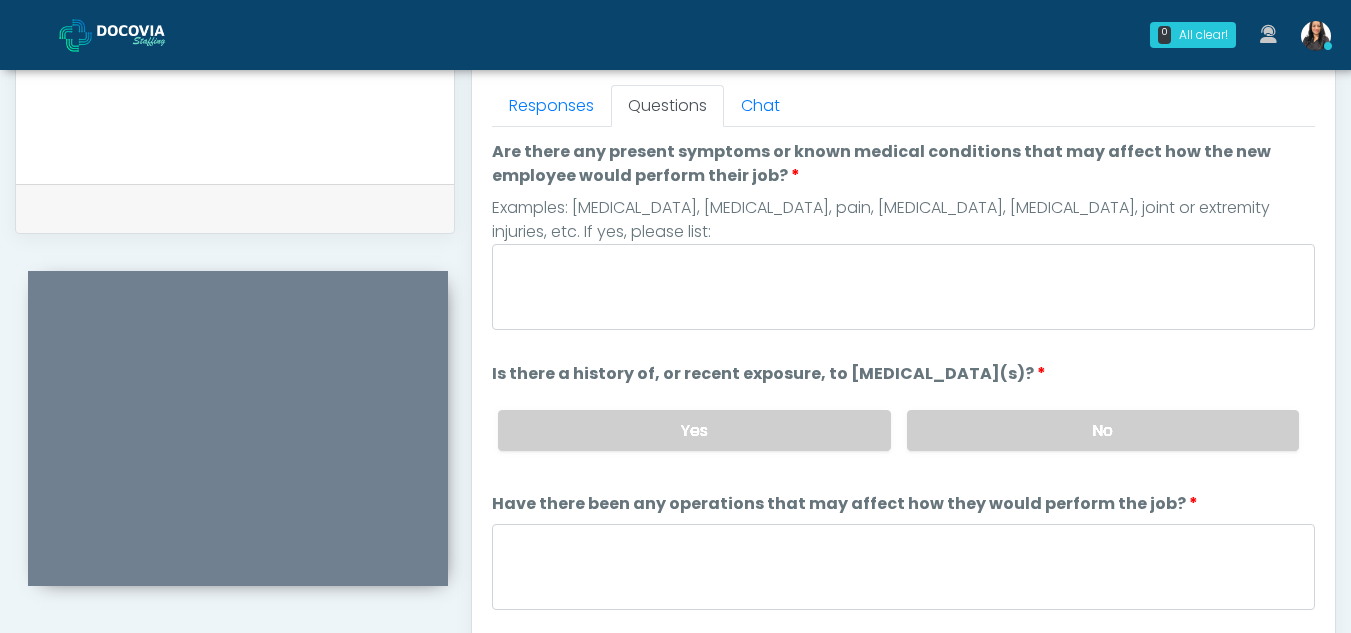scroll, scrollTop: 774, scrollLeft: 0, axis: vertical 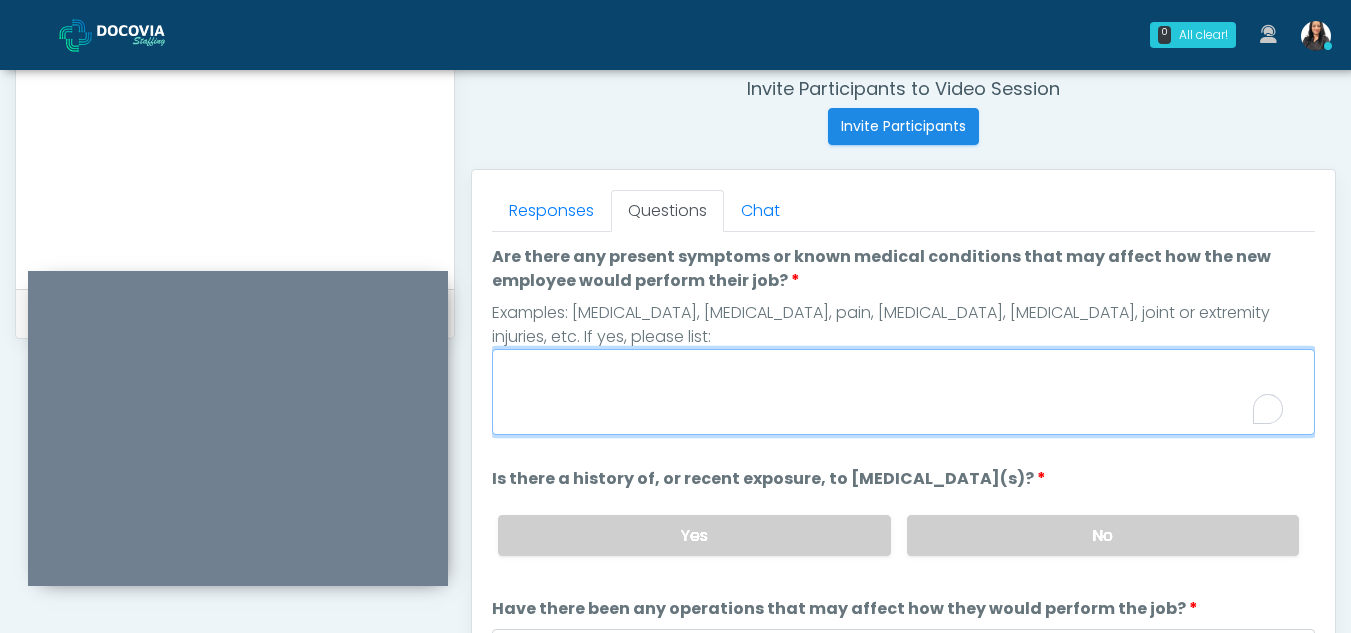 click on "Are there any present symptoms or known medical conditions that may affect how the new employee would perform their job?" at bounding box center (903, 392) 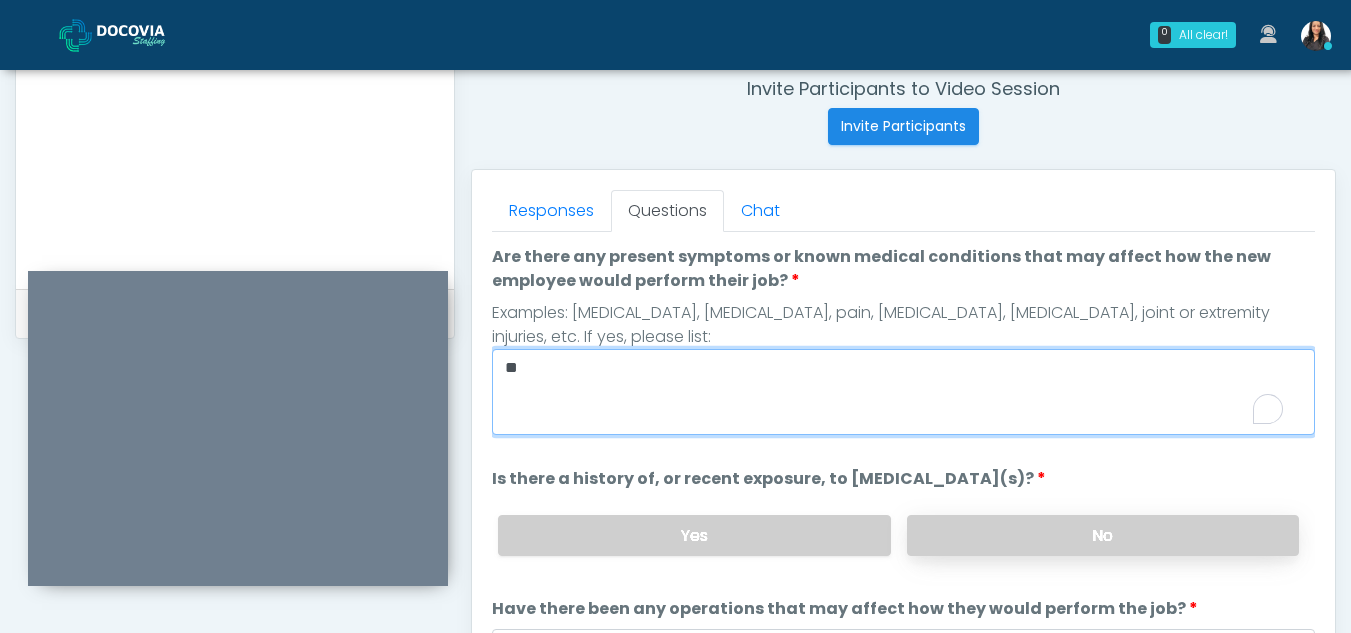 type on "**" 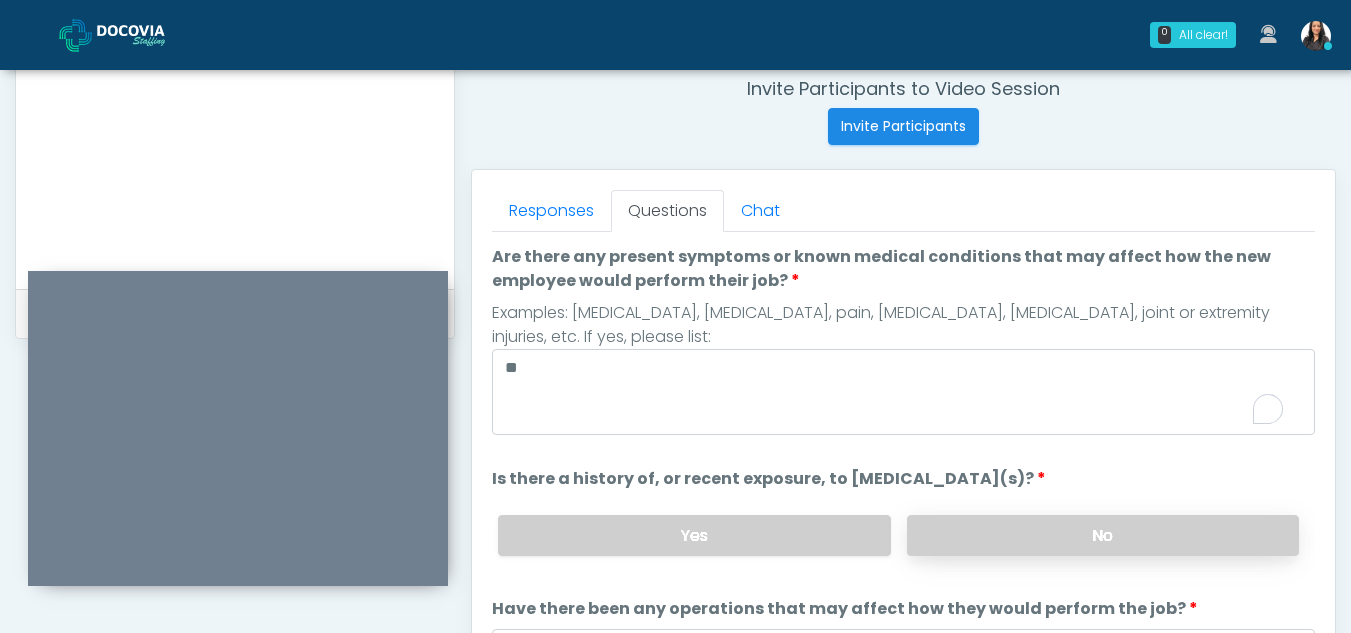 click on "No" at bounding box center [1103, 535] 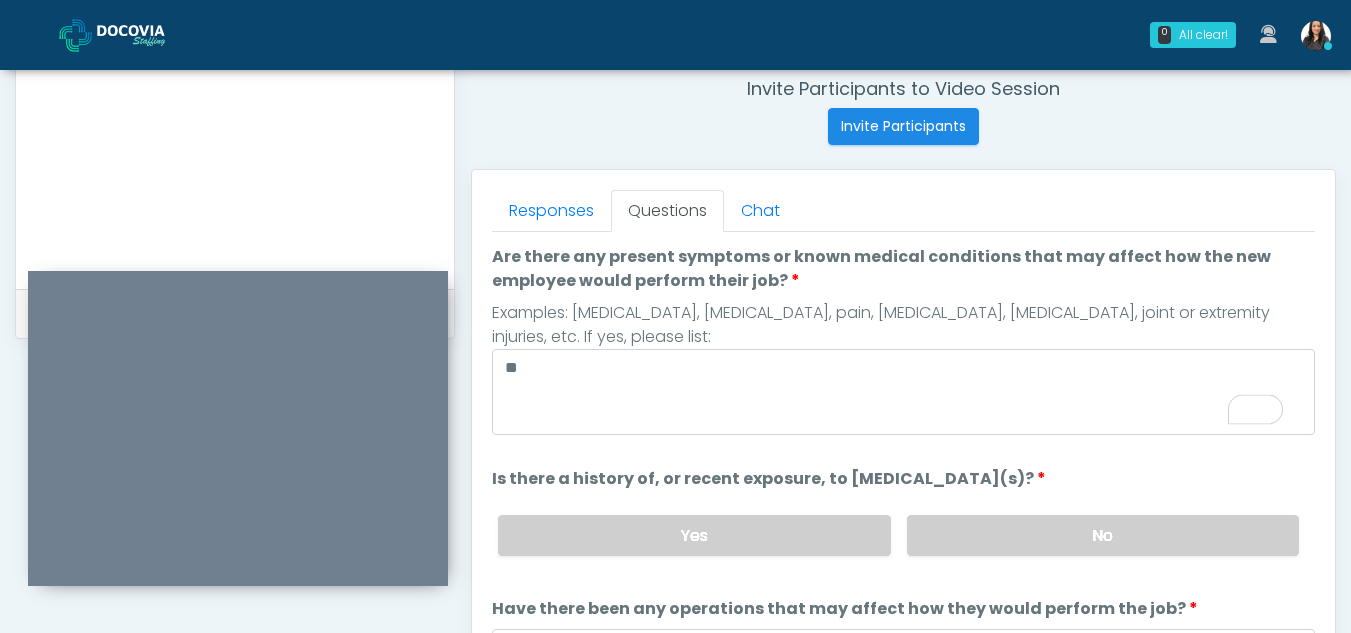 scroll, scrollTop: 117, scrollLeft: 0, axis: vertical 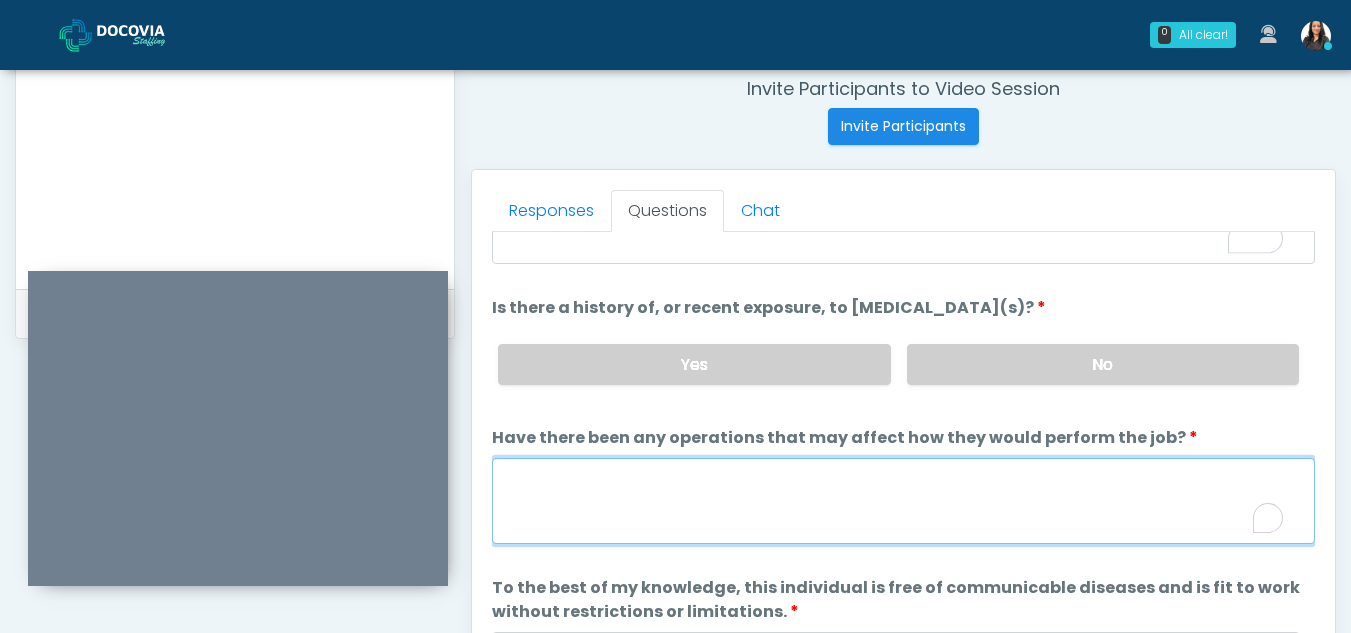 click on "Have there been any operations that may affect how they would perform the job?" at bounding box center [903, 501] 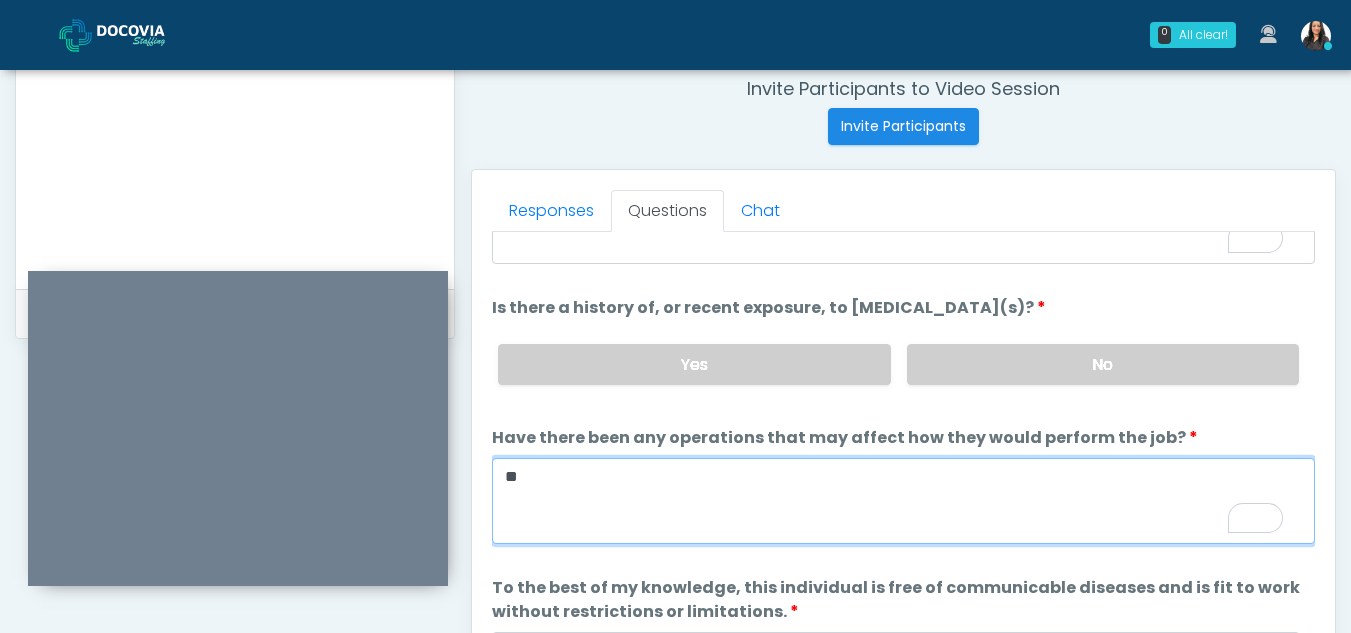 scroll, scrollTop: 171, scrollLeft: 0, axis: vertical 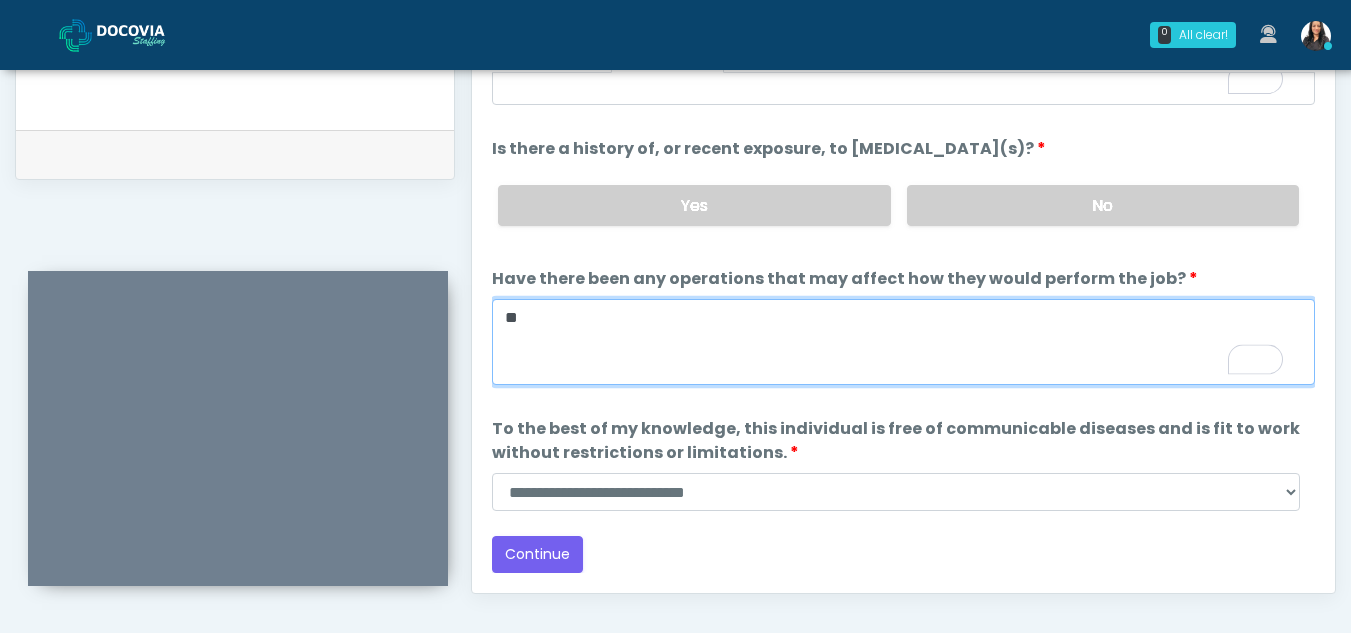 type on "**" 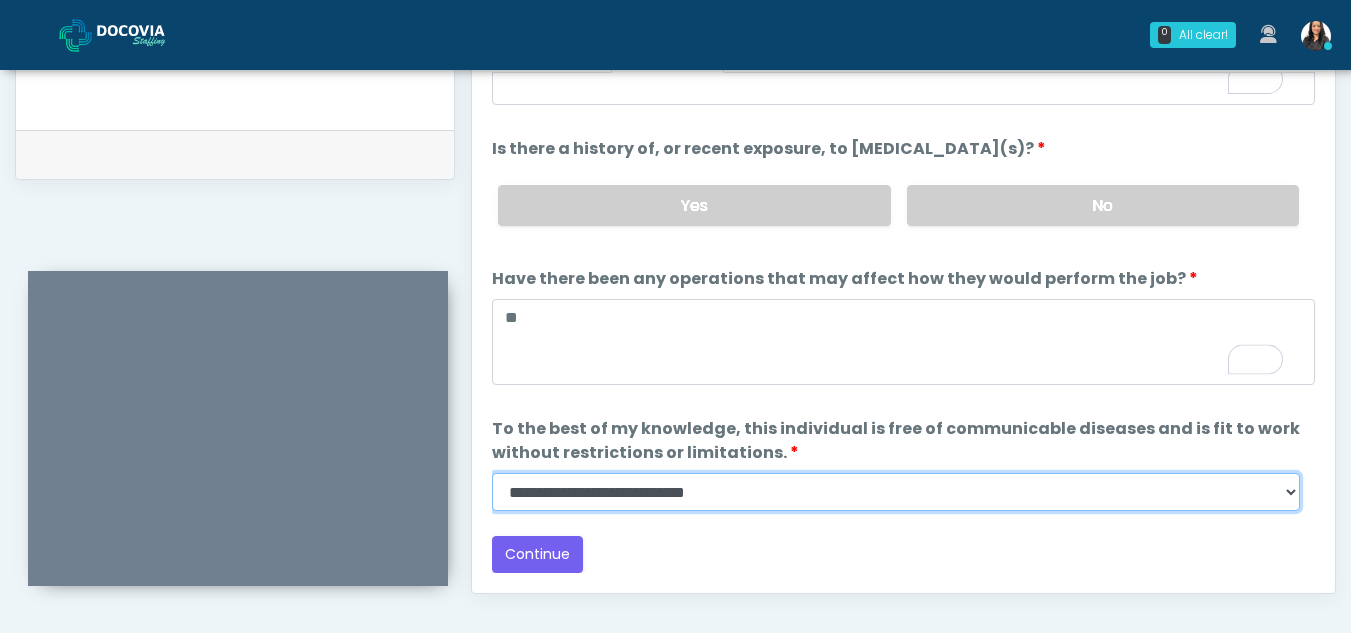 click on "**********" at bounding box center (896, 492) 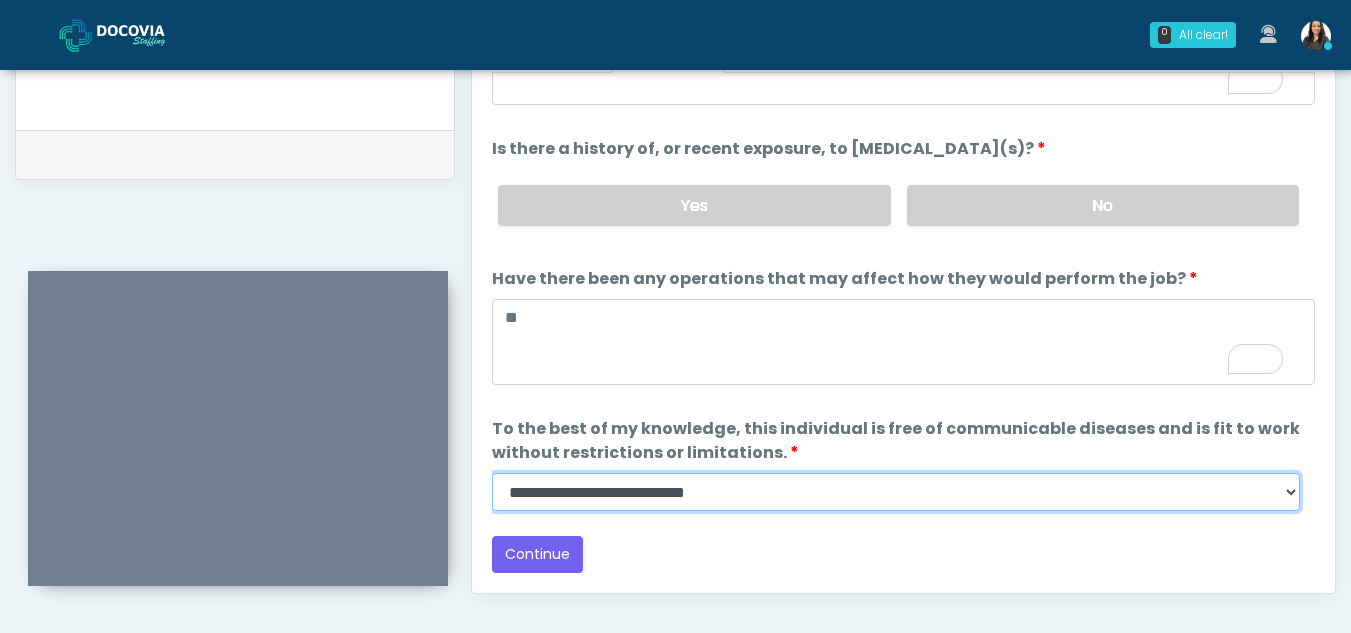 select on "******" 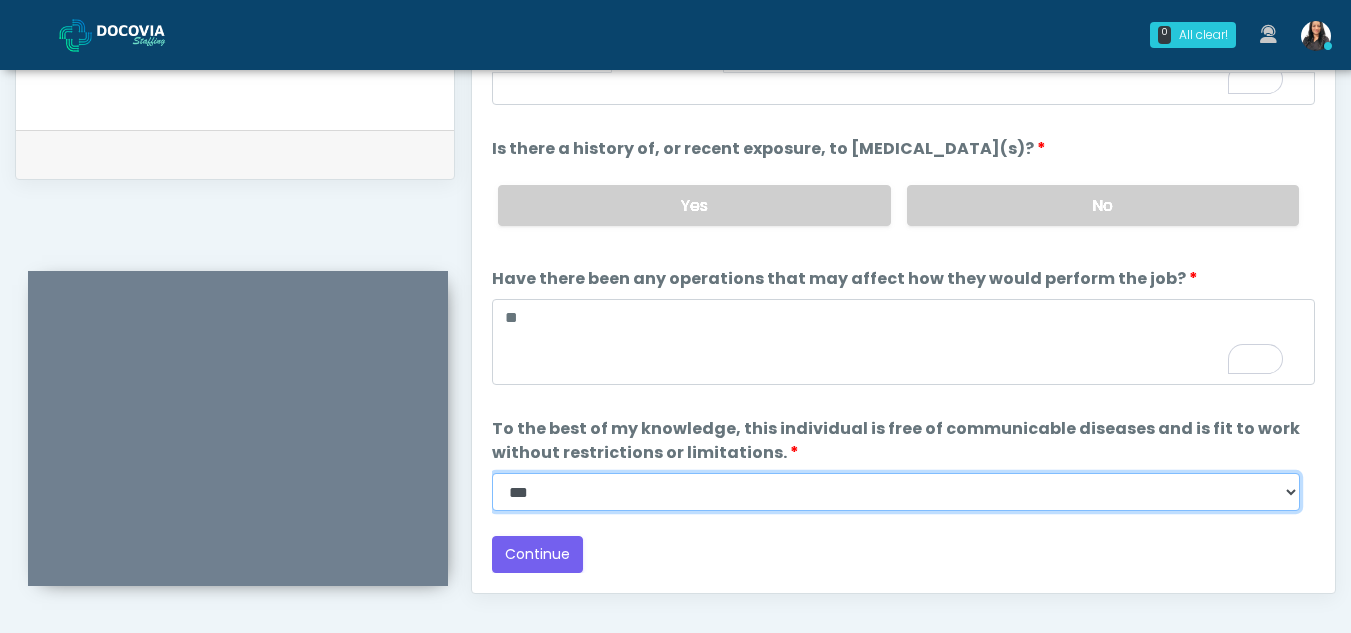 click on "**********" at bounding box center [896, 492] 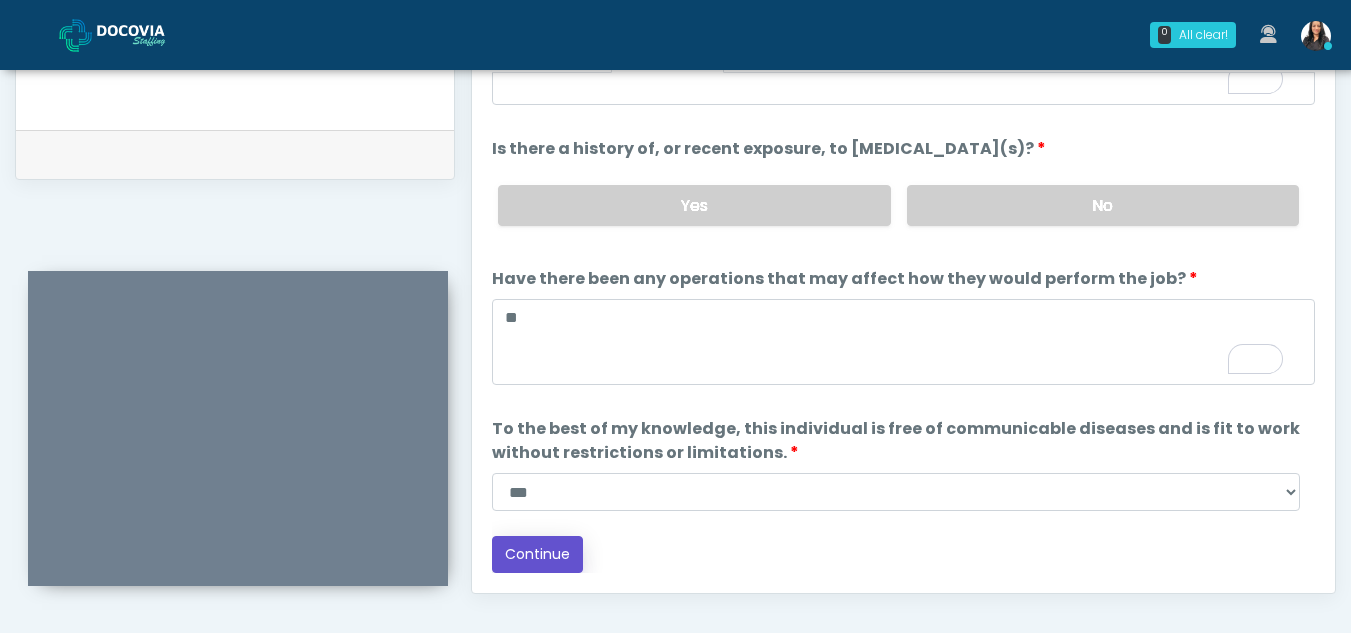 click on "Continue" at bounding box center (537, 554) 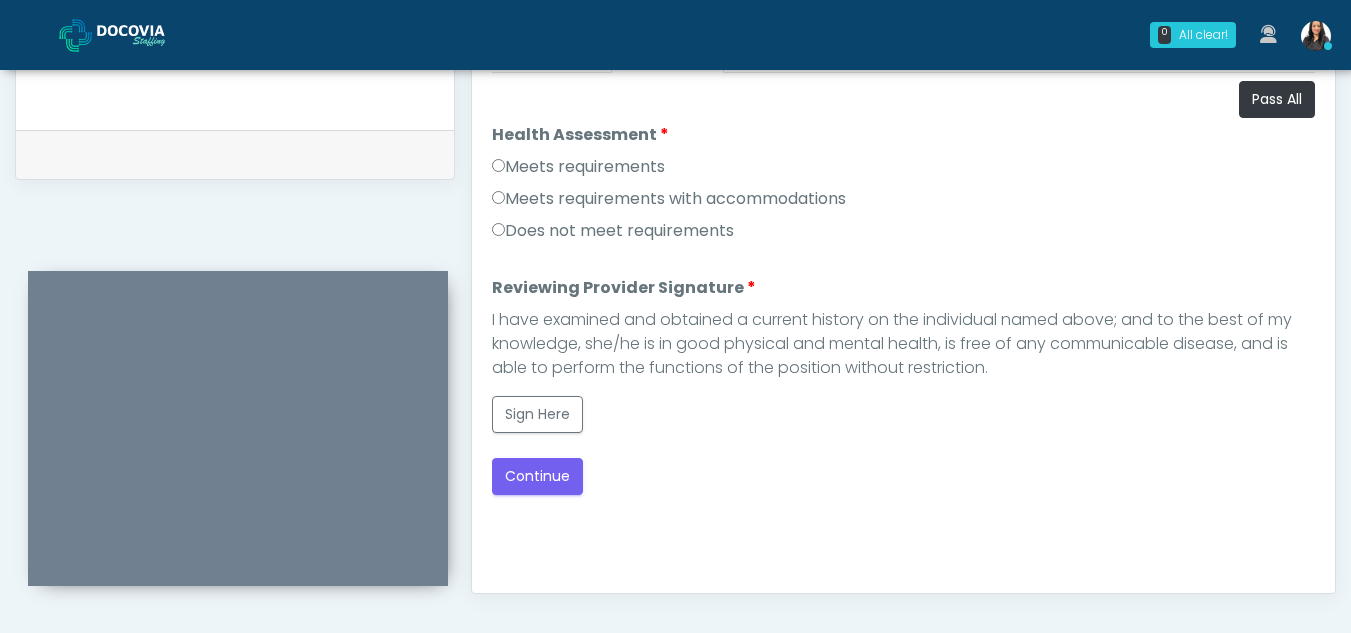 scroll, scrollTop: 0, scrollLeft: 0, axis: both 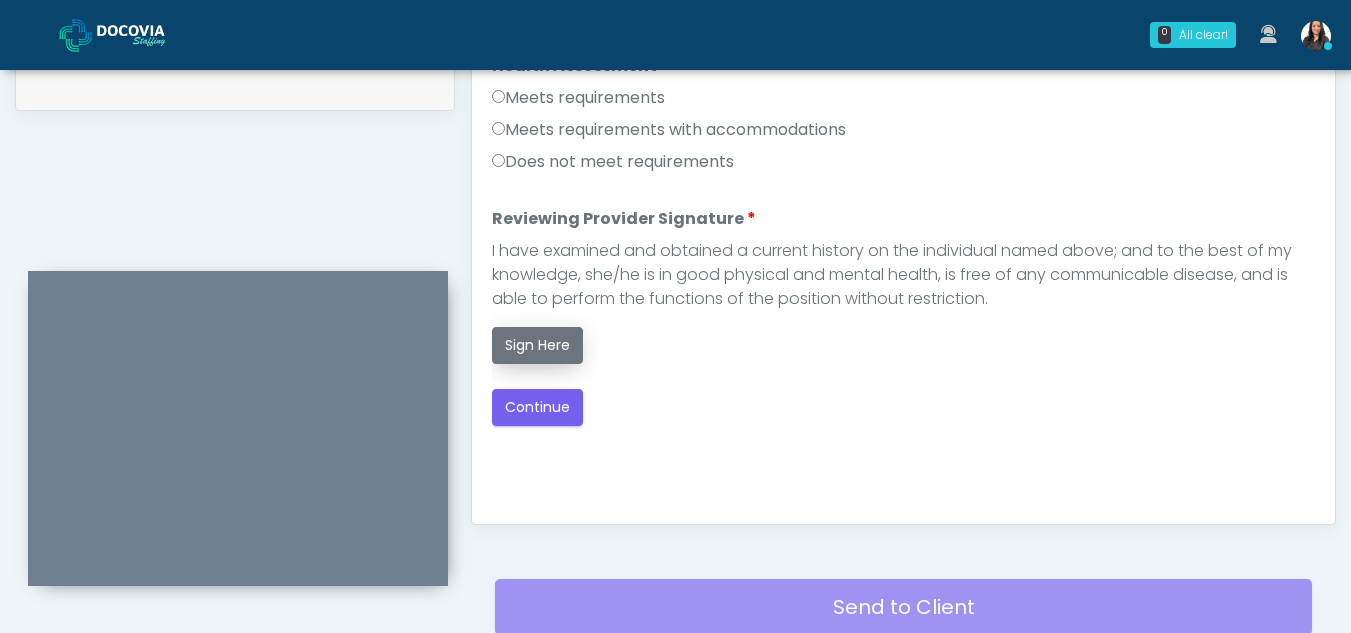click on "Sign Here" at bounding box center (537, 345) 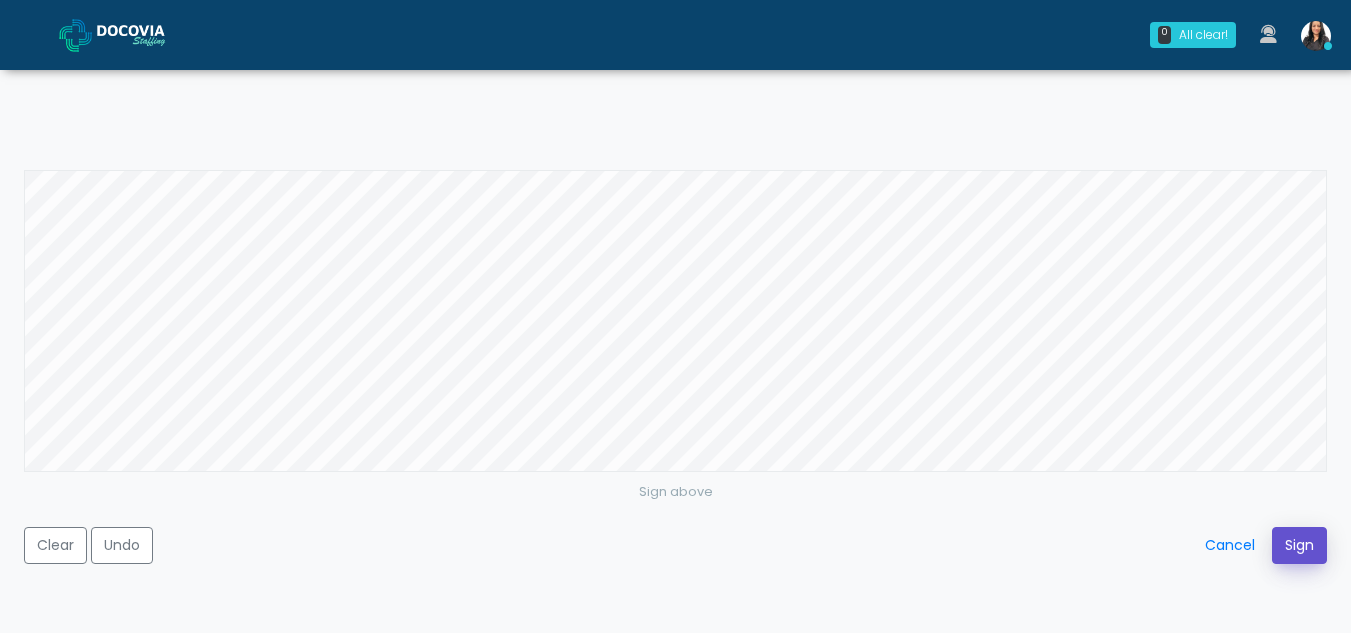 click on "Sign" at bounding box center (1299, 545) 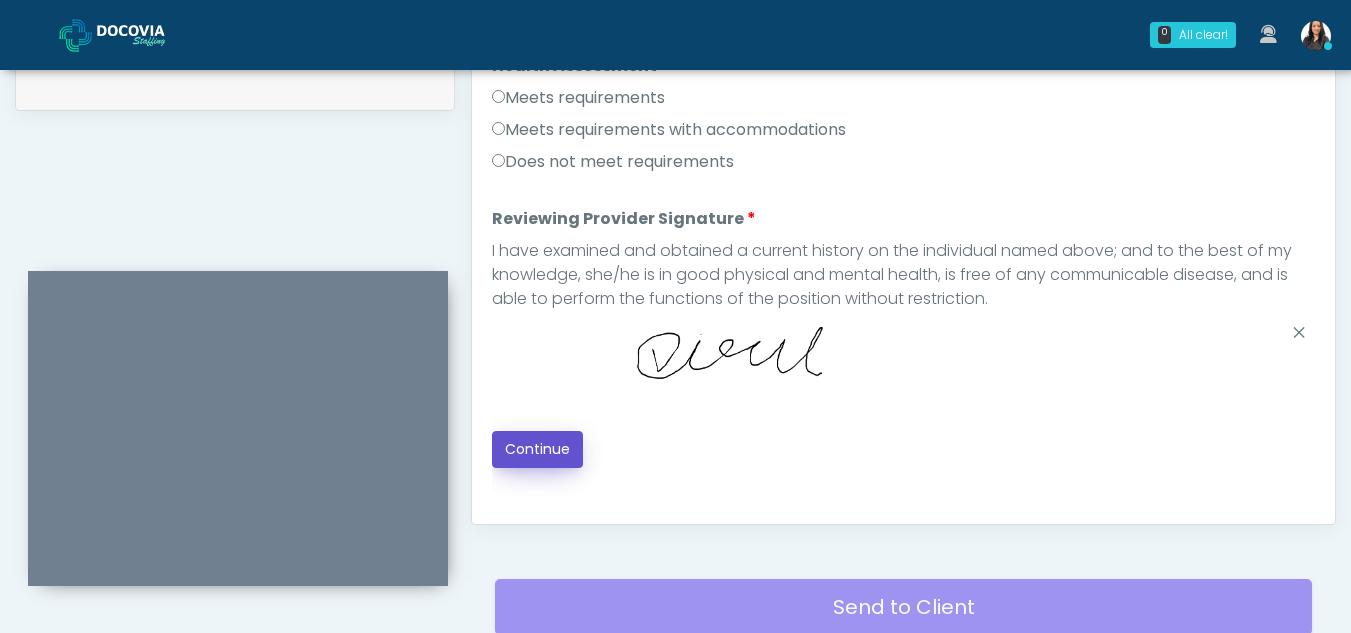 click on "Continue" at bounding box center [537, 449] 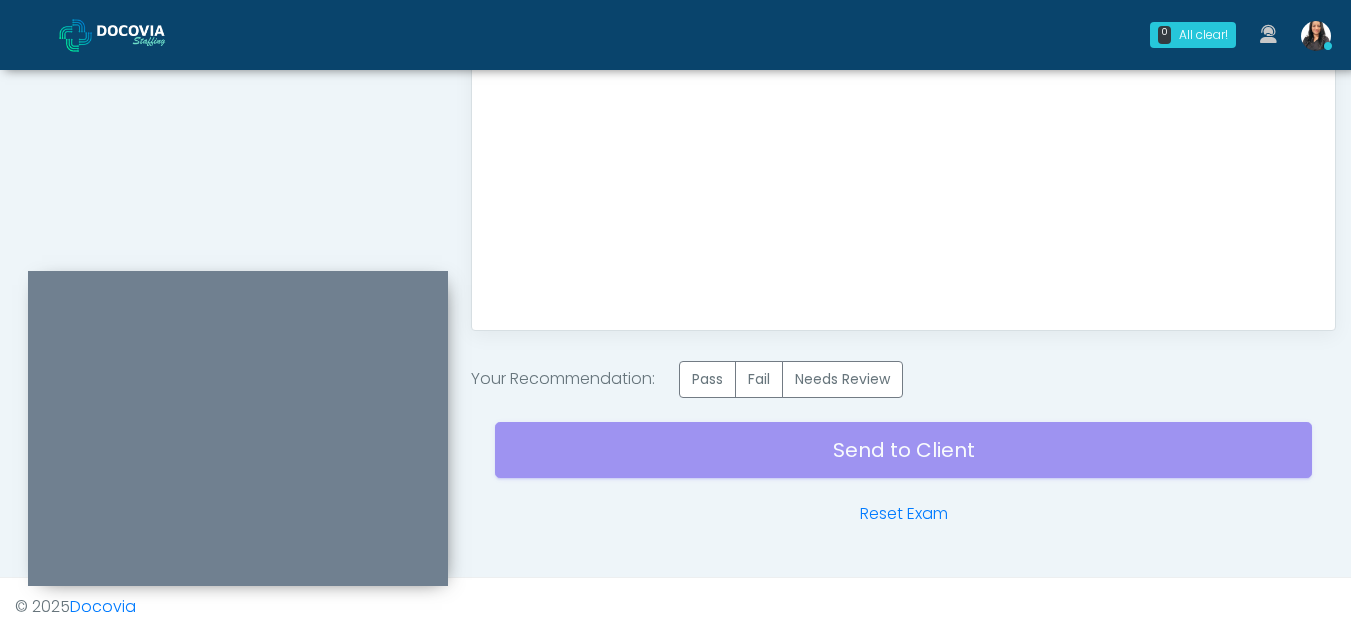 scroll, scrollTop: 1199, scrollLeft: 0, axis: vertical 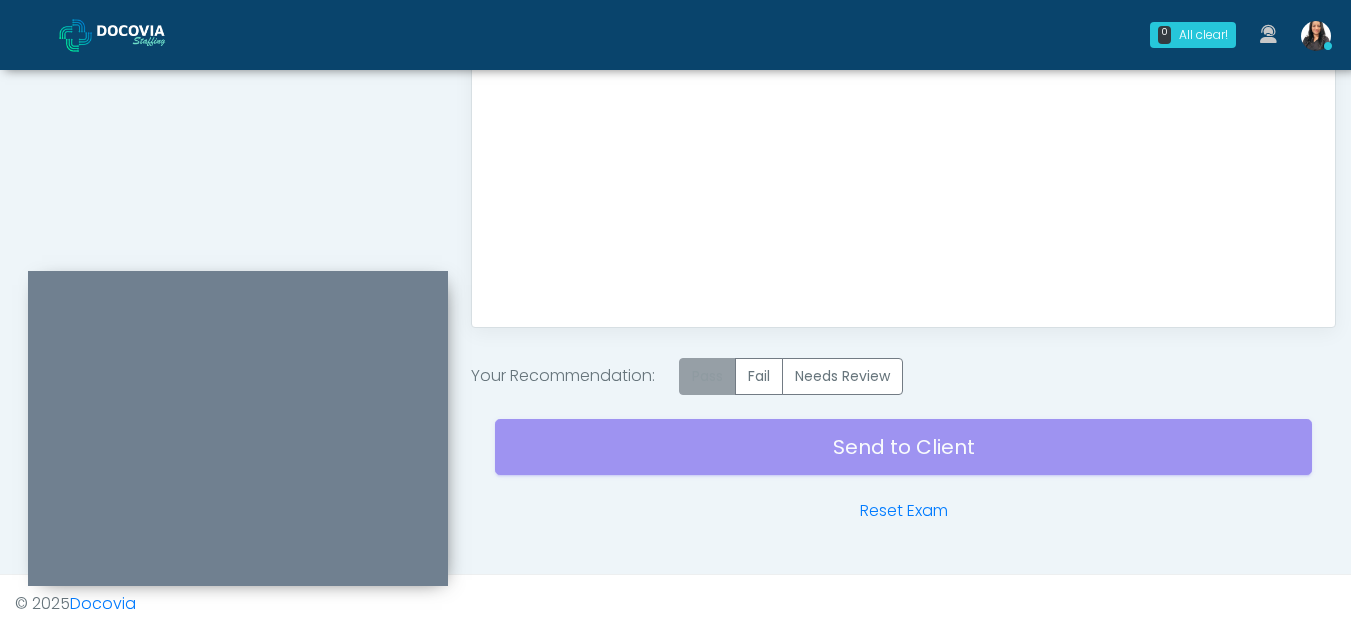 click on "Pass" at bounding box center [707, 376] 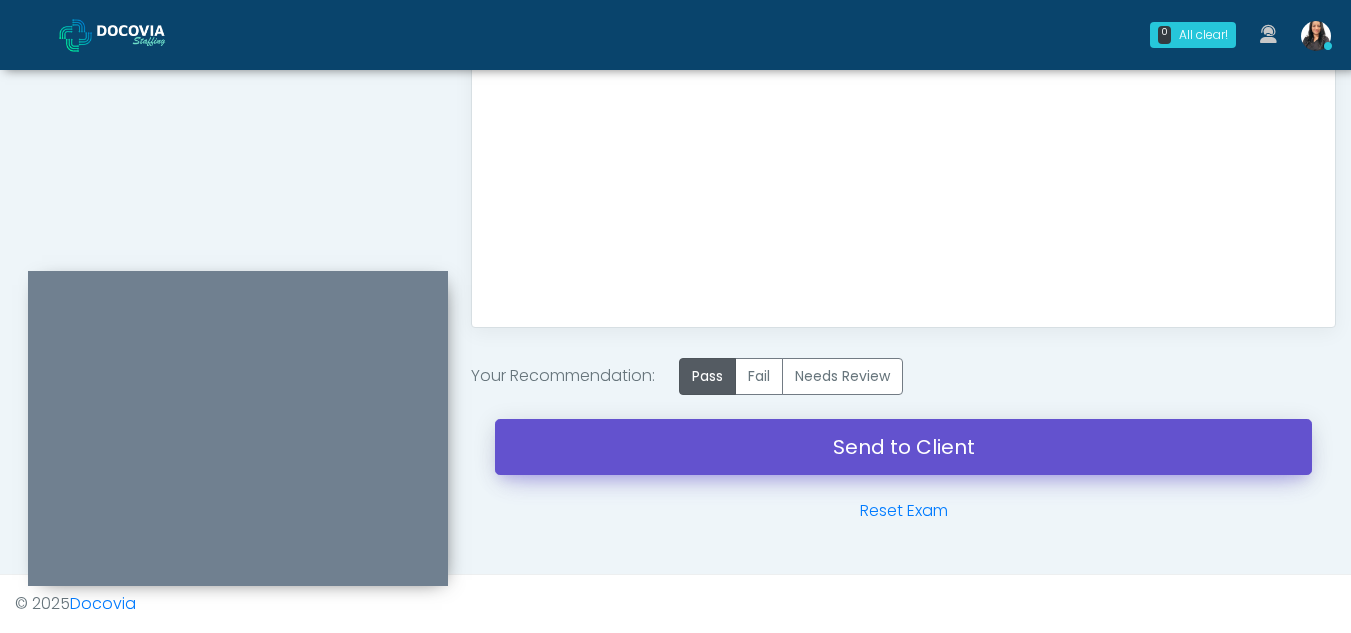 click on "Send to Client" at bounding box center (903, 447) 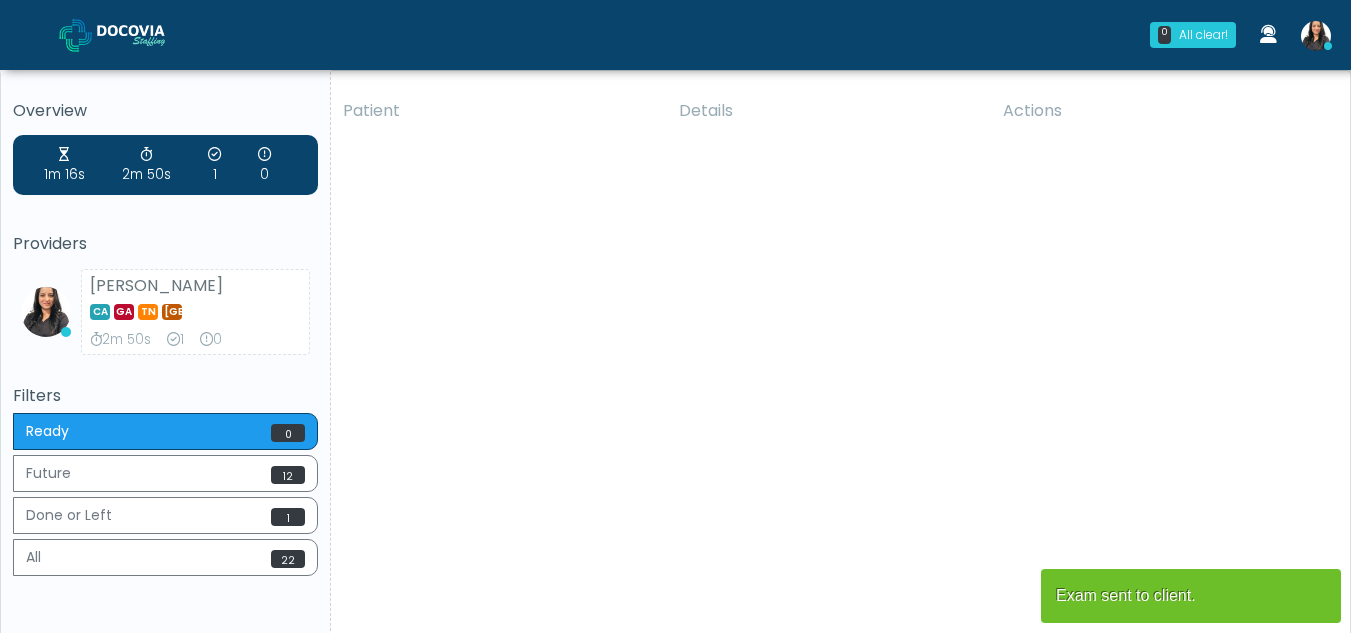 scroll, scrollTop: 0, scrollLeft: 0, axis: both 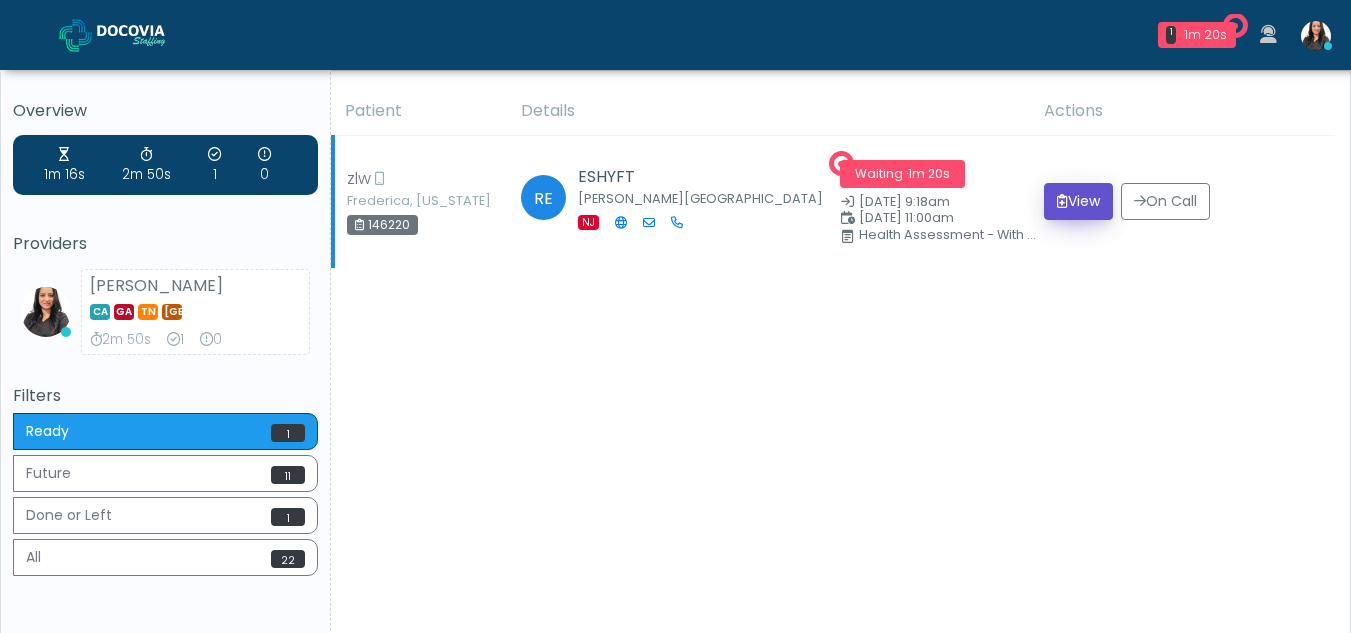 click on "View" at bounding box center (1078, 201) 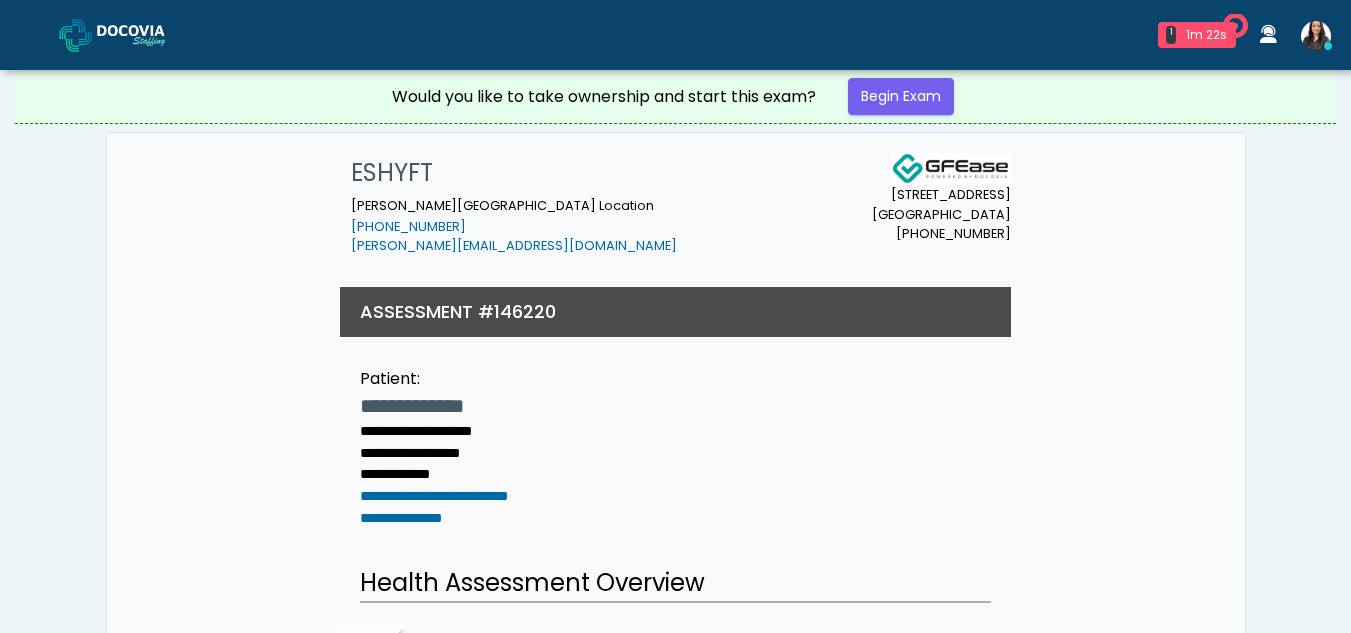 scroll, scrollTop: 0, scrollLeft: 0, axis: both 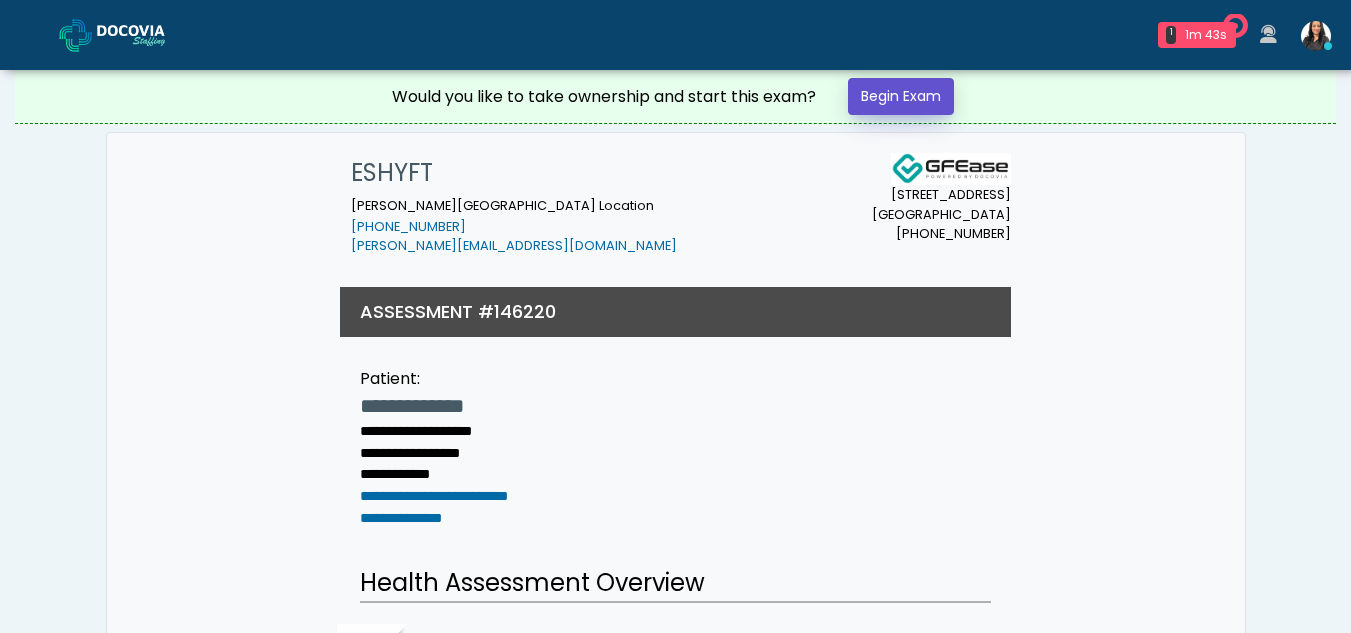 click on "Begin Exam" at bounding box center [901, 96] 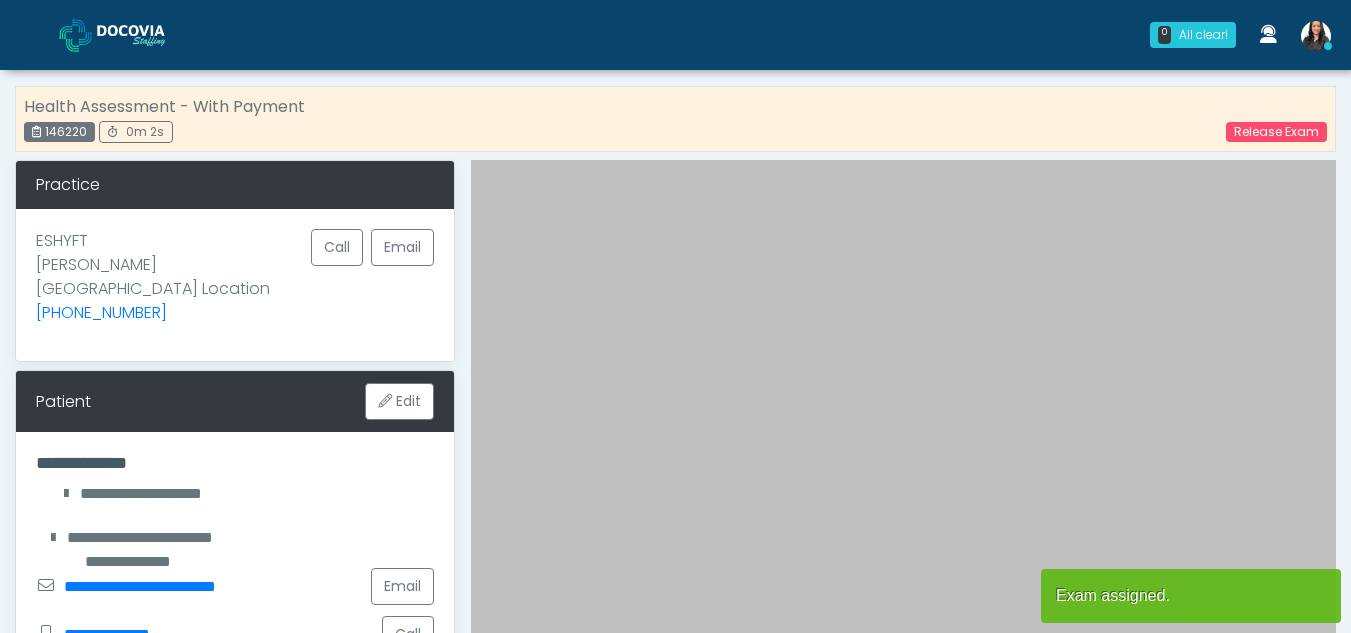 scroll, scrollTop: 0, scrollLeft: 0, axis: both 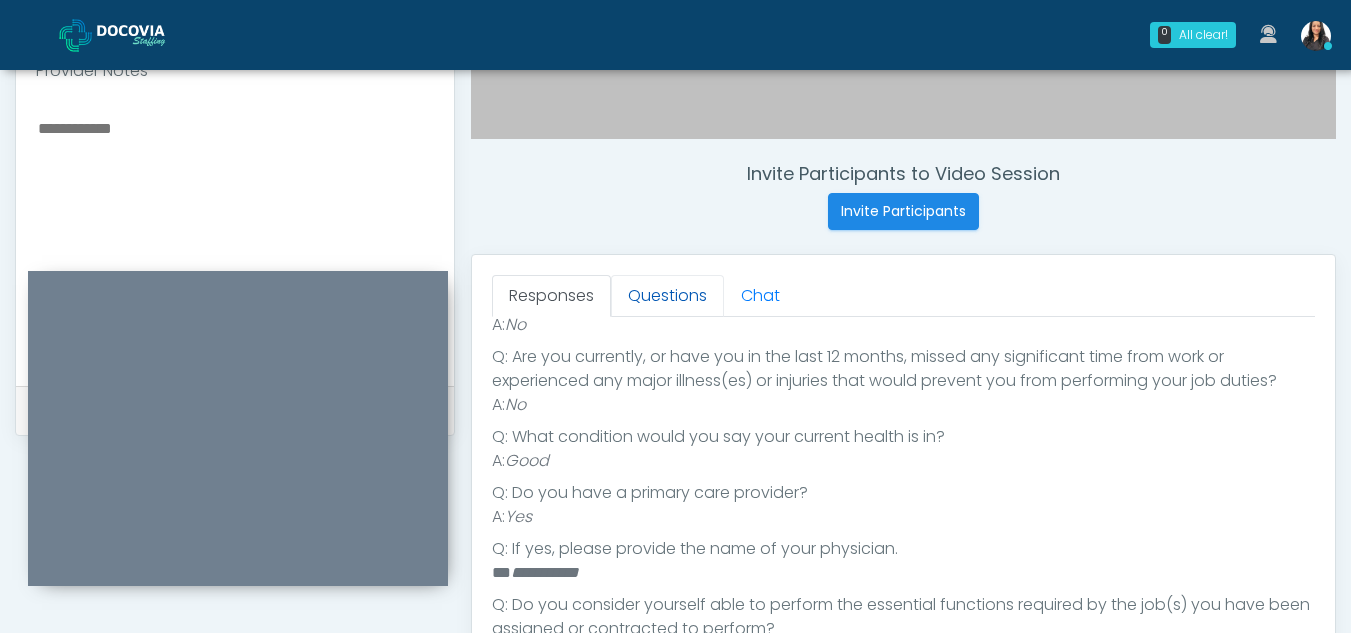 click on "Questions" at bounding box center [667, 296] 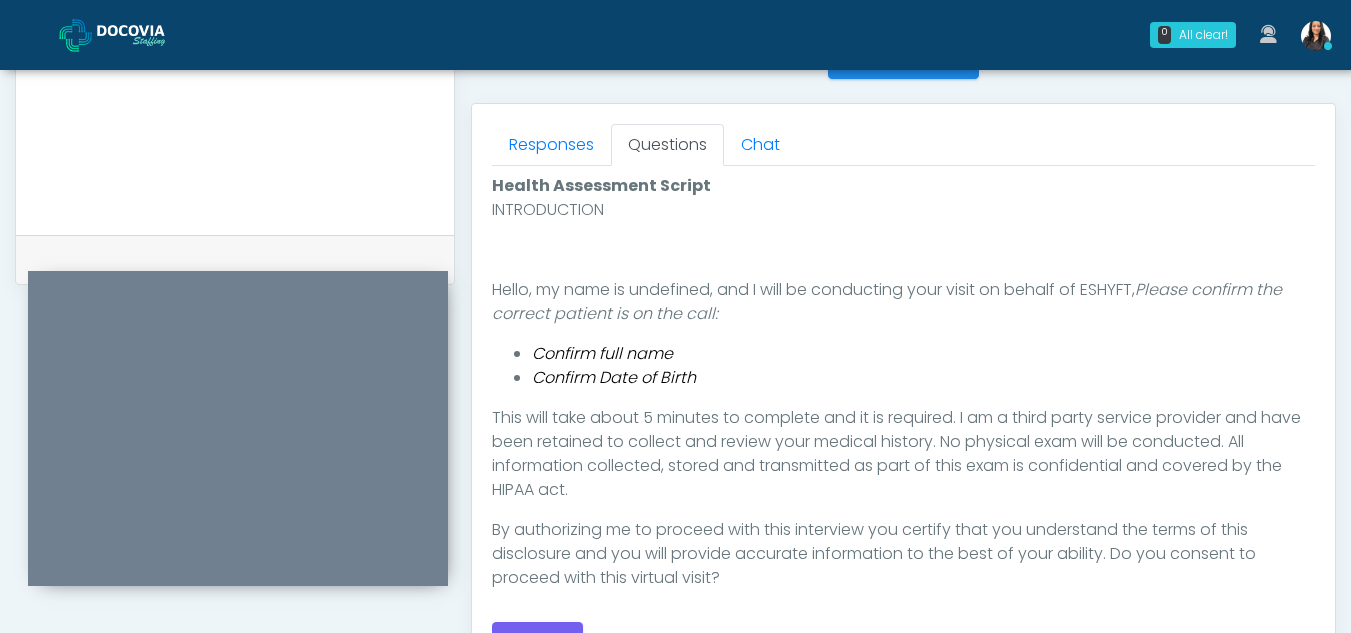scroll, scrollTop: 942, scrollLeft: 0, axis: vertical 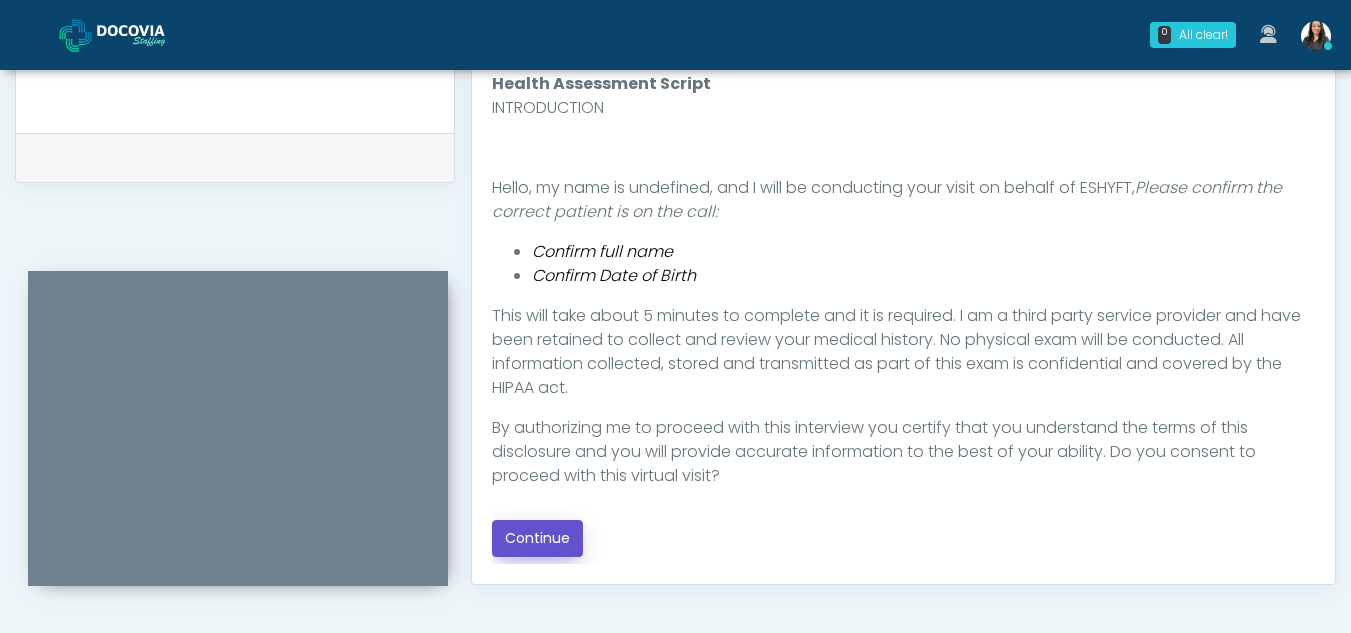click on "Continue" 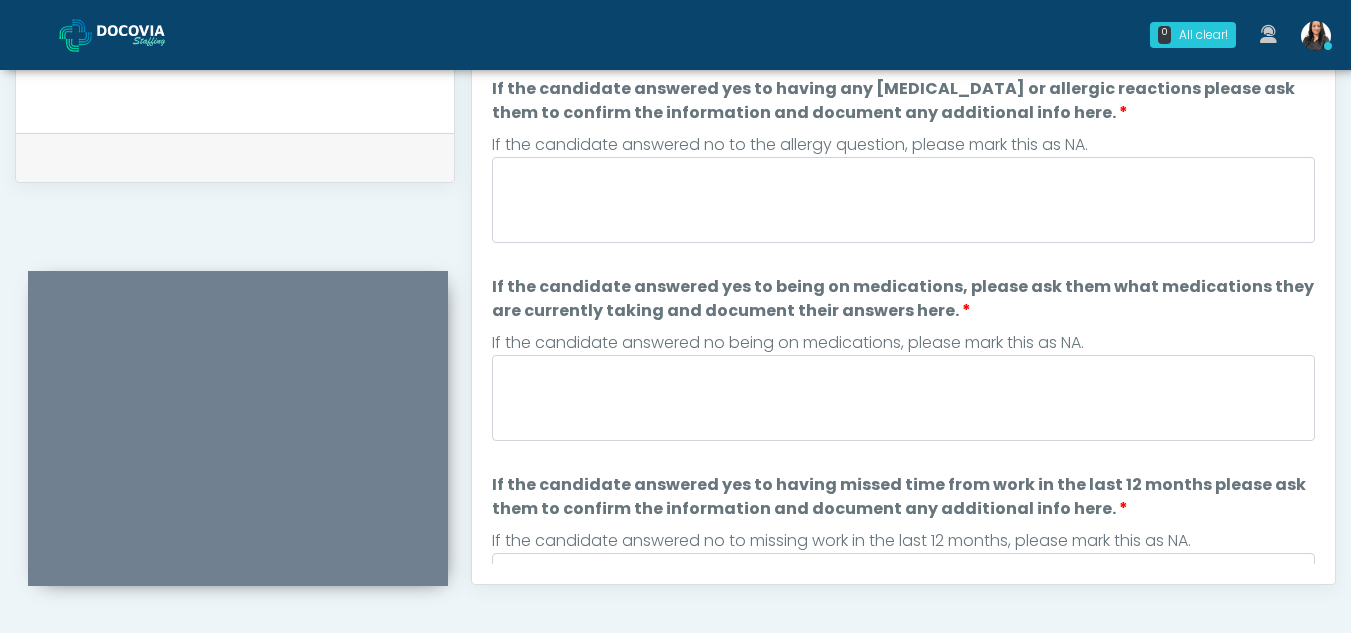 scroll, scrollTop: 831, scrollLeft: 0, axis: vertical 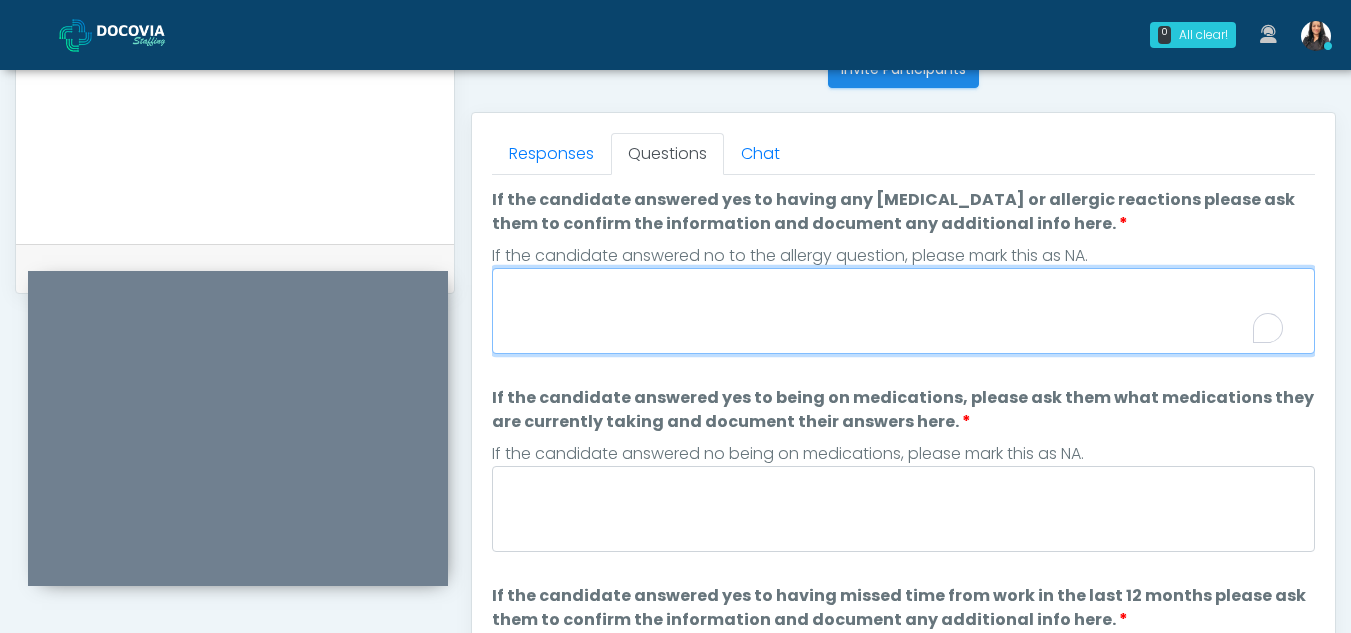click on "If the candidate answered yes to having any allergies or allergic reactions please ask them to confirm the information and document any additional info here." 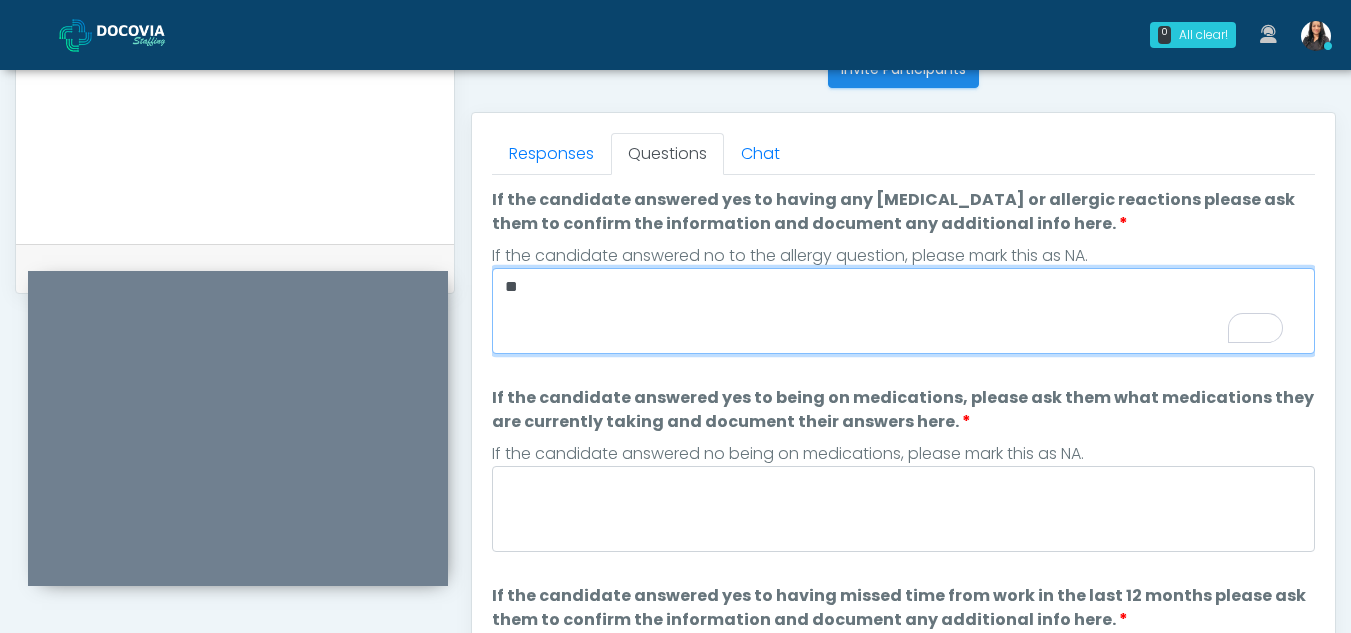 type on "**" 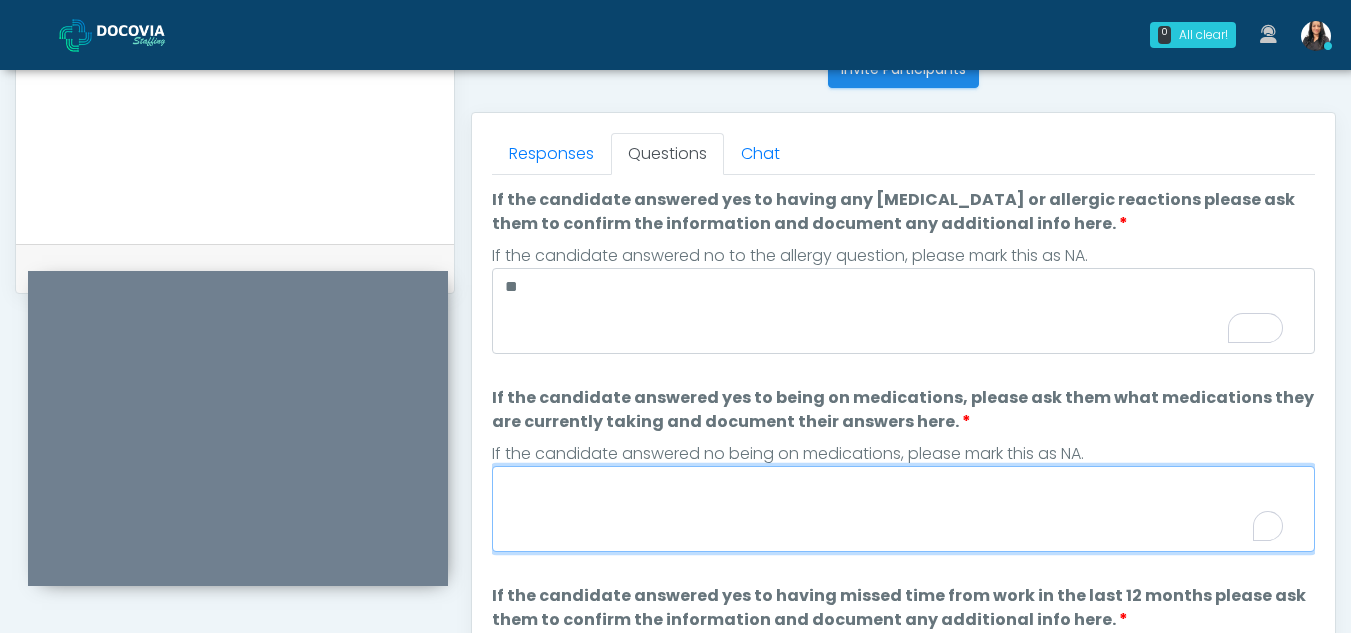 click on "If the candidate answered yes to being on medications, please ask them what medications they are currently taking and document their answers here." 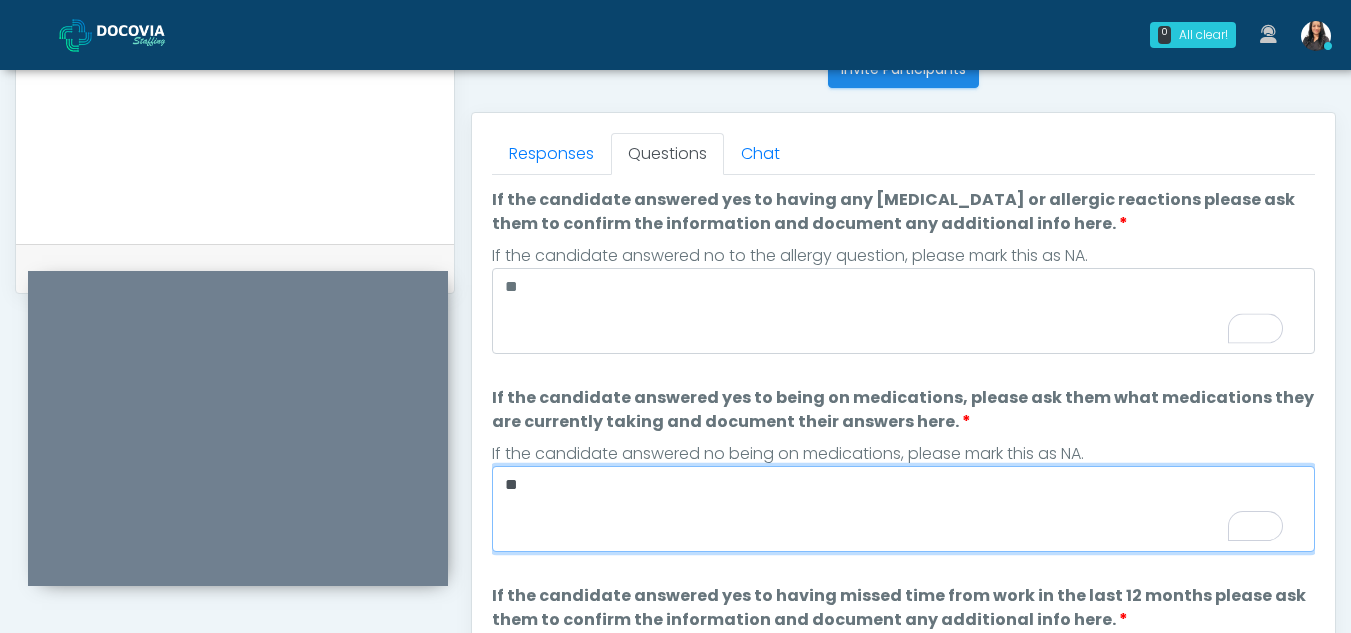 type on "**" 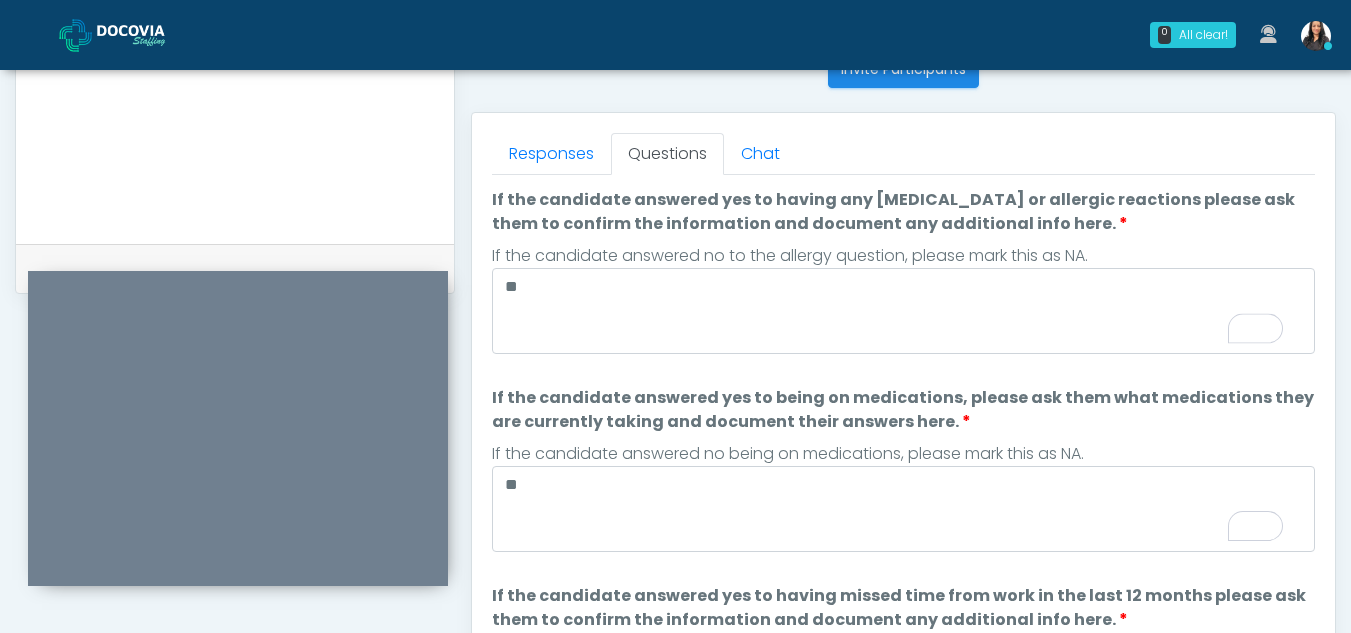 scroll, scrollTop: 202, scrollLeft: 0, axis: vertical 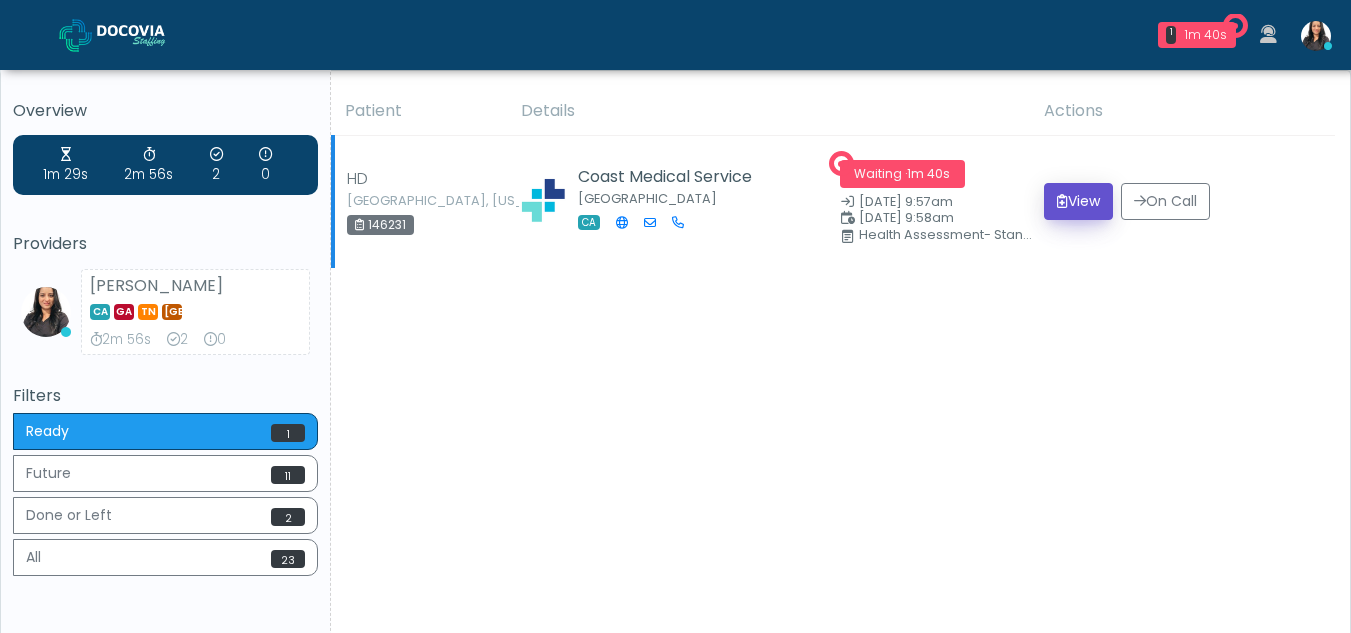 click on "View" at bounding box center [1078, 201] 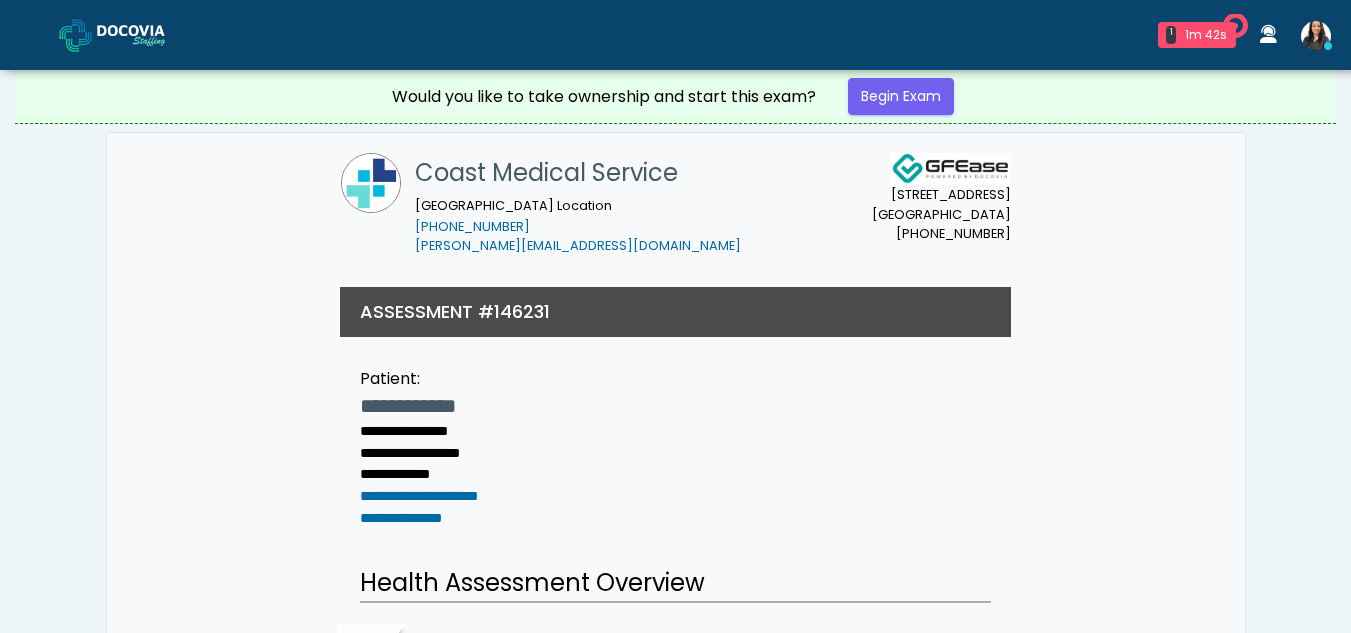 scroll, scrollTop: 0, scrollLeft: 0, axis: both 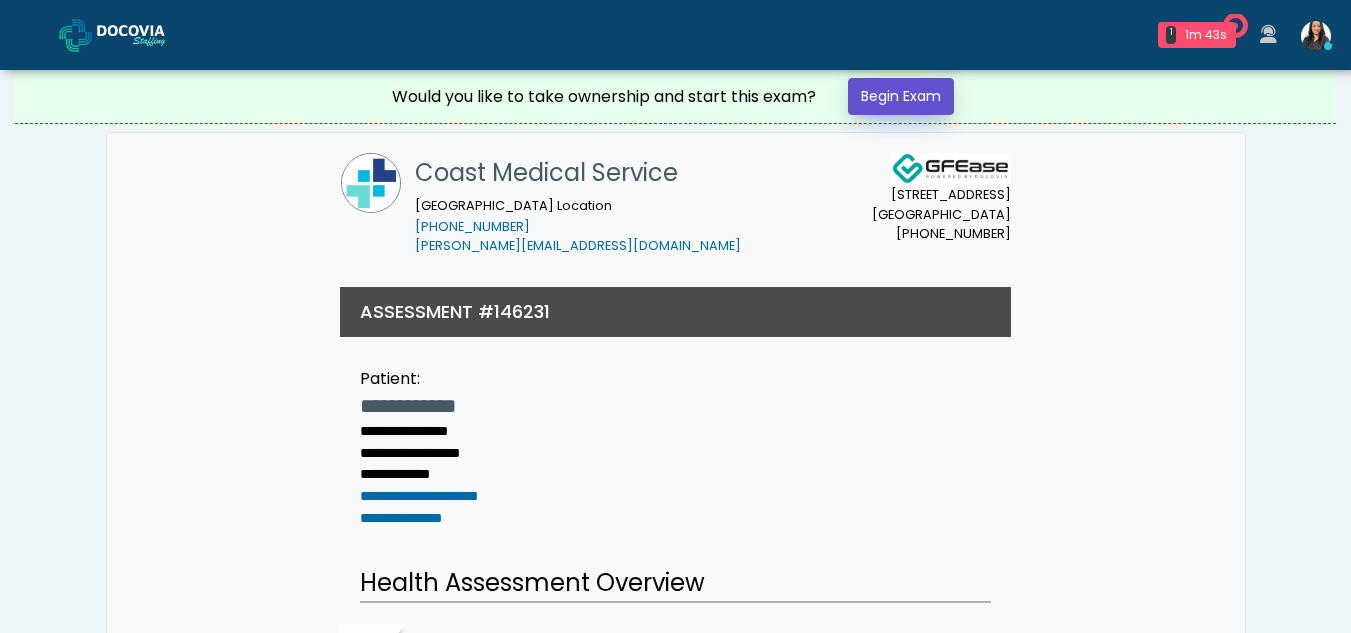 click on "Begin Exam" at bounding box center [901, 96] 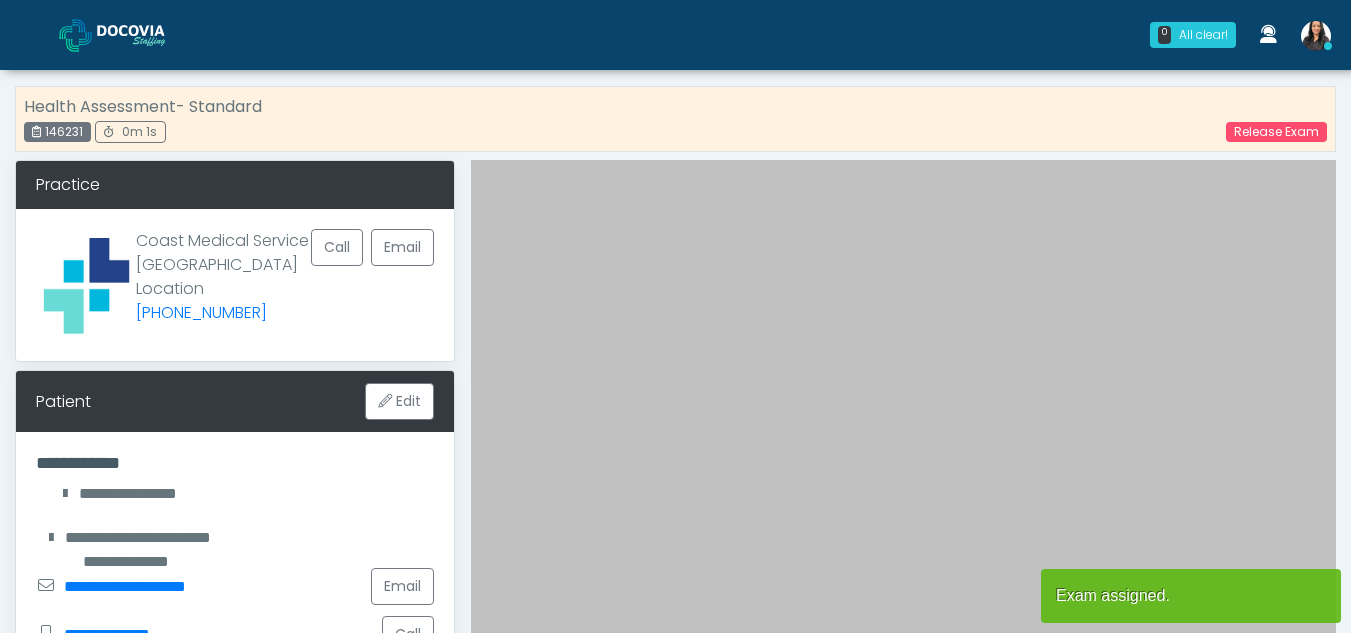 scroll, scrollTop: 0, scrollLeft: 0, axis: both 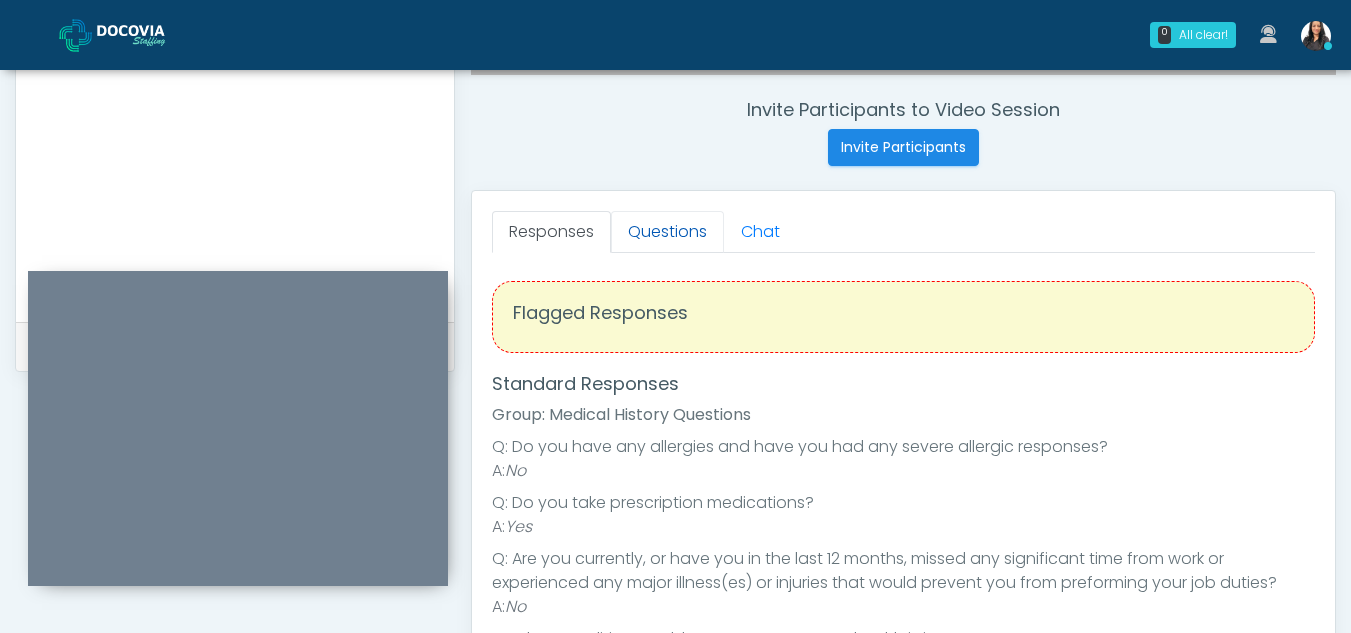 click on "Questions" at bounding box center (667, 232) 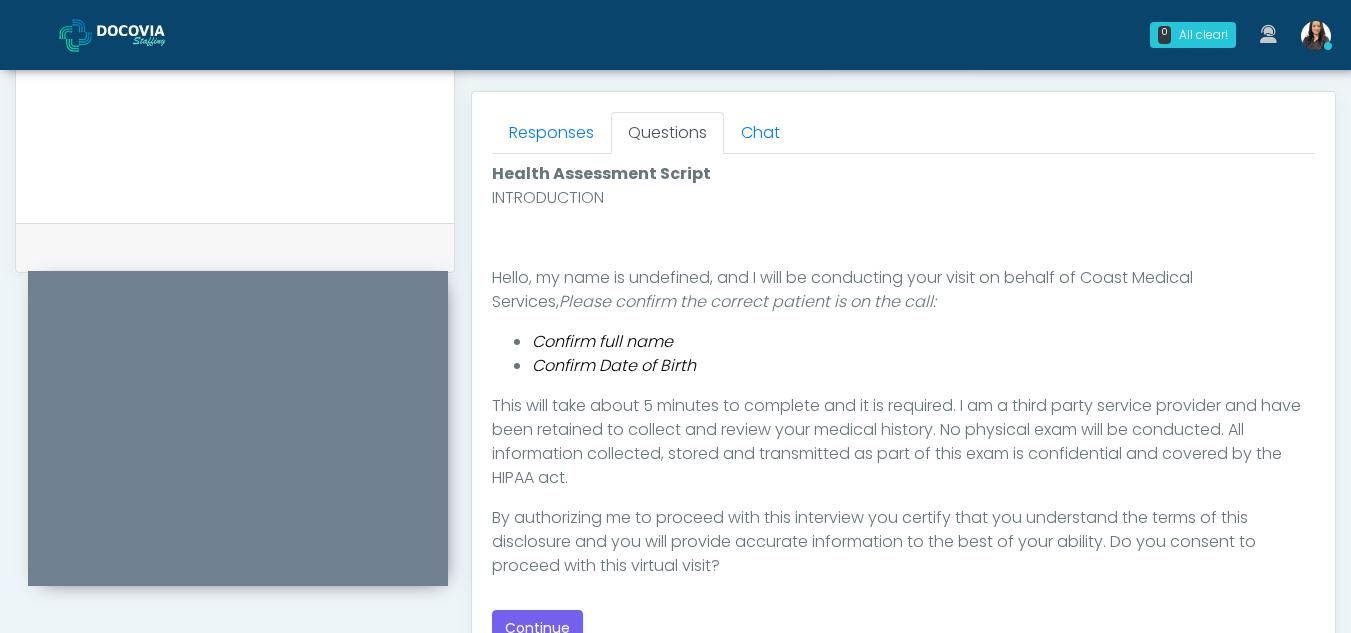 scroll, scrollTop: 855, scrollLeft: 0, axis: vertical 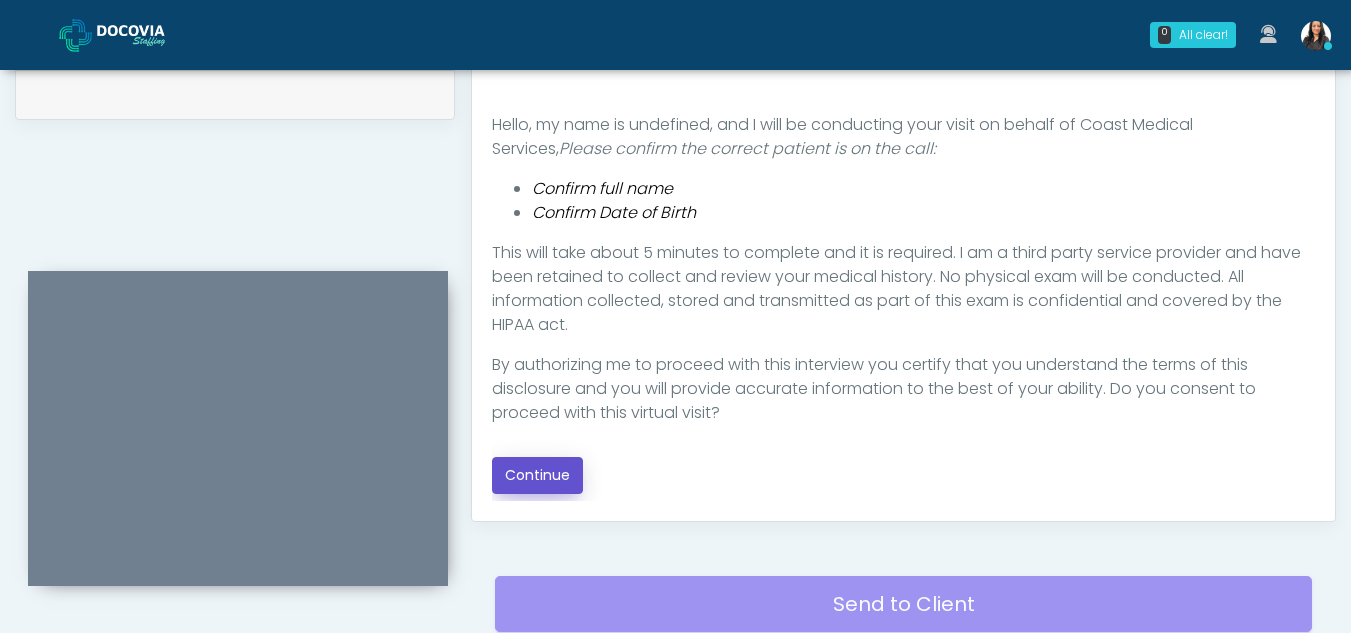 click on "Continue" at bounding box center [537, 475] 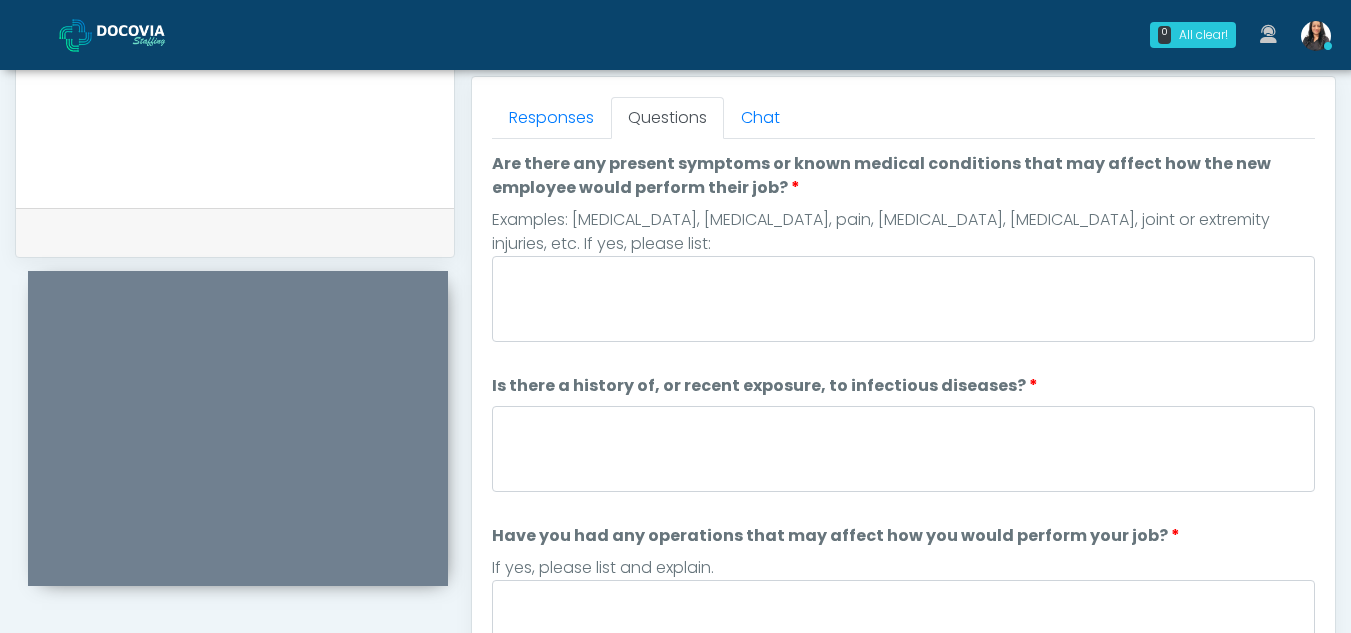 scroll, scrollTop: 795, scrollLeft: 0, axis: vertical 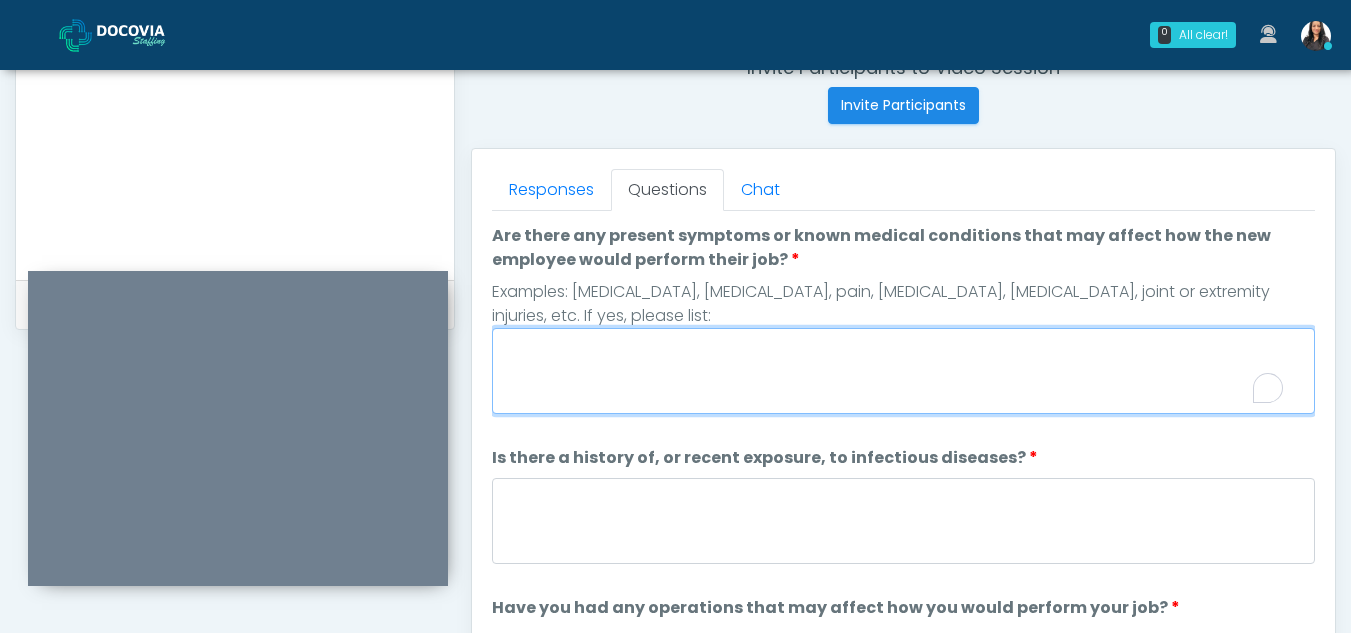 click on "Are there any present symptoms or known medical conditions that may affect how the new employee would perform their job?" at bounding box center [903, 371] 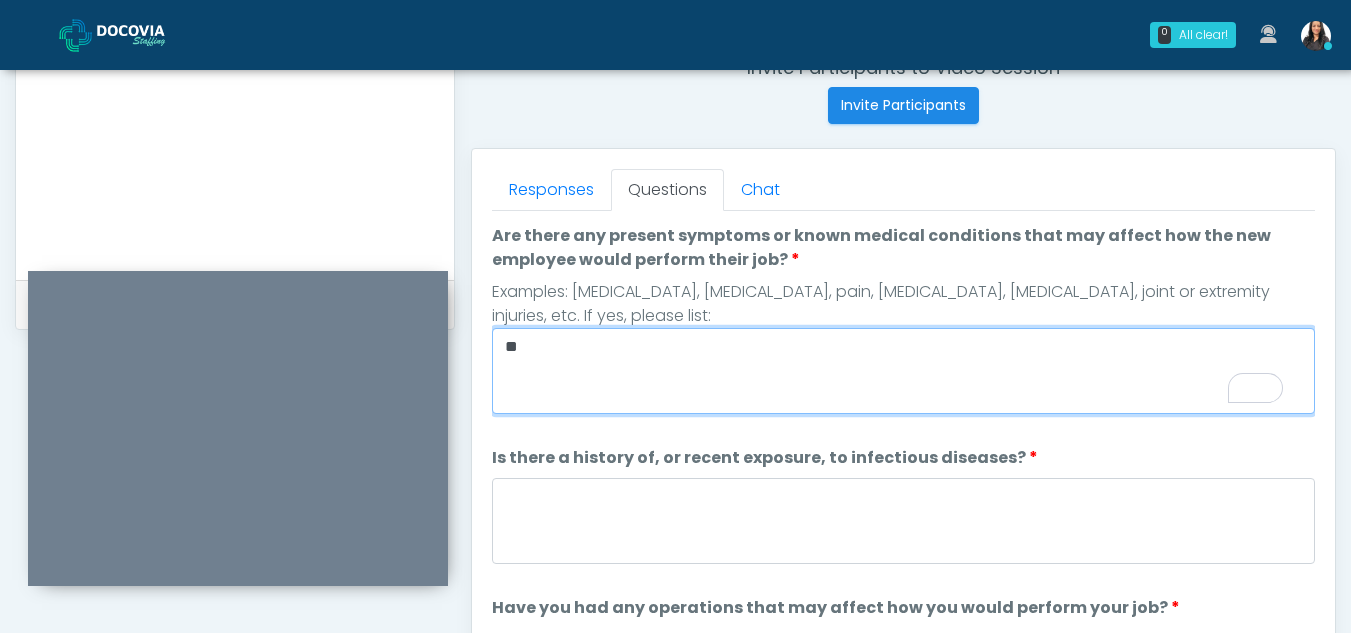 type on "**" 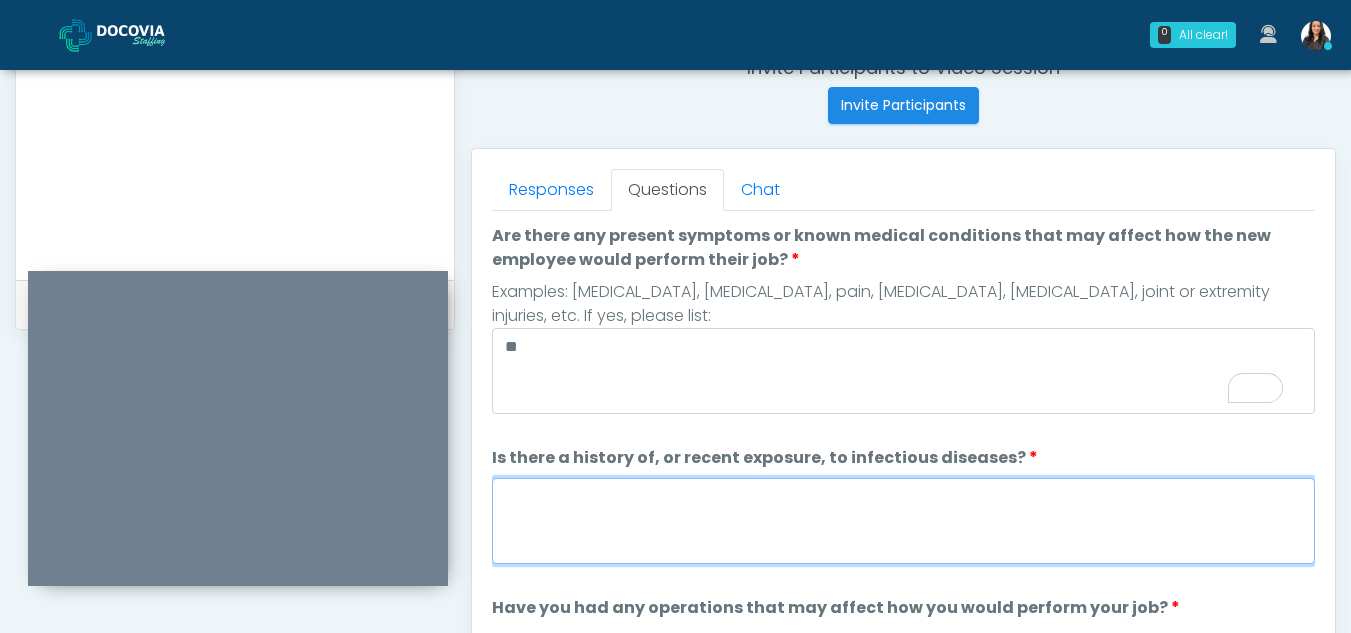 click on "Is there a history of, or recent exposure, to infectious diseases?" at bounding box center (903, 521) 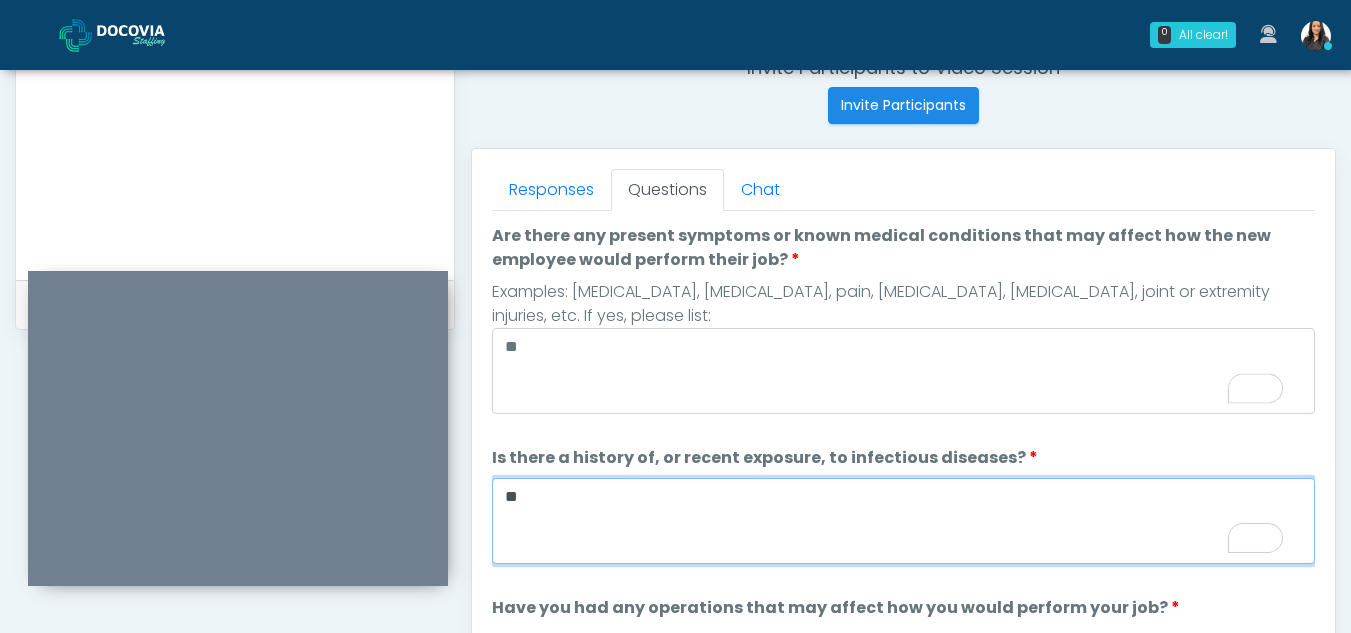 type on "**" 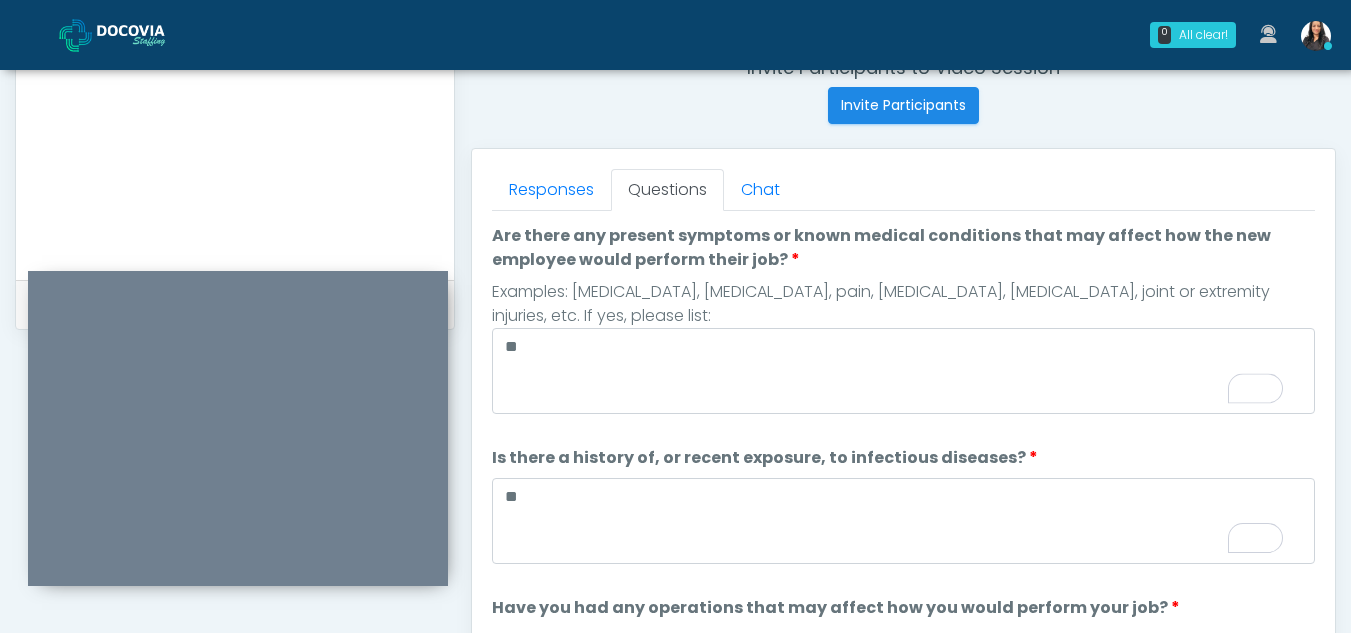 scroll, scrollTop: 55, scrollLeft: 0, axis: vertical 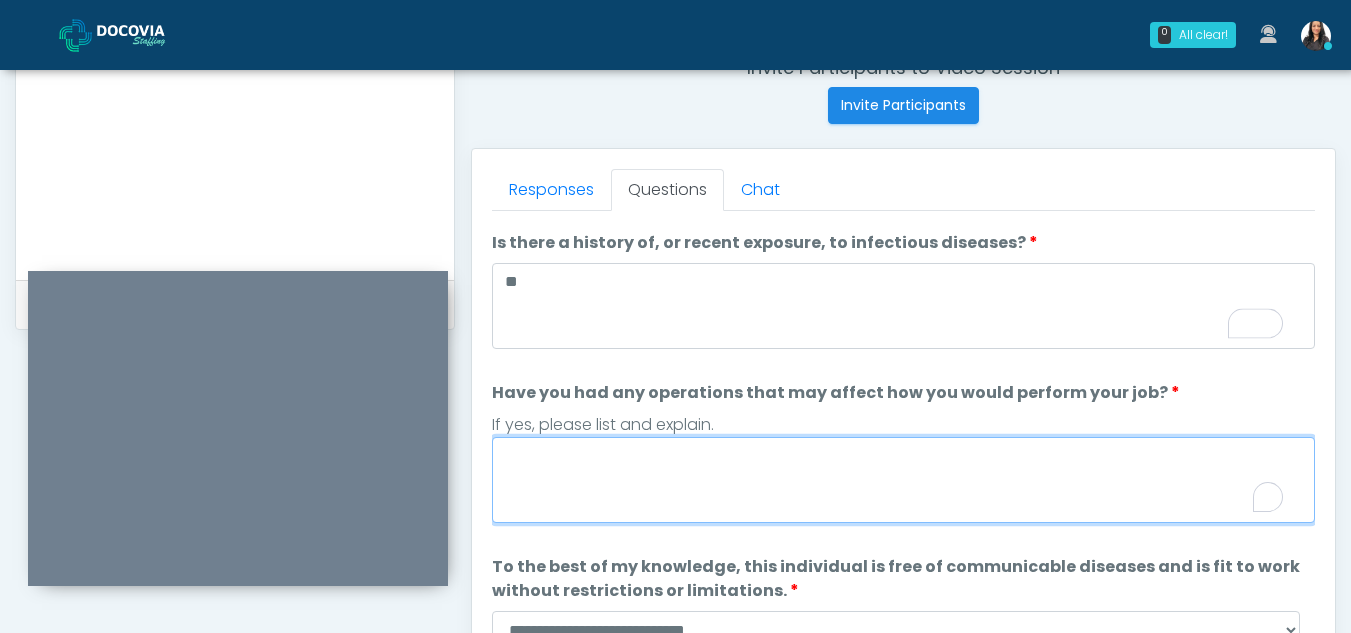 click on "Have you had any operations that may affect how you would perform your job?" at bounding box center [903, 480] 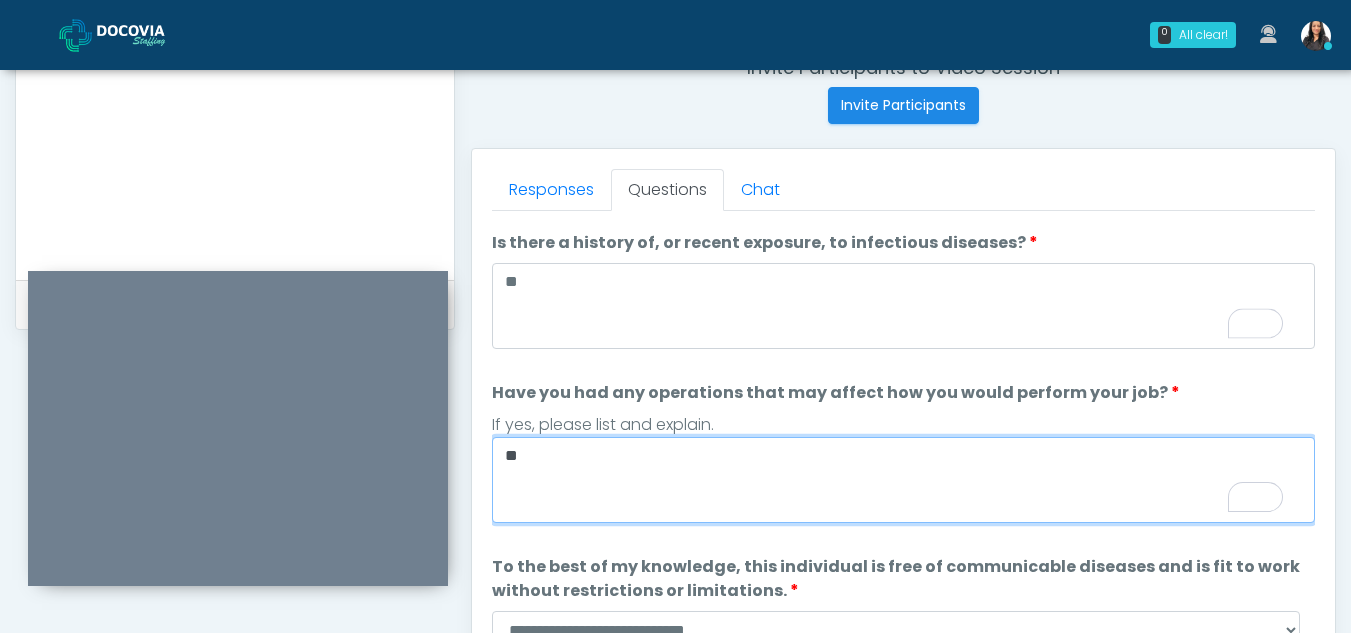 scroll, scrollTop: 215, scrollLeft: 0, axis: vertical 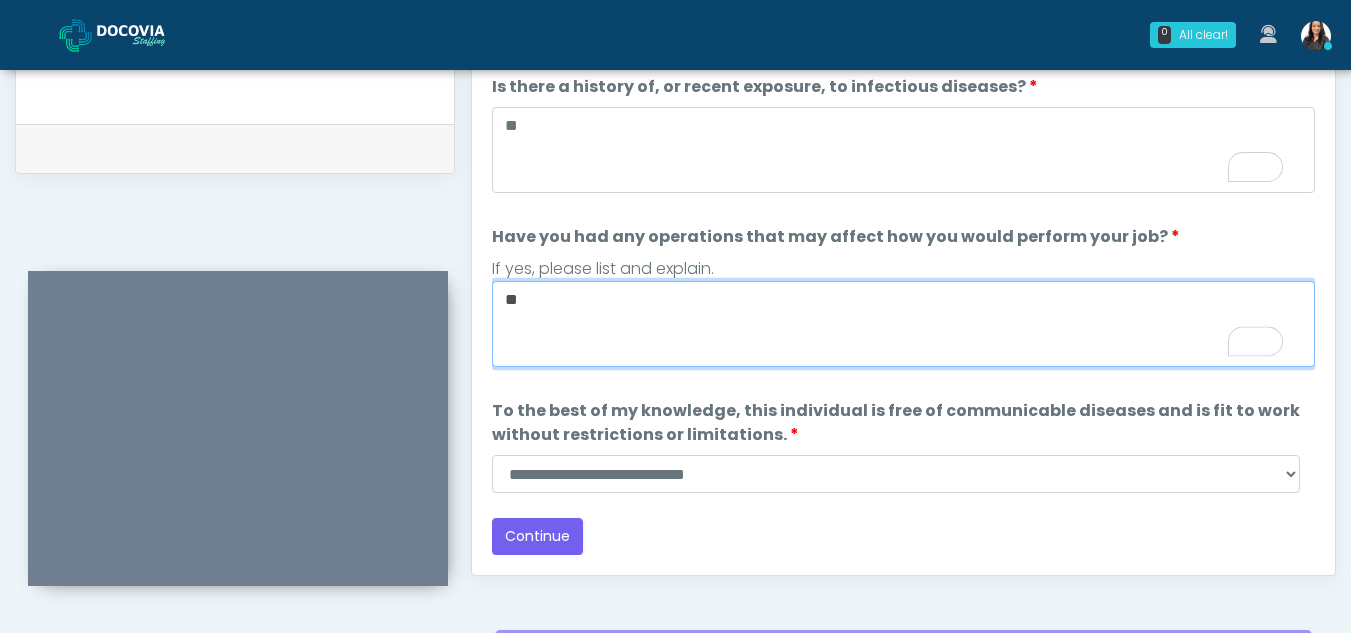 type on "**" 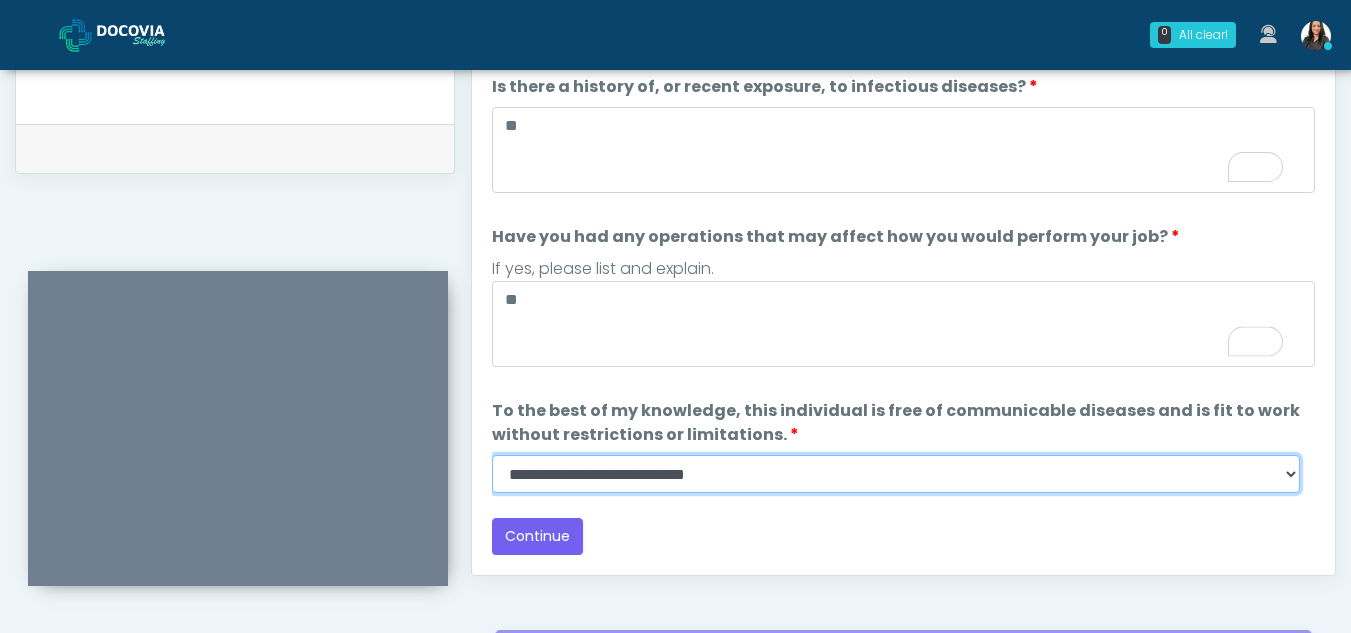 click on "**********" at bounding box center [896, 474] 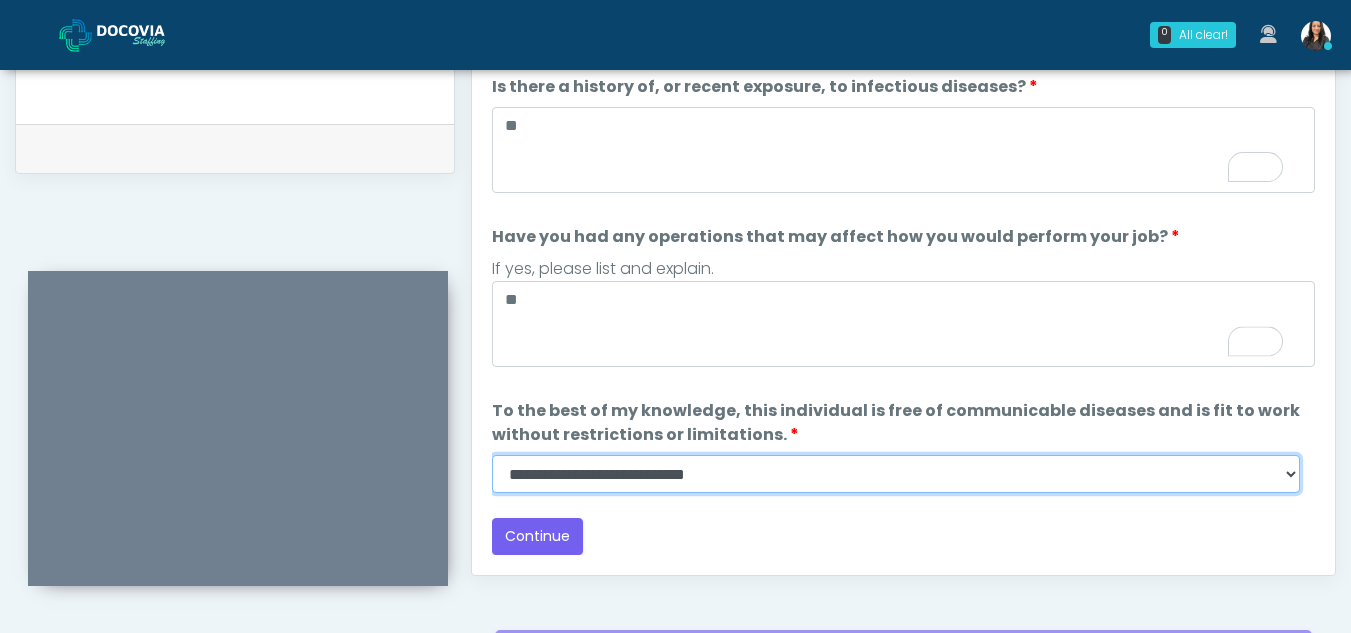 select on "******" 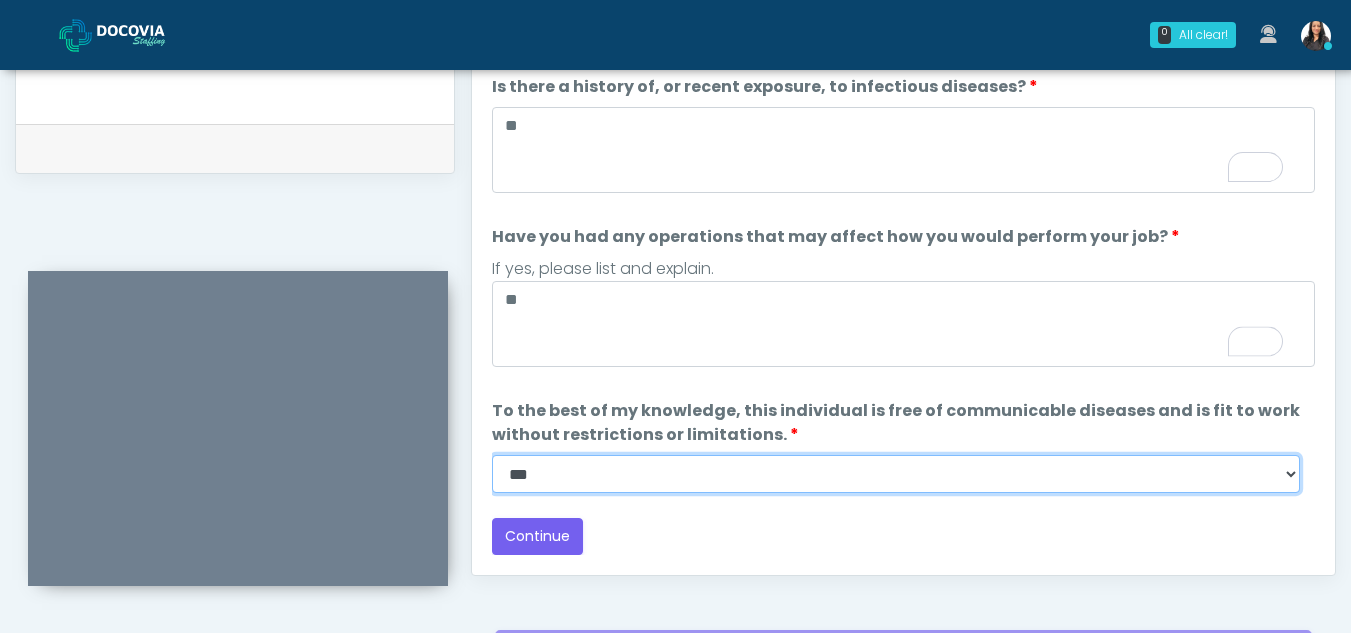 click on "**********" at bounding box center [896, 474] 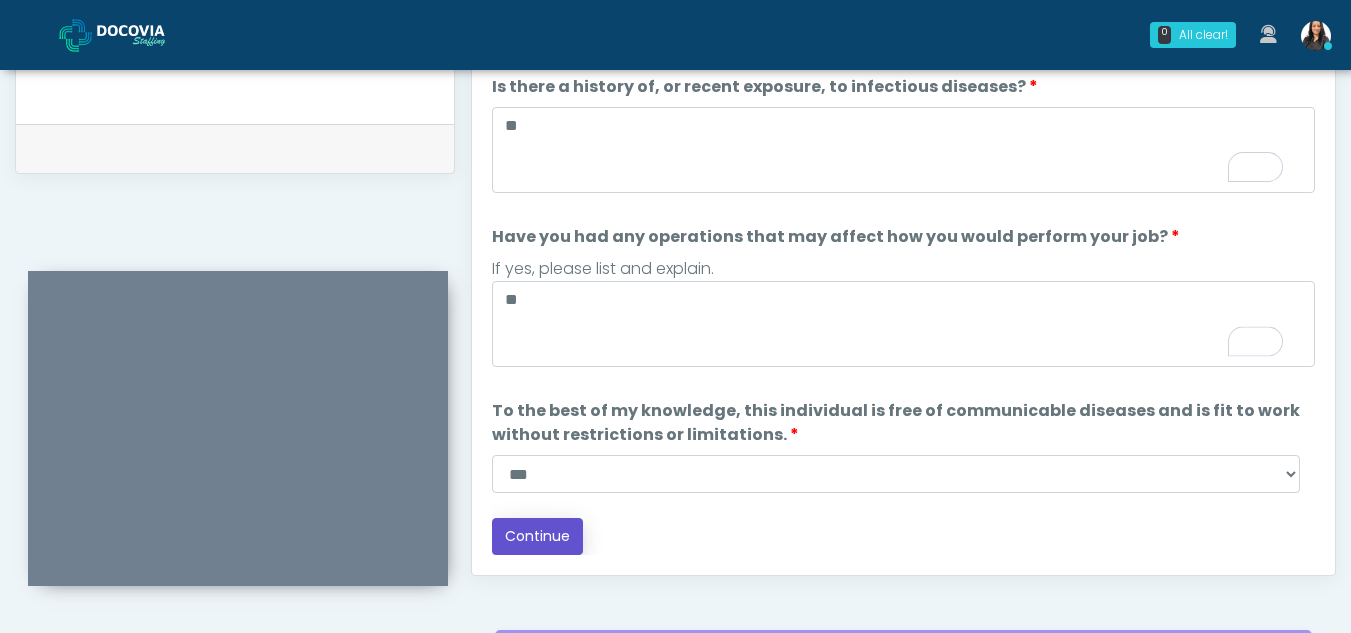 click on "Continue" at bounding box center [537, 536] 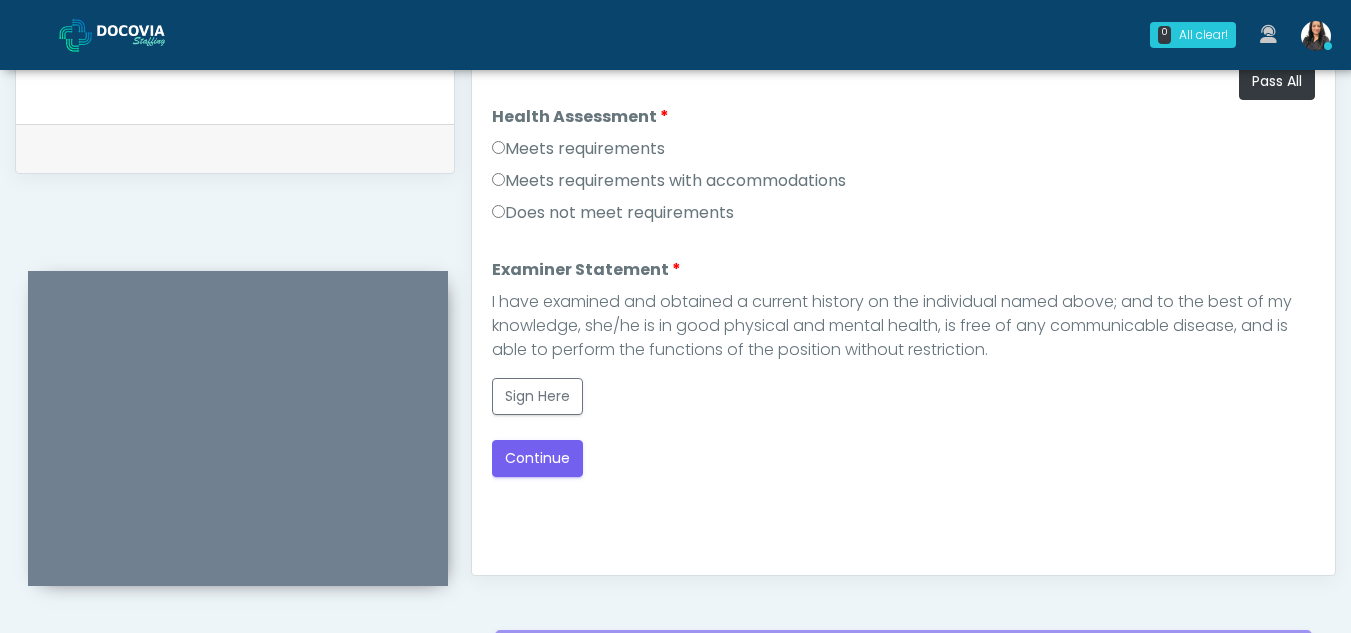 scroll, scrollTop: 0, scrollLeft: 0, axis: both 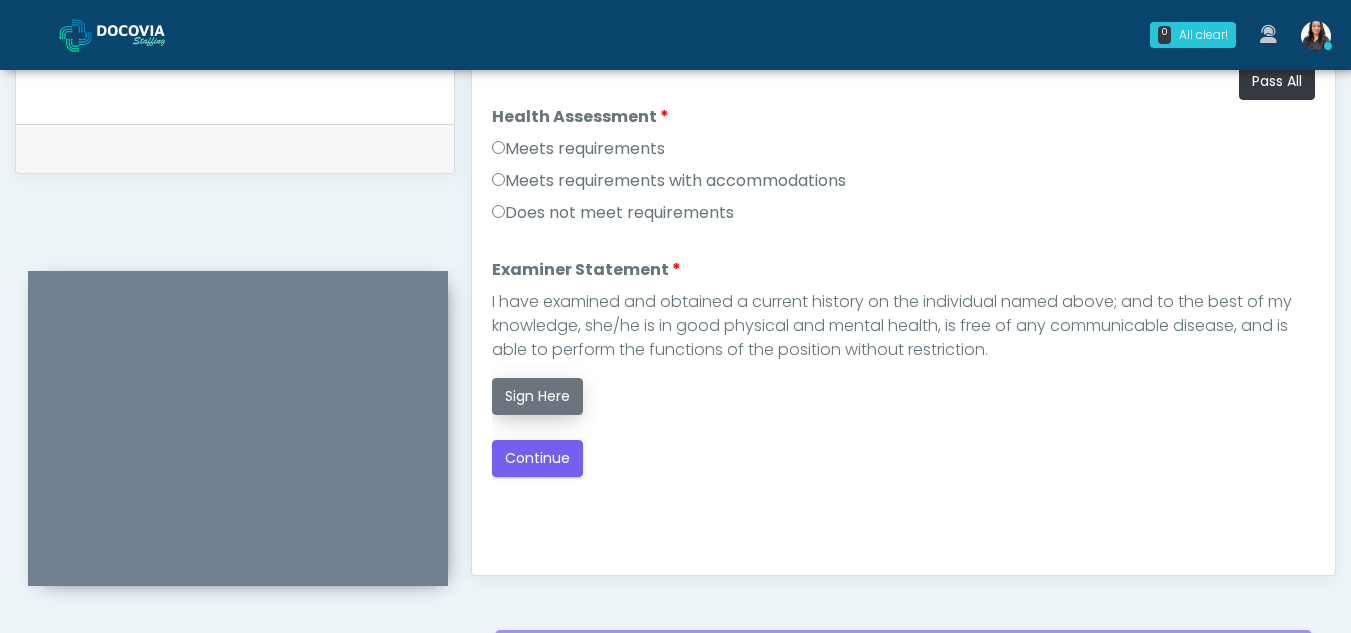 click on "Sign Here" at bounding box center [537, 396] 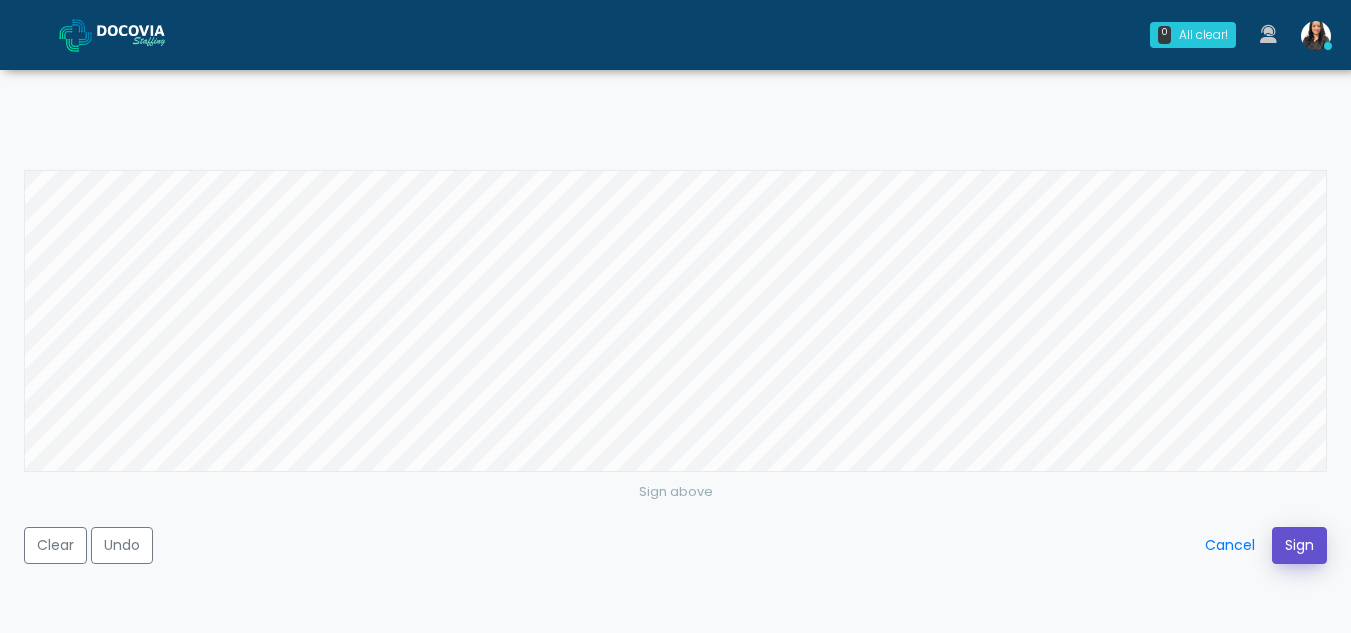 click on "Sign" at bounding box center [1299, 545] 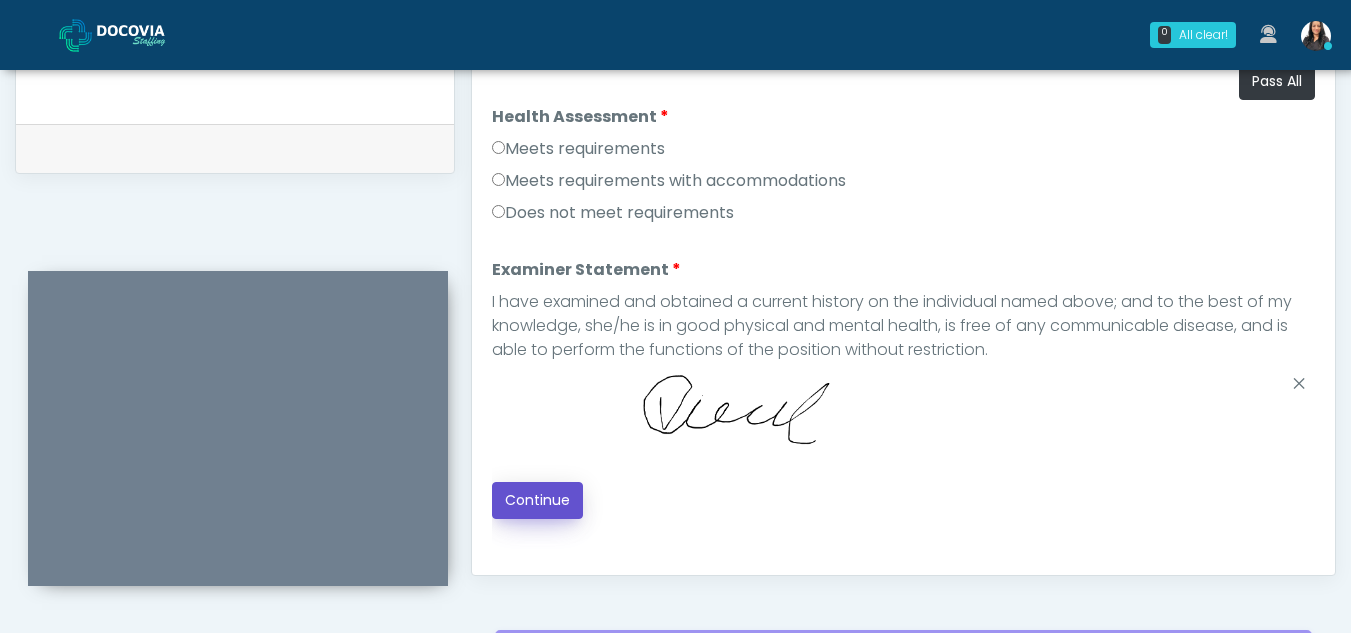 click on "Continue" at bounding box center [537, 500] 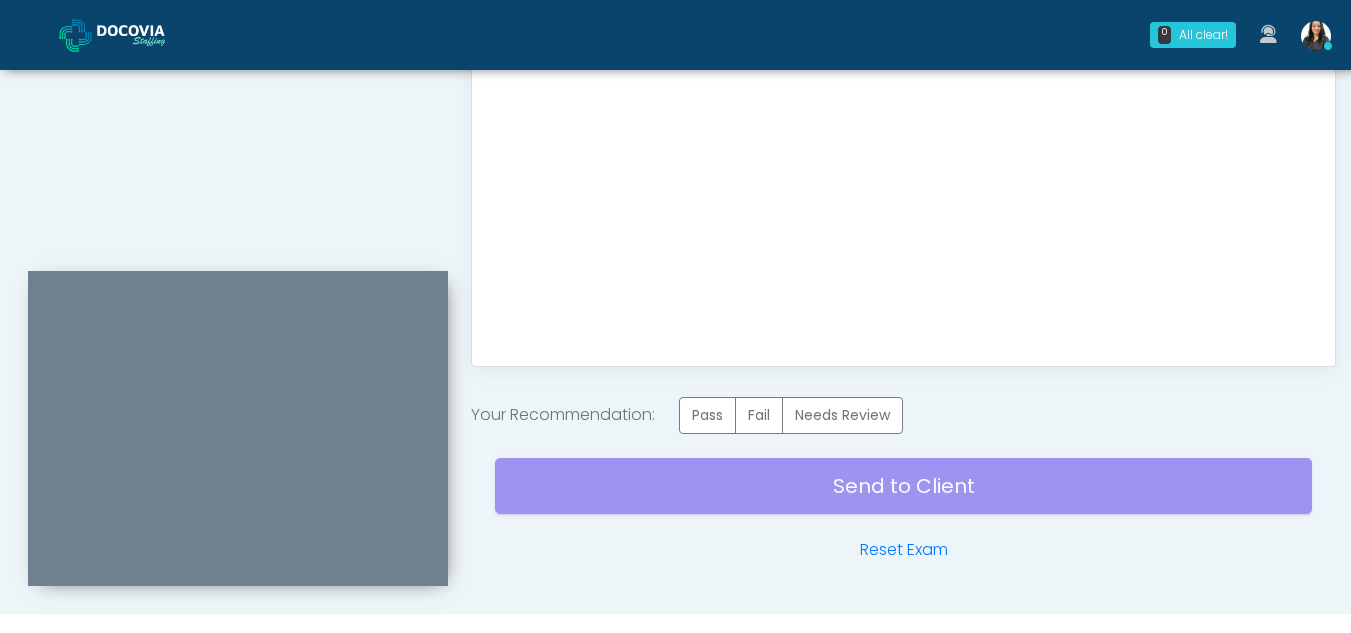 scroll, scrollTop: 1169, scrollLeft: 0, axis: vertical 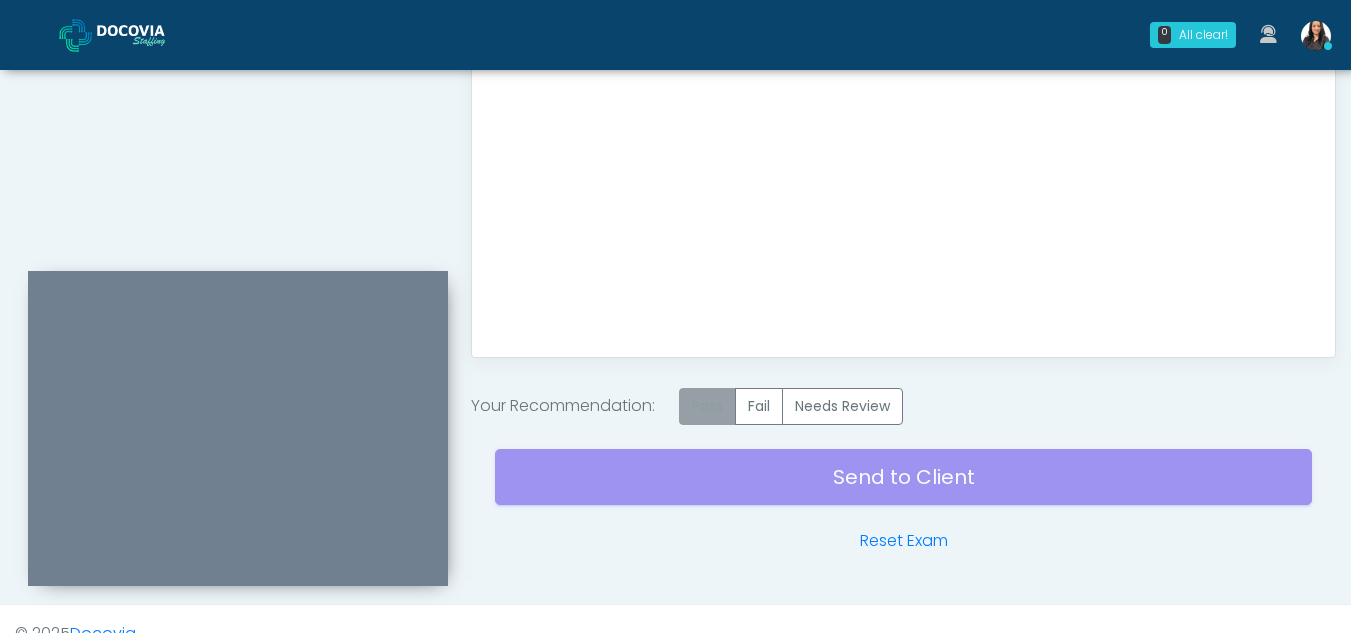 click on "Pass" at bounding box center (707, 406) 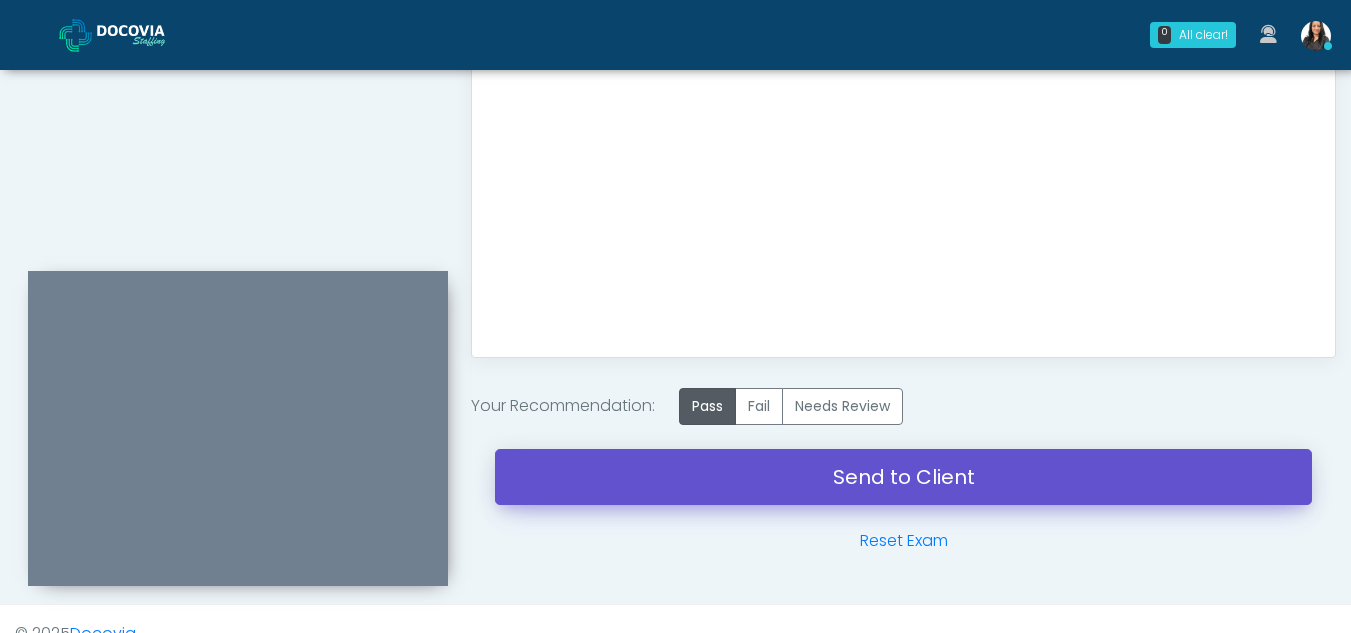click on "Send to Client" at bounding box center (903, 477) 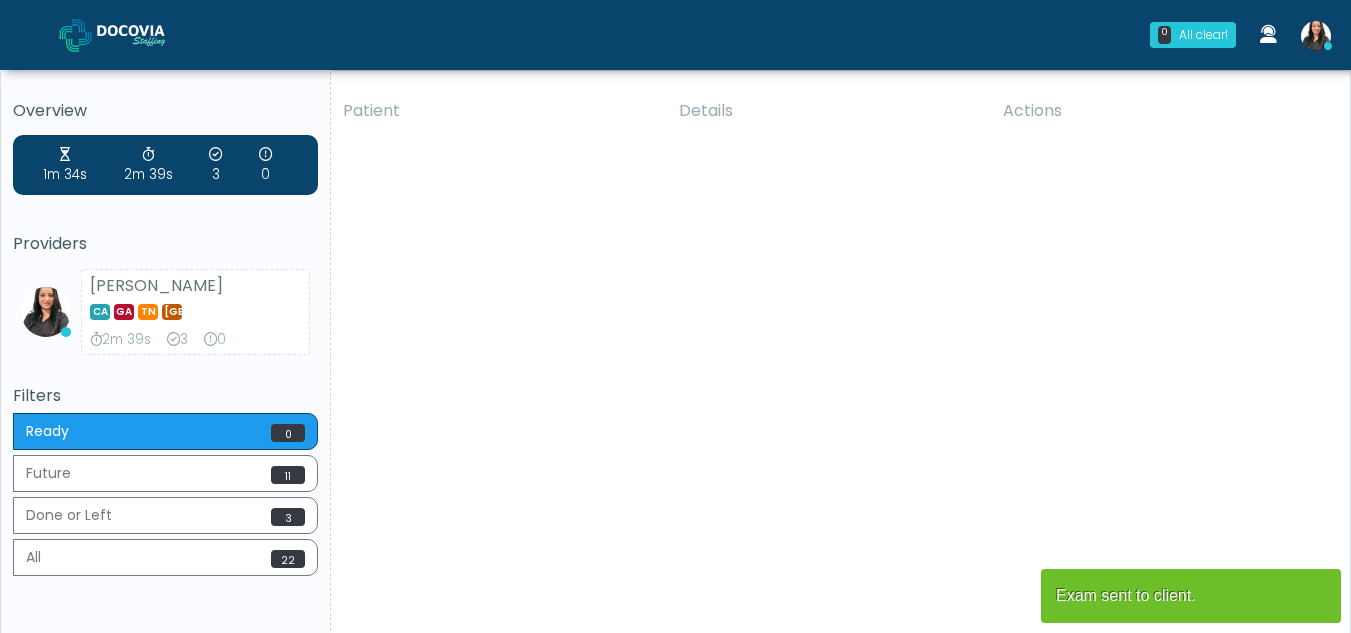 scroll, scrollTop: 0, scrollLeft: 0, axis: both 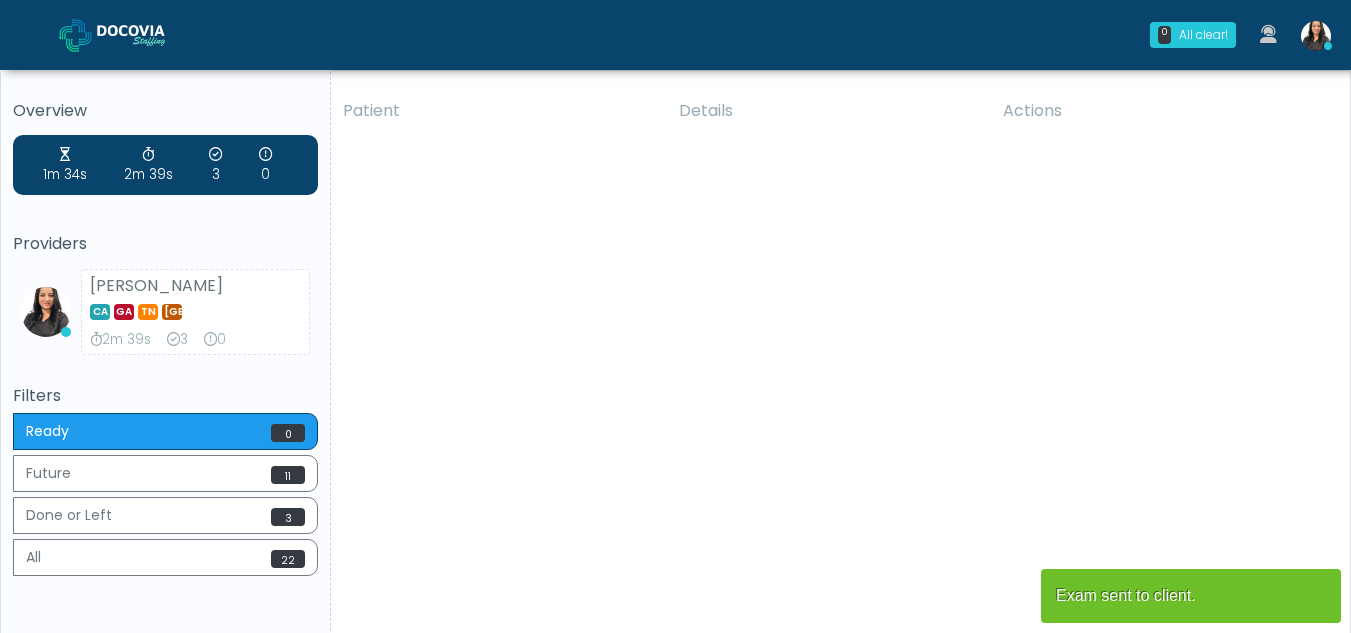 click on "Patient
Details
Actions
HD
Ashland, Oregon
146231
Coast Medical Service
Hermosa Beach
CA
Completed
Waited 1m 50s
Jul 9, 9:57am
Jul 9, 9:58am" at bounding box center (833, 371) 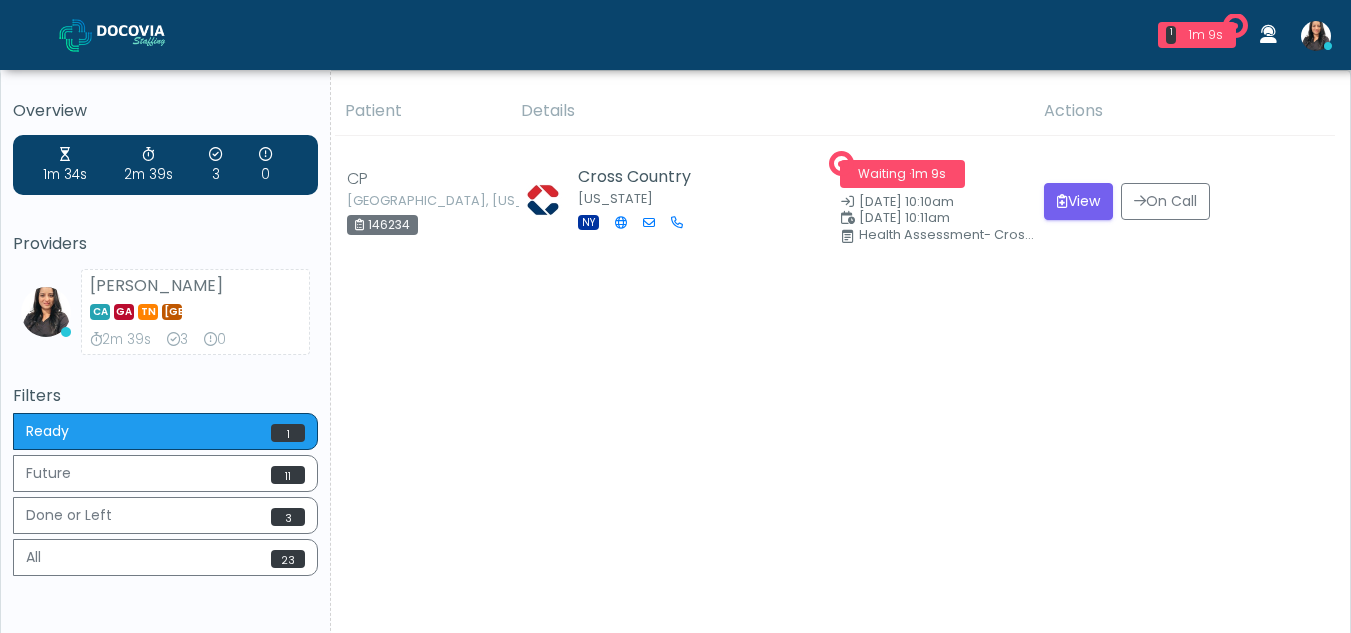 scroll, scrollTop: 0, scrollLeft: 0, axis: both 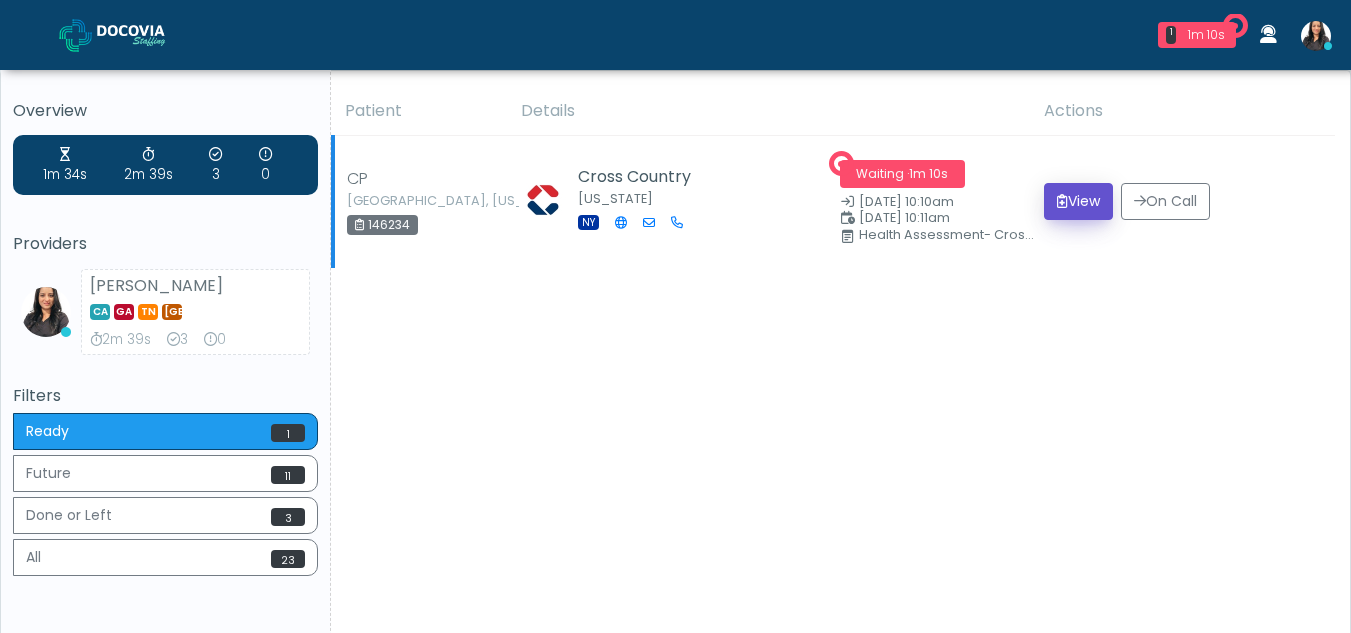 click on "View" at bounding box center [1078, 201] 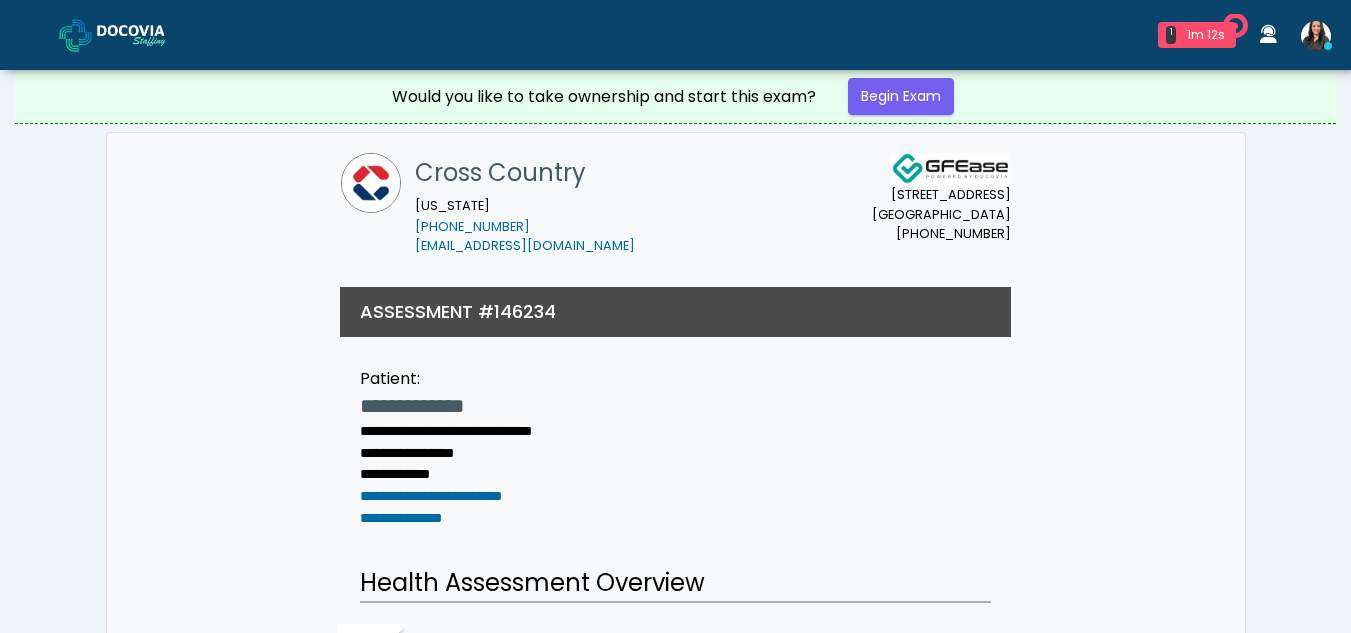 scroll, scrollTop: 0, scrollLeft: 0, axis: both 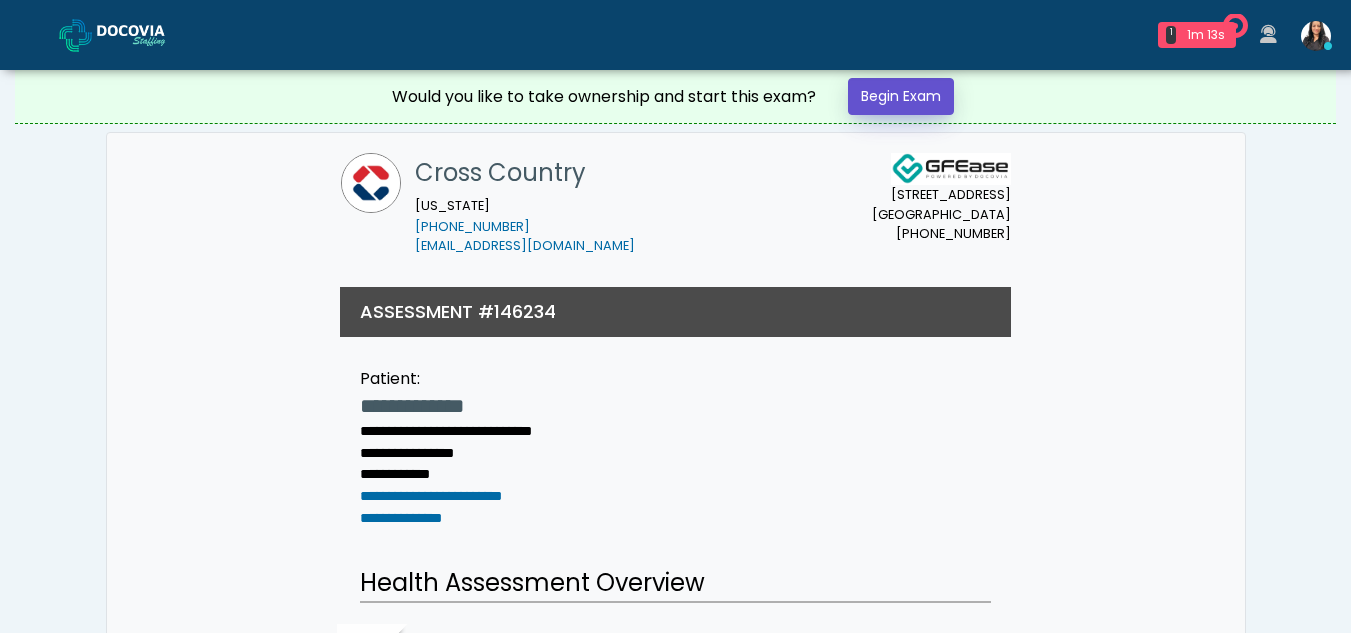 click on "Begin Exam" at bounding box center [901, 96] 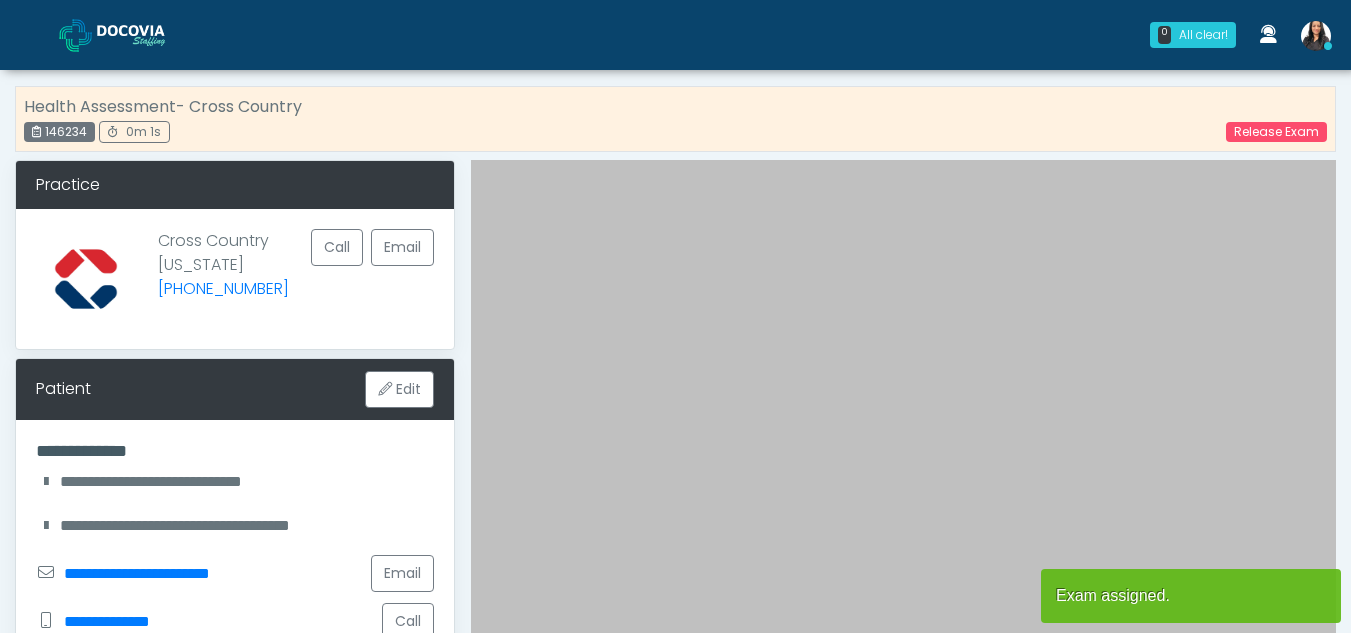 scroll, scrollTop: 0, scrollLeft: 0, axis: both 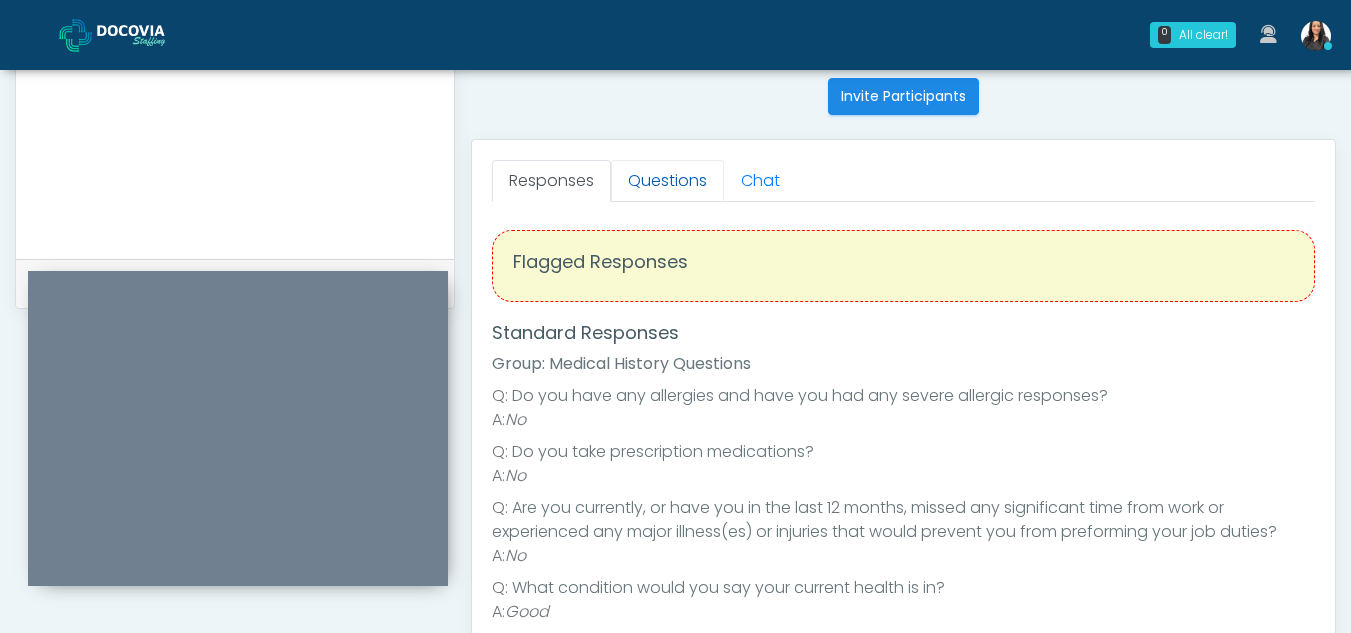 click on "Questions" at bounding box center (667, 181) 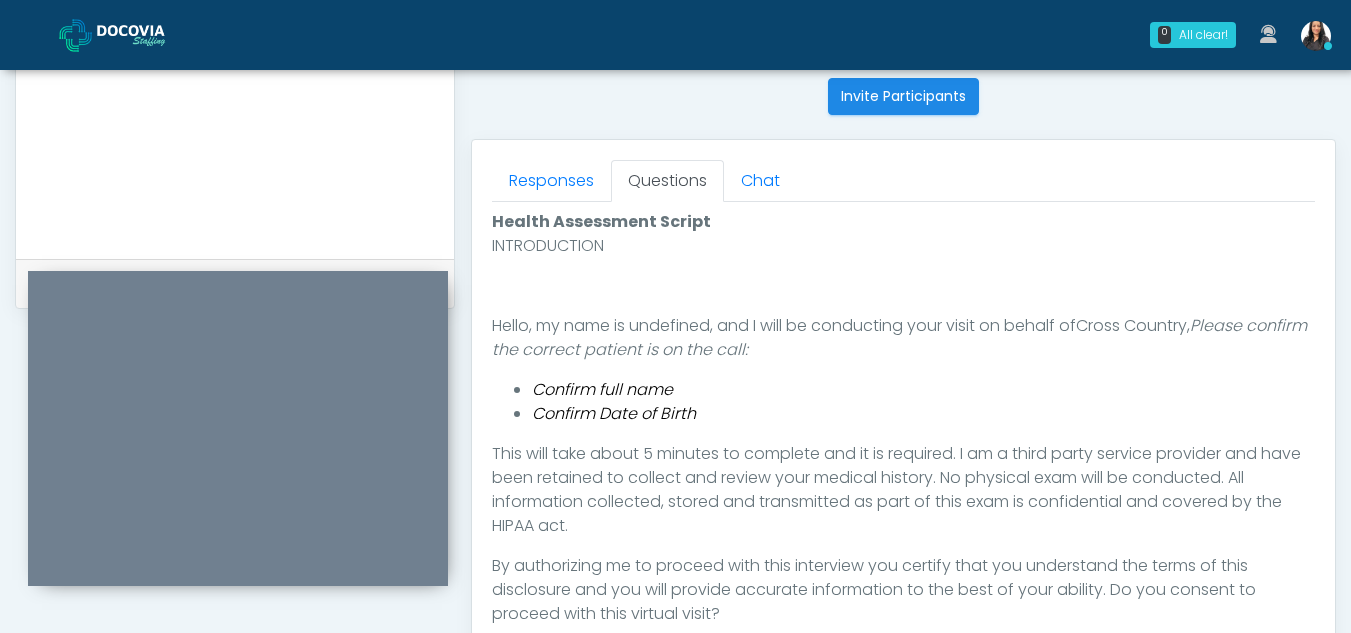 scroll, scrollTop: 1102, scrollLeft: 0, axis: vertical 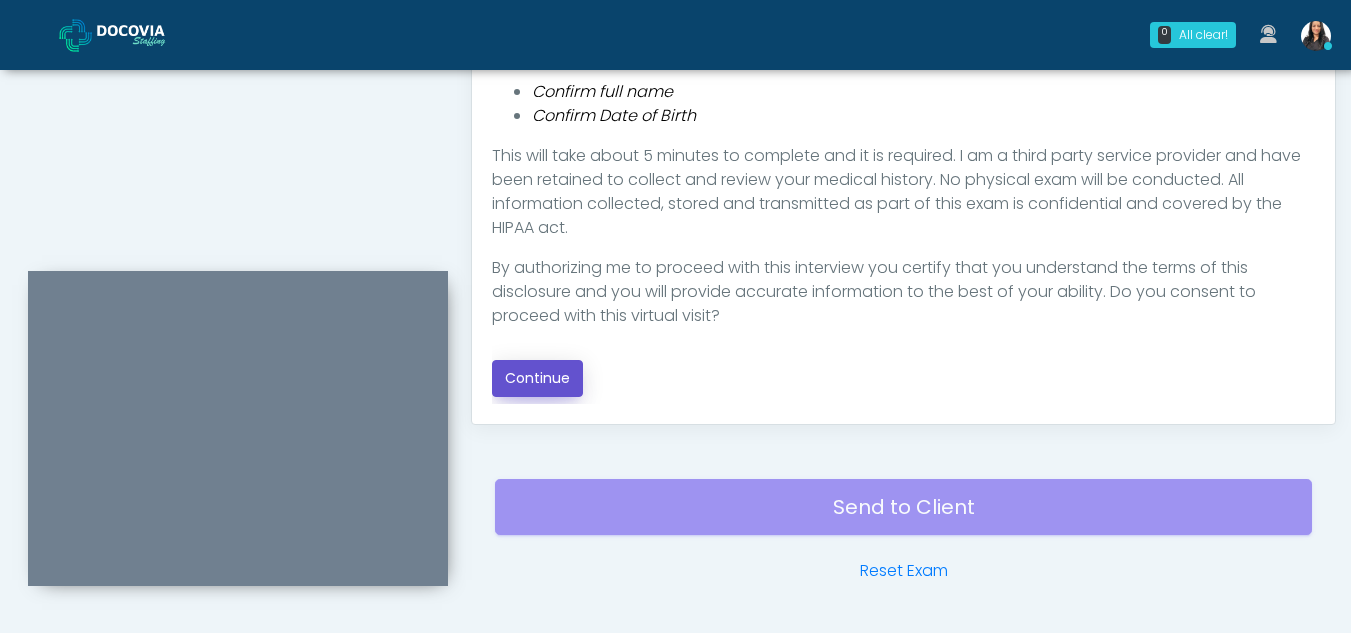 click on "Continue" at bounding box center (537, 378) 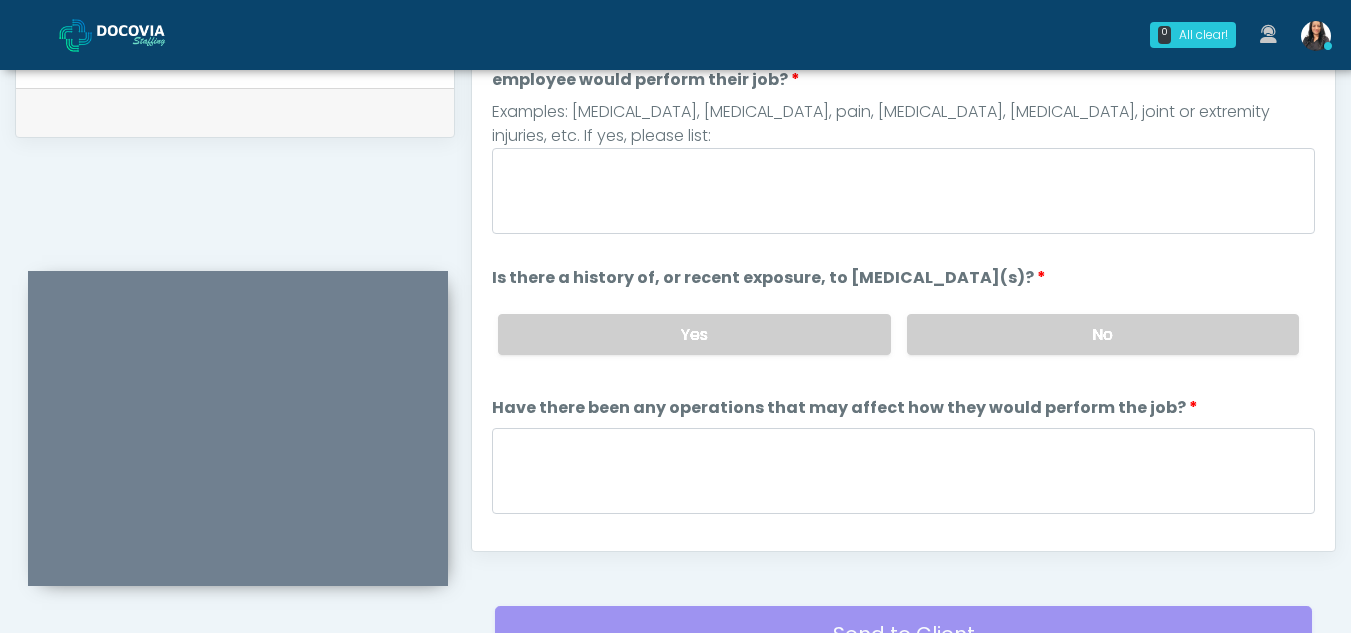 scroll, scrollTop: 912, scrollLeft: 0, axis: vertical 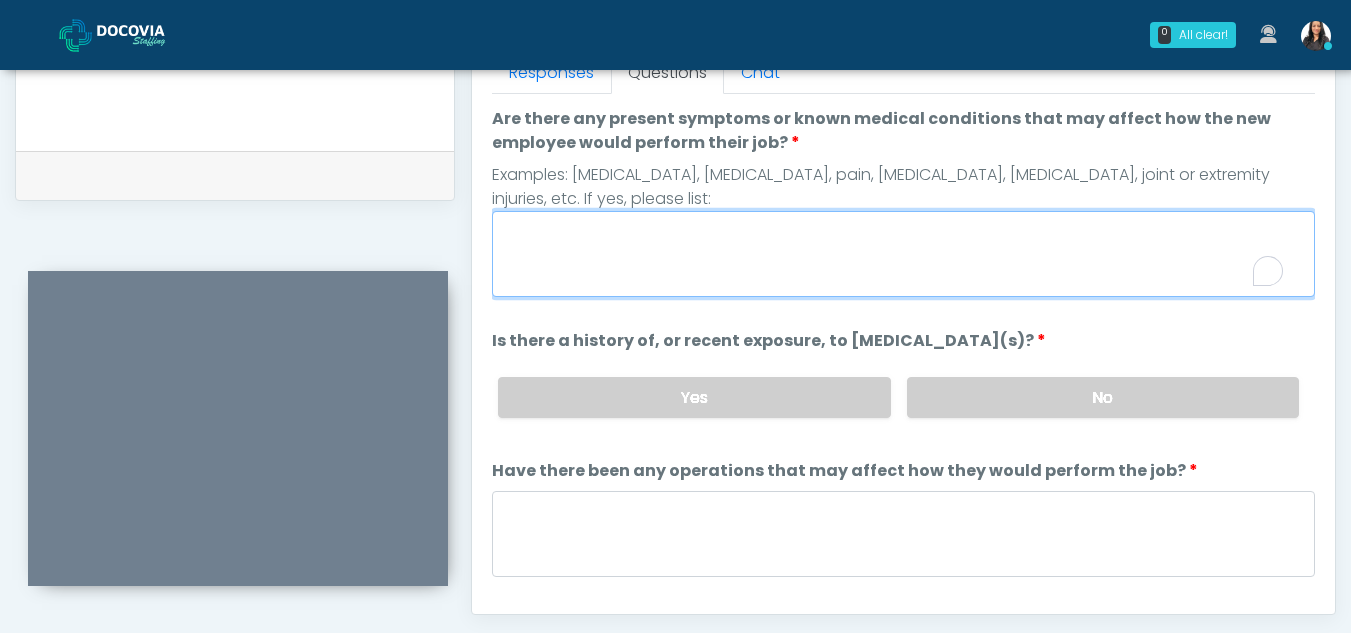 click on "Are there any present symptoms or known medical conditions that may affect how the new employee would perform their job?" at bounding box center (903, 254) 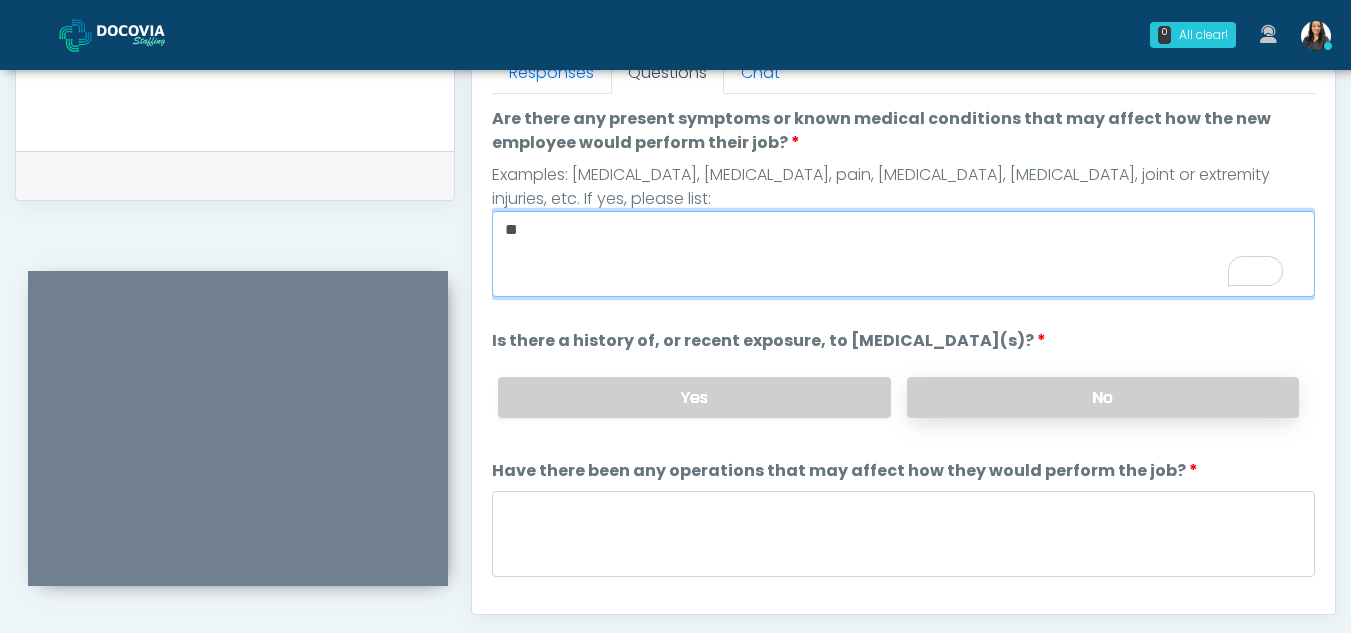 type on "**" 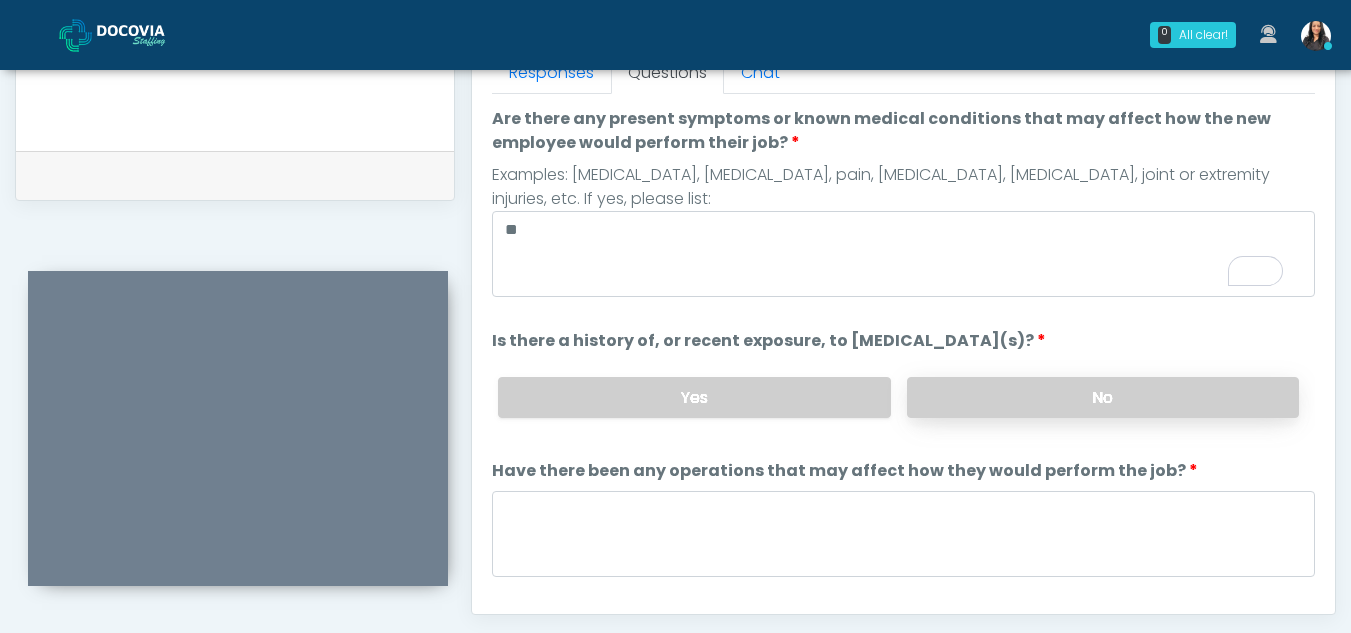 click on "No" at bounding box center (1103, 397) 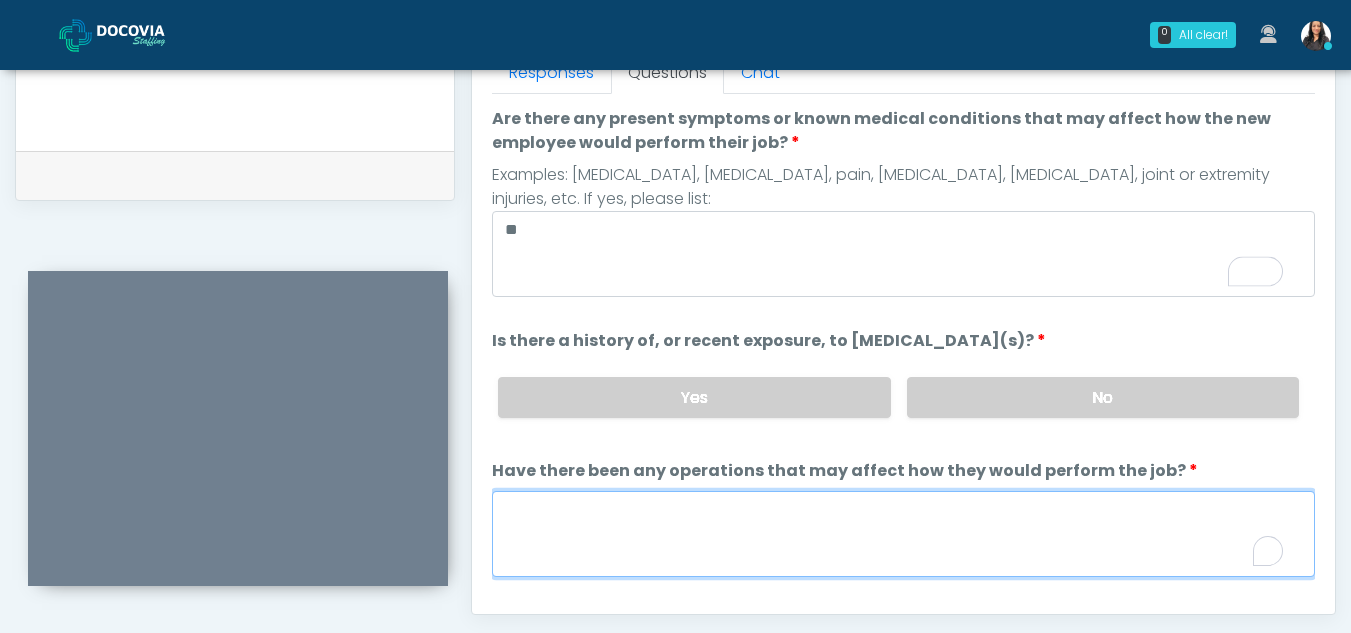 click on "Have there been any operations that may affect how they would perform the job?" at bounding box center [903, 534] 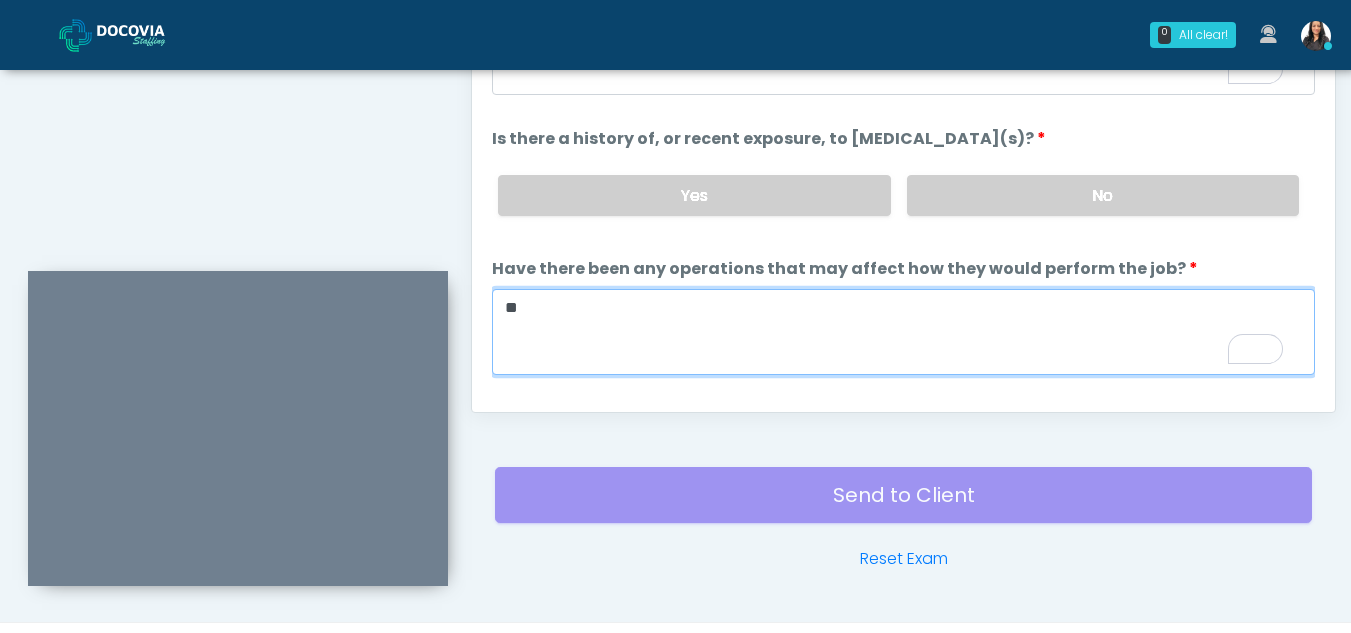 scroll, scrollTop: 1162, scrollLeft: 0, axis: vertical 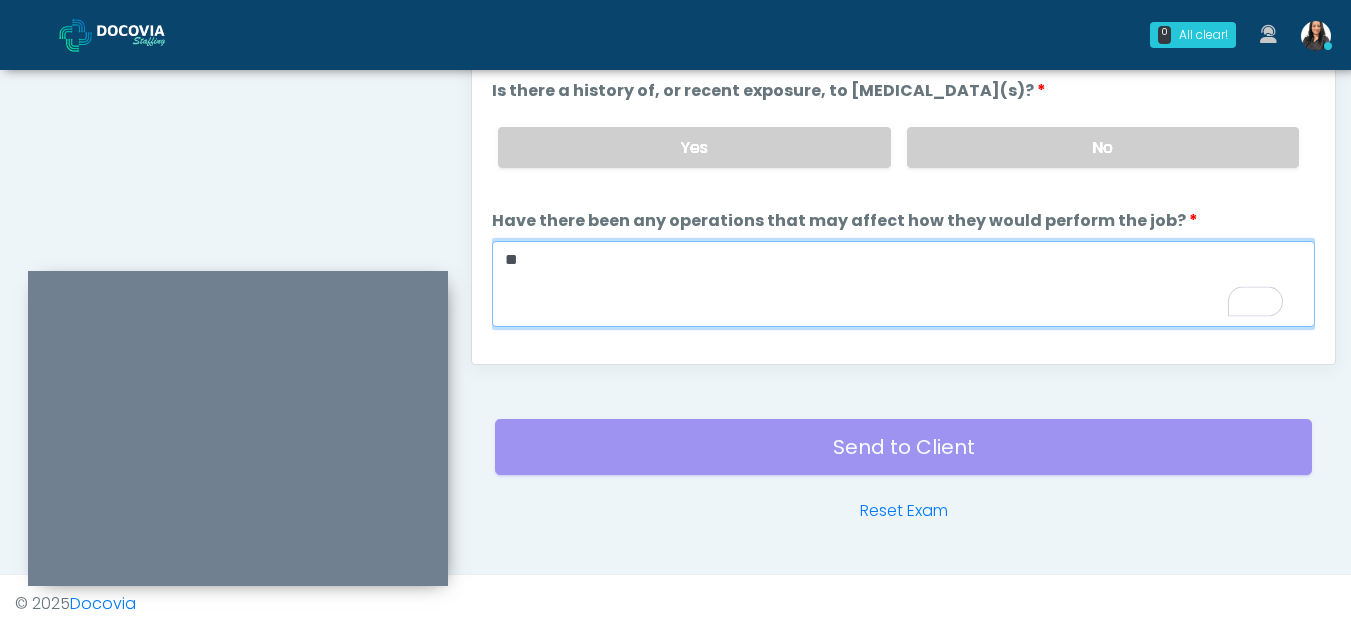 type on "**" 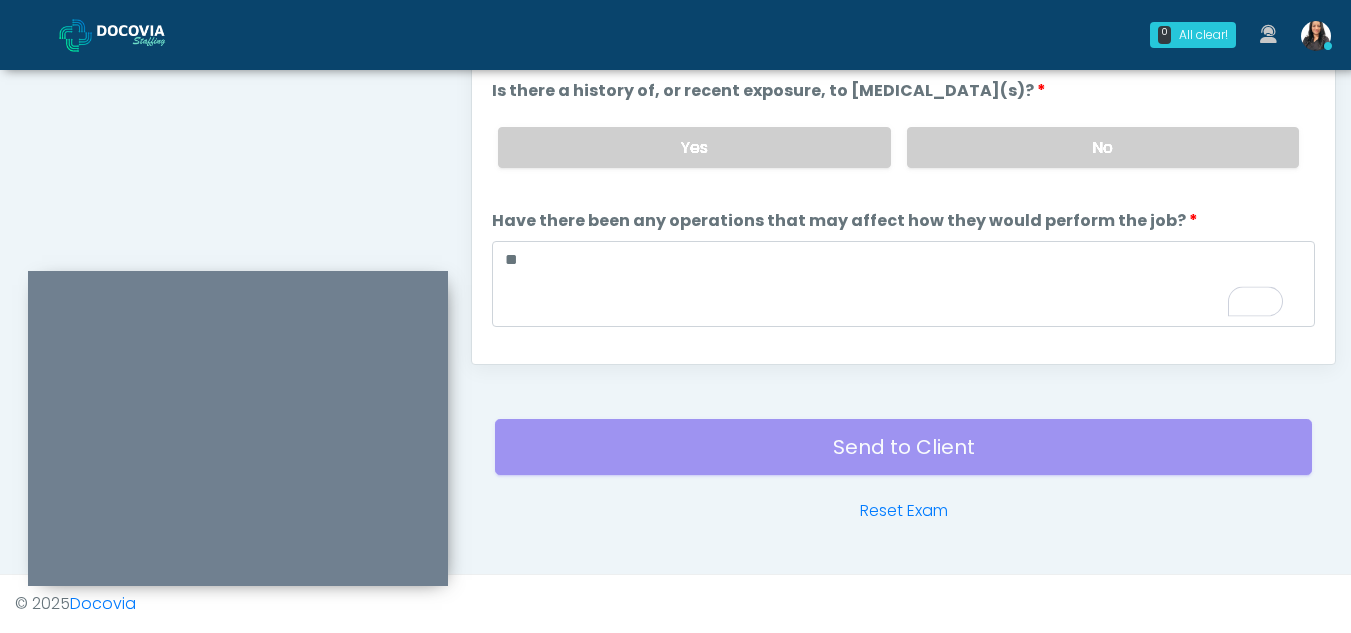 scroll, scrollTop: 171, scrollLeft: 0, axis: vertical 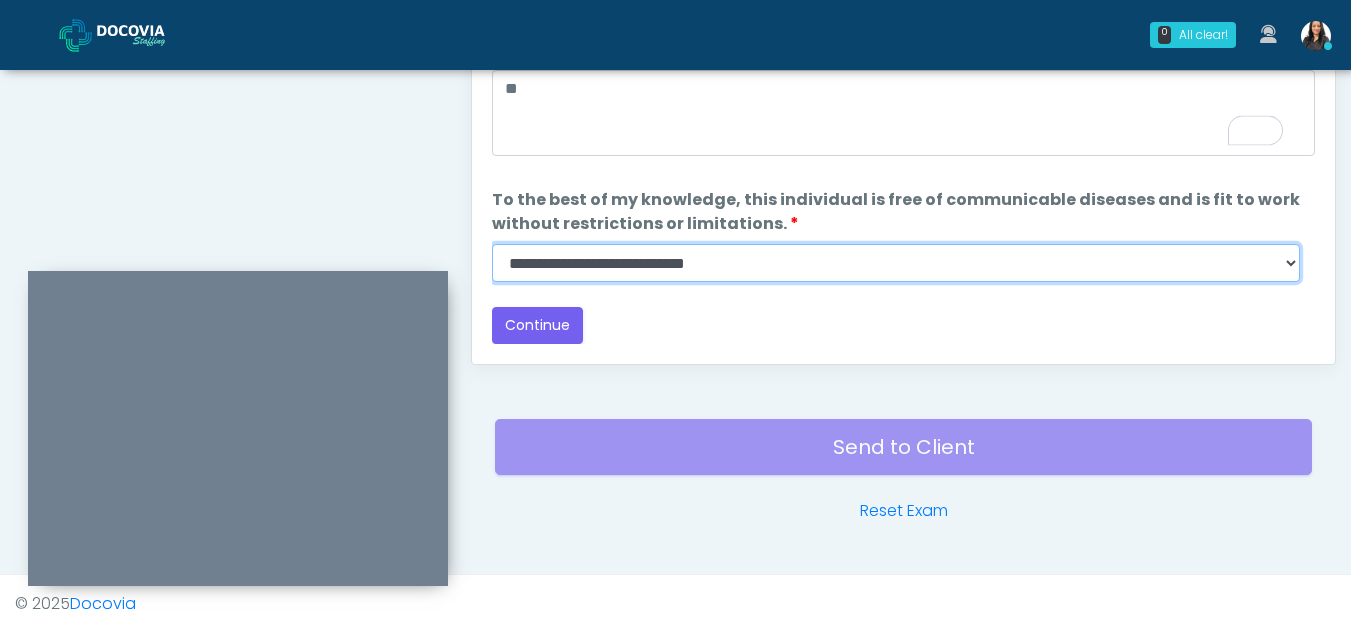 click on "**********" at bounding box center (896, 263) 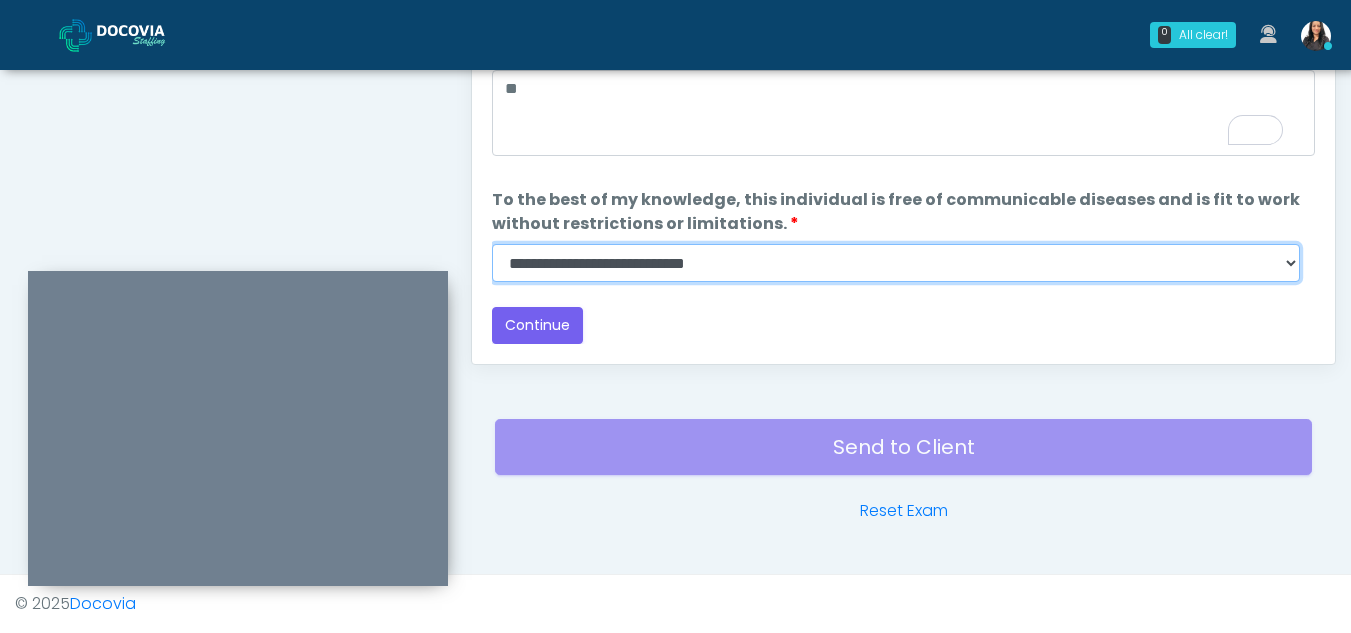 select on "******" 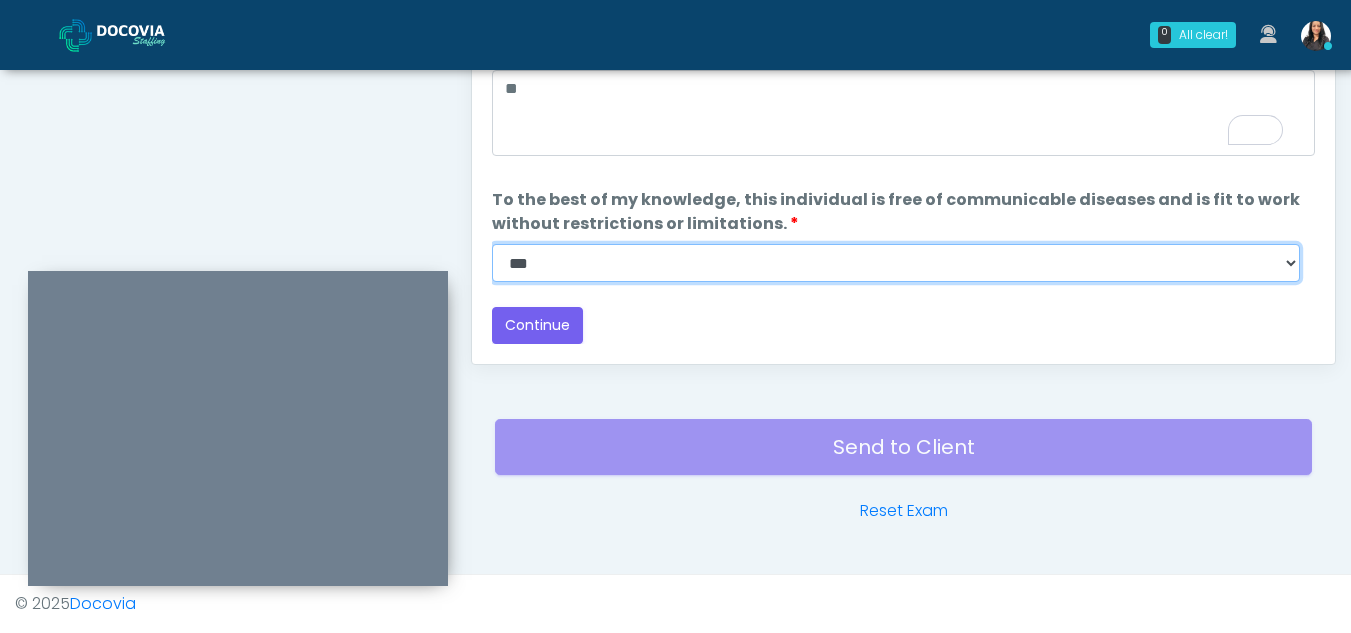 click on "**********" at bounding box center (896, 263) 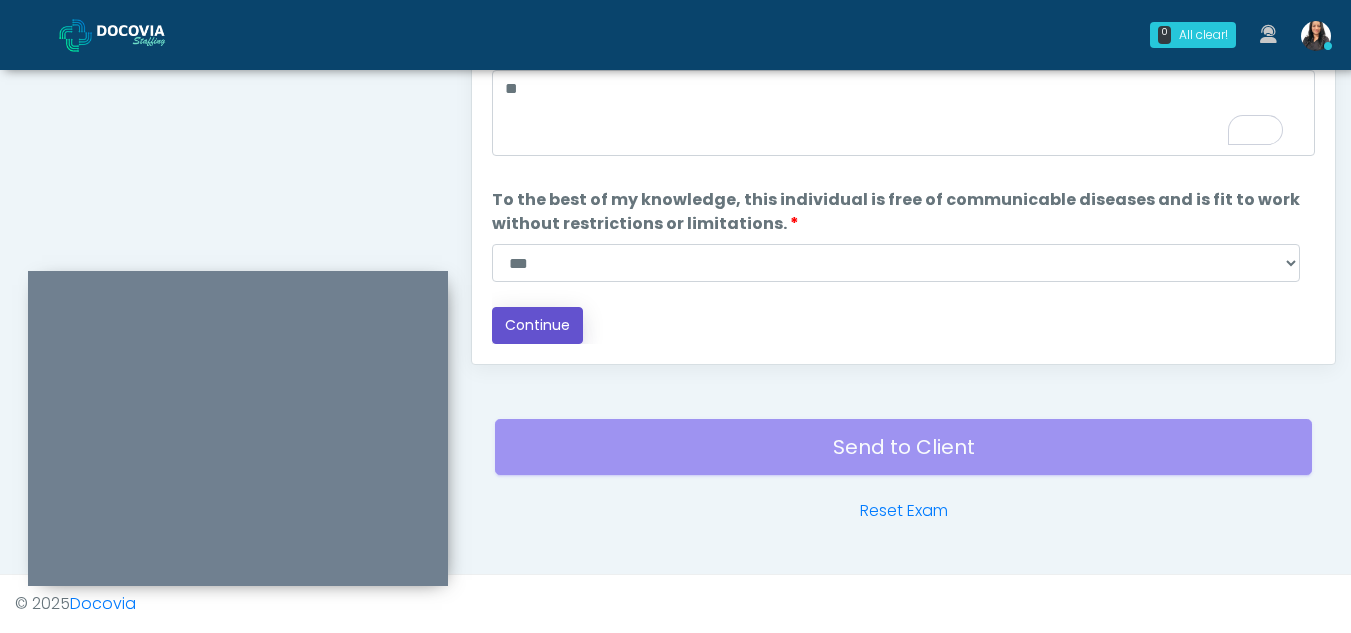 click on "Continue" at bounding box center (537, 325) 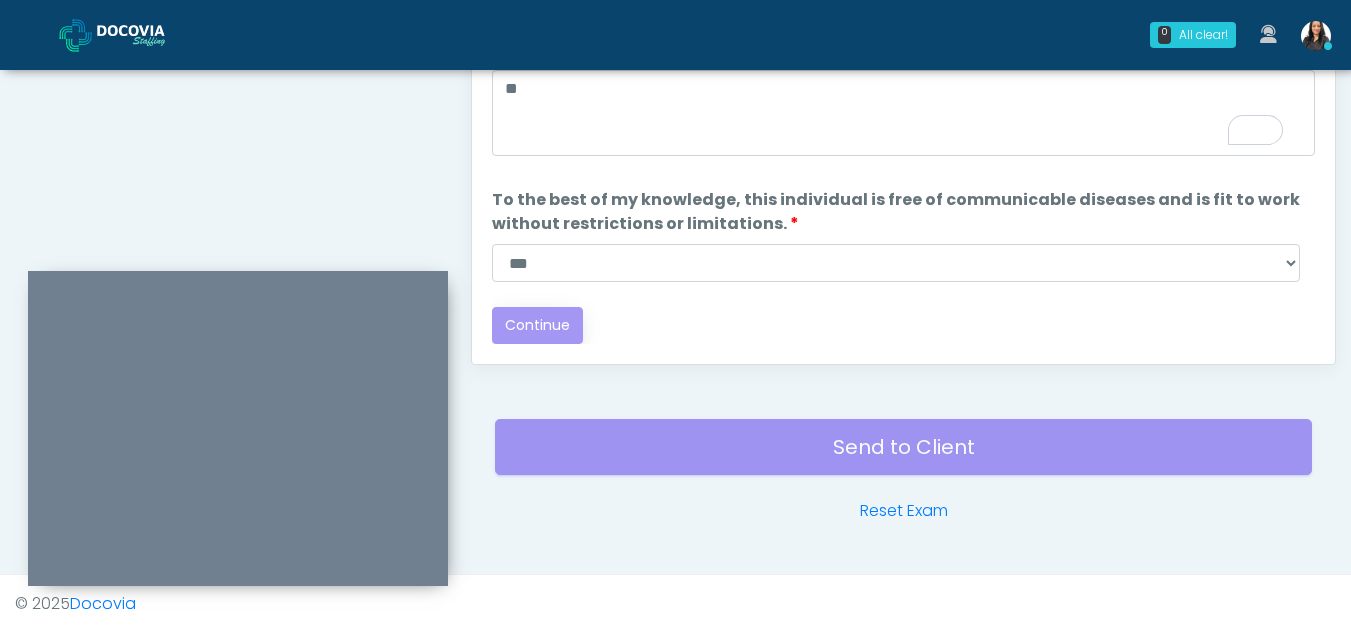 scroll, scrollTop: 0, scrollLeft: 0, axis: both 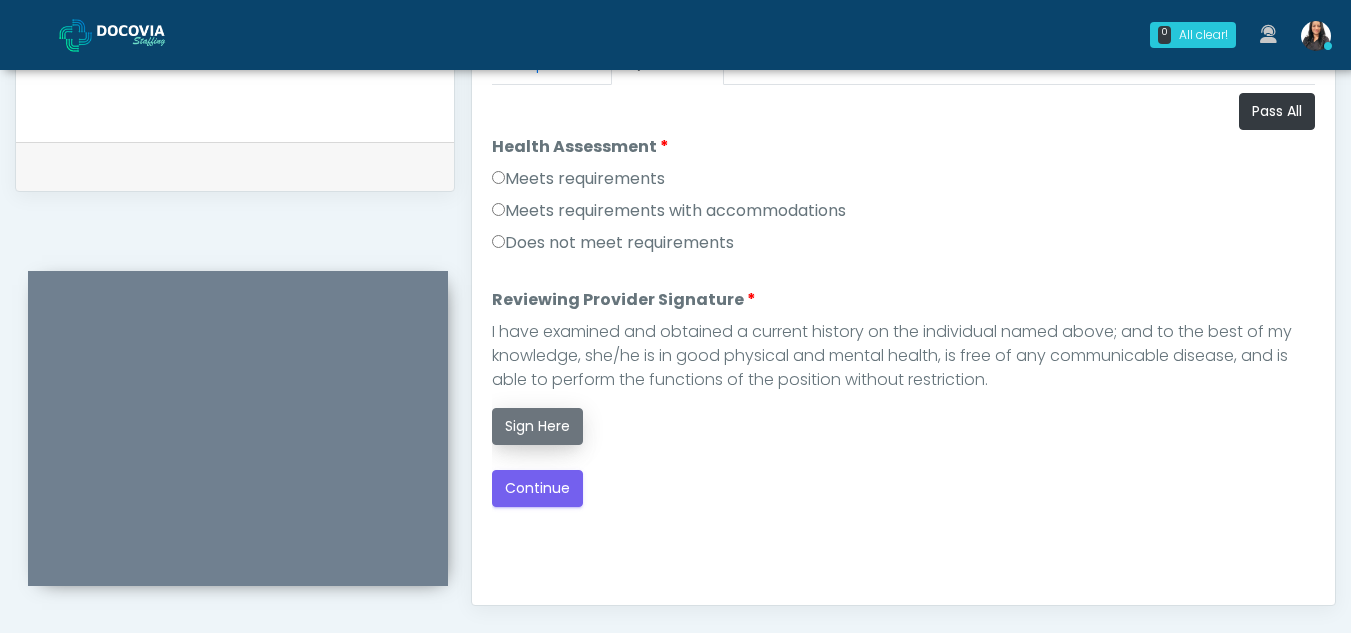 click on "Sign Here" at bounding box center [537, 426] 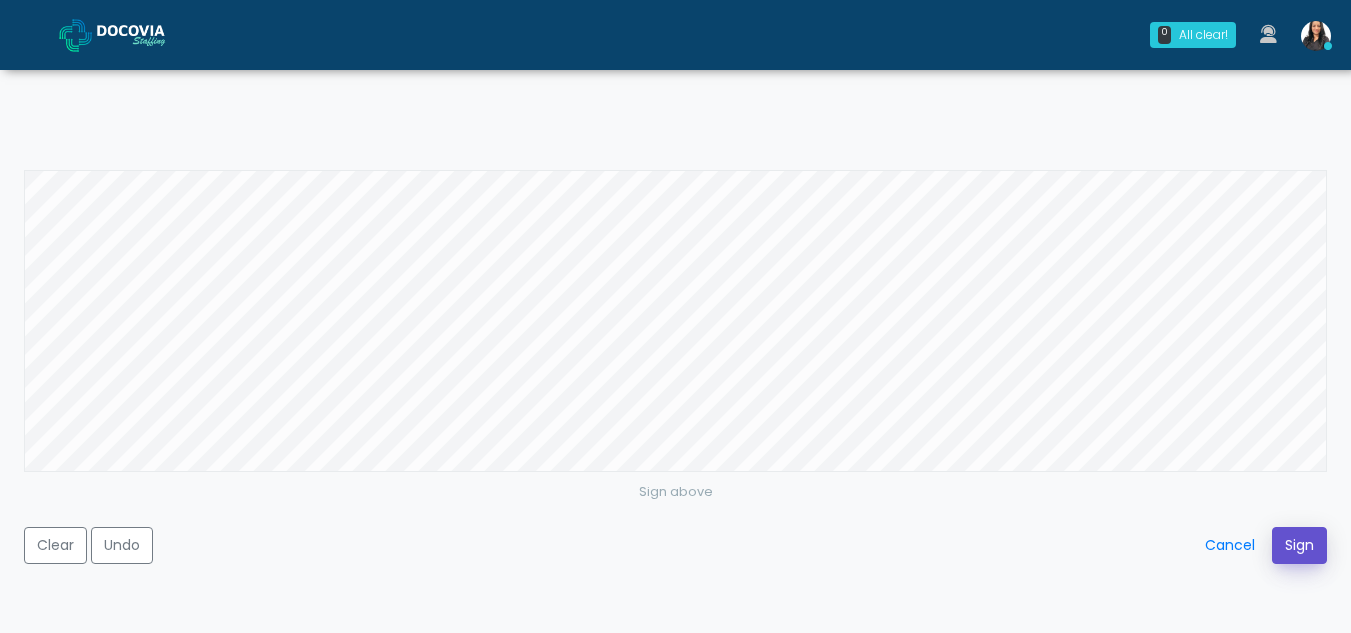 click on "Sign" at bounding box center [1299, 545] 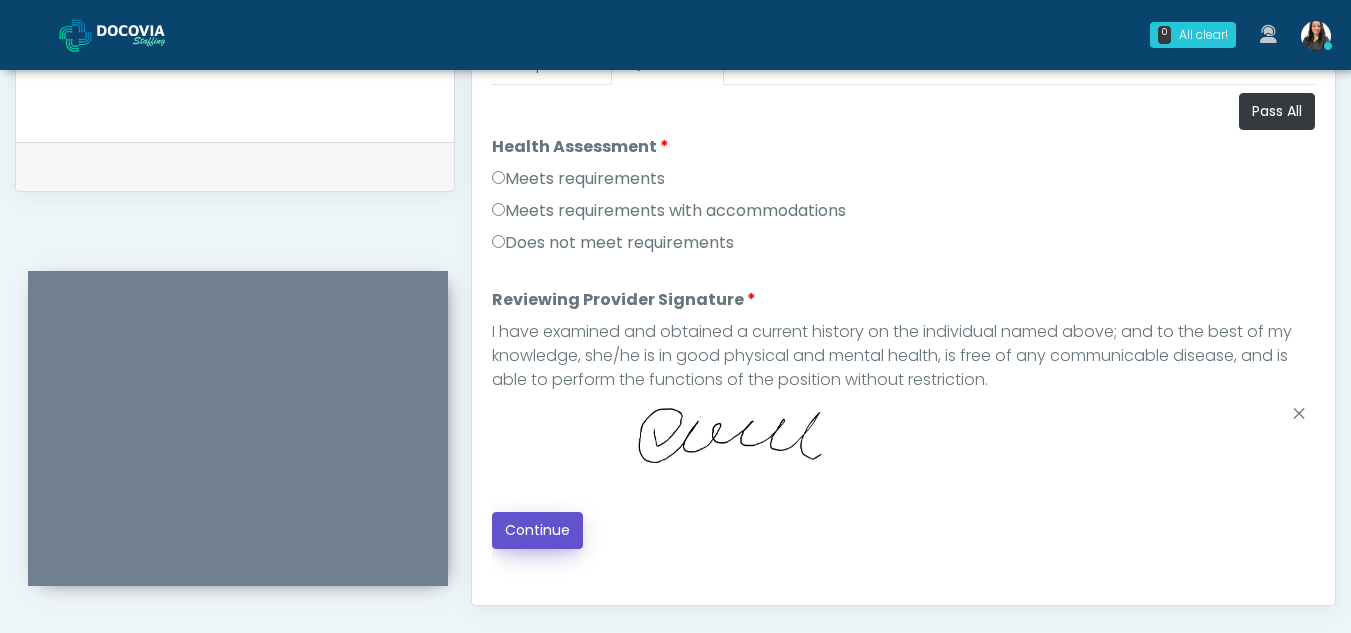 click on "Continue" at bounding box center (537, 530) 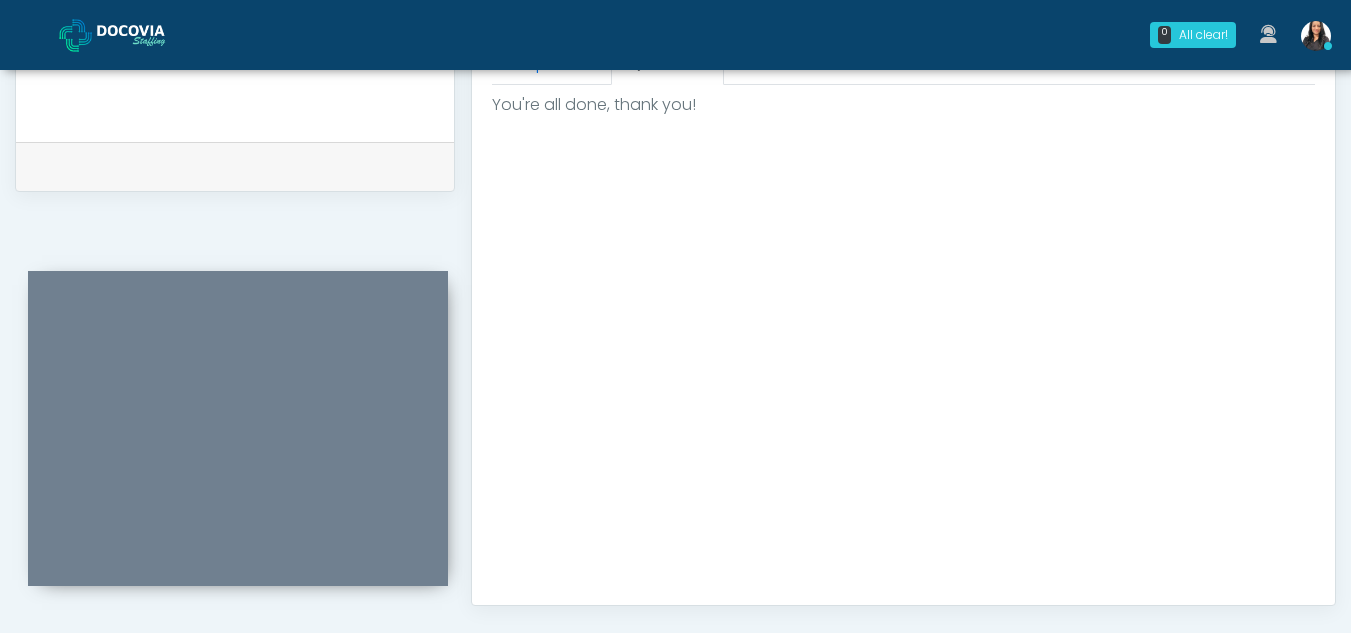 scroll, scrollTop: 1199, scrollLeft: 0, axis: vertical 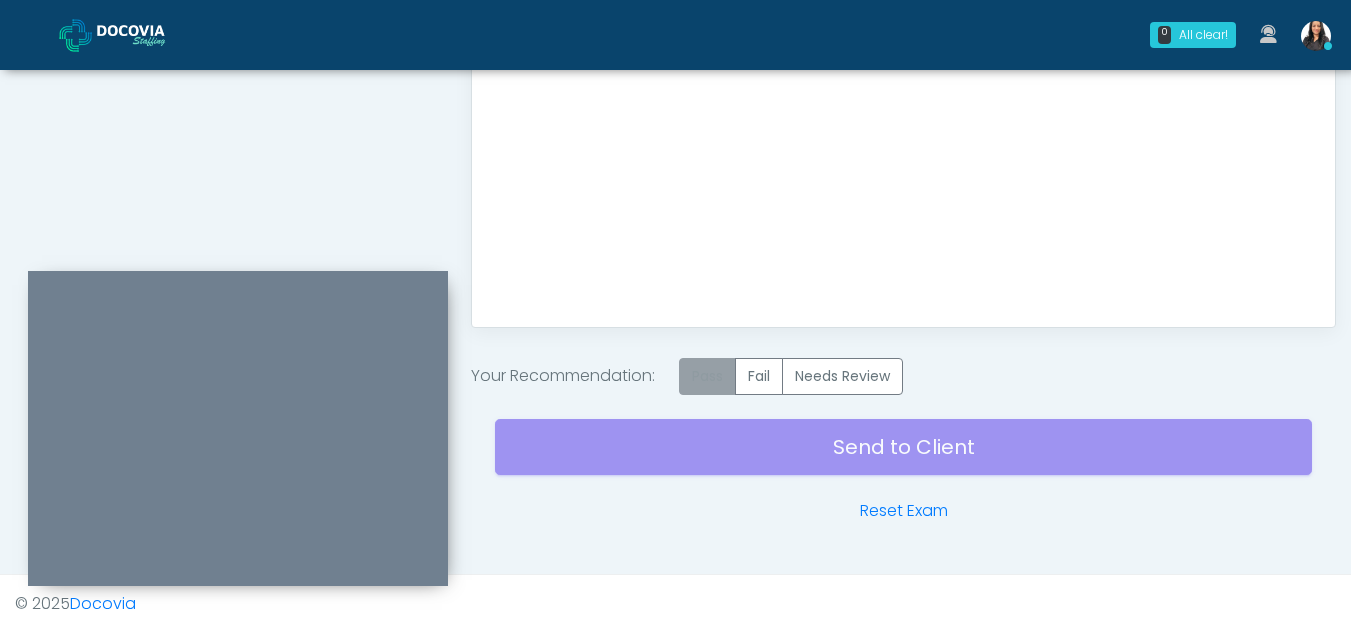 click on "Pass" at bounding box center (707, 376) 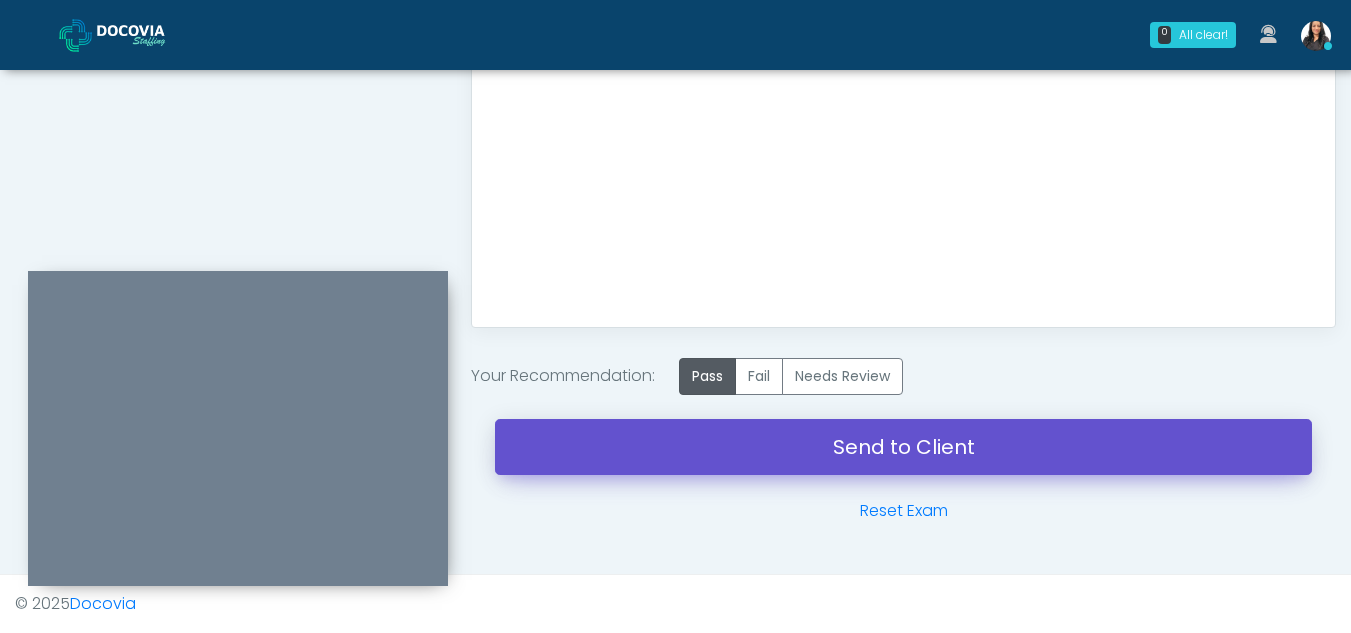 click on "Send to Client" at bounding box center [903, 447] 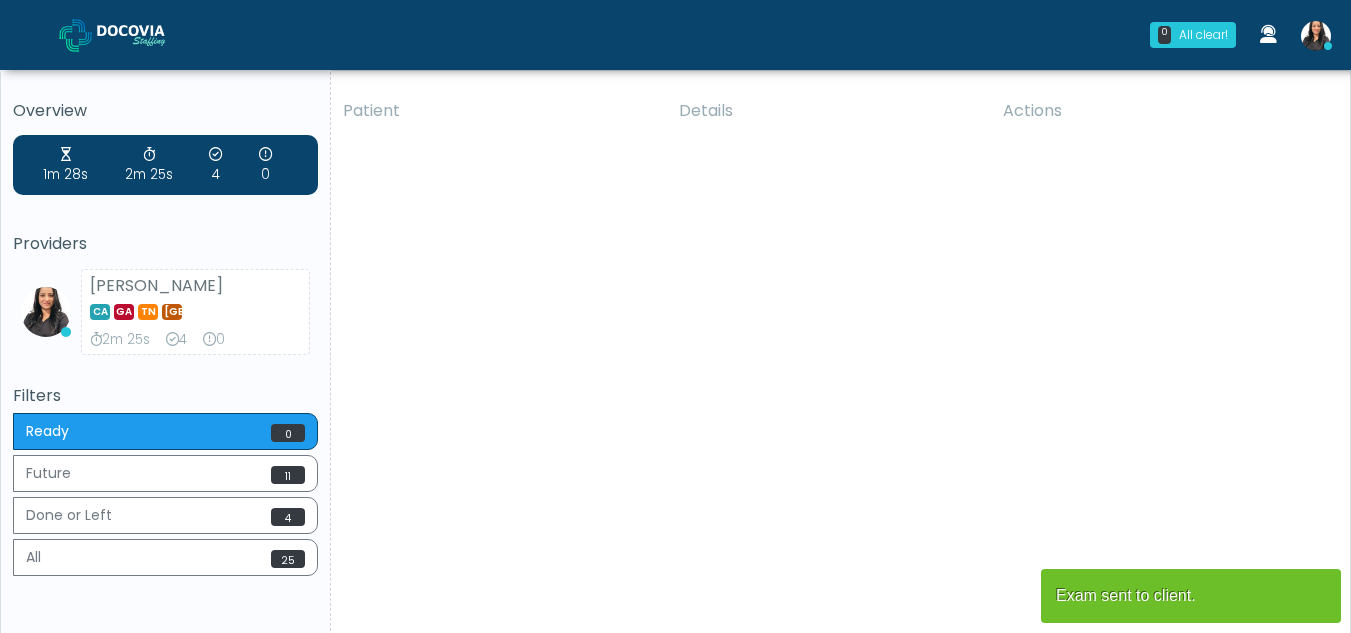 scroll, scrollTop: 0, scrollLeft: 0, axis: both 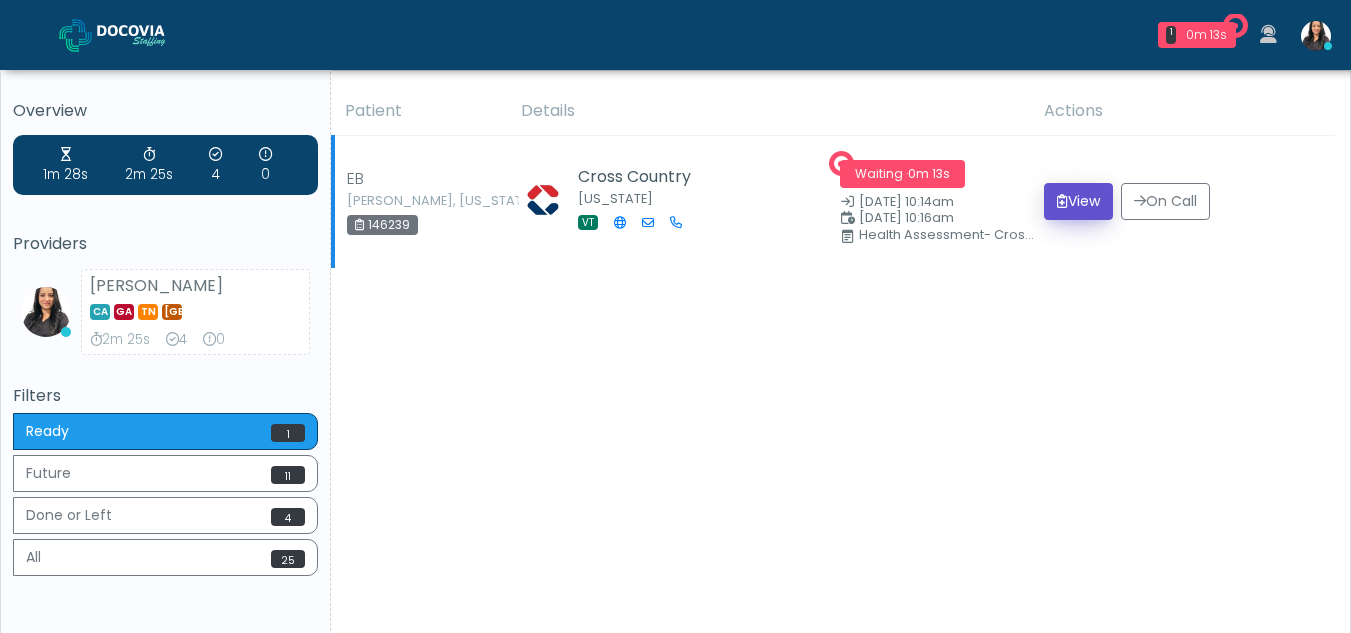 click on "View" at bounding box center [1078, 201] 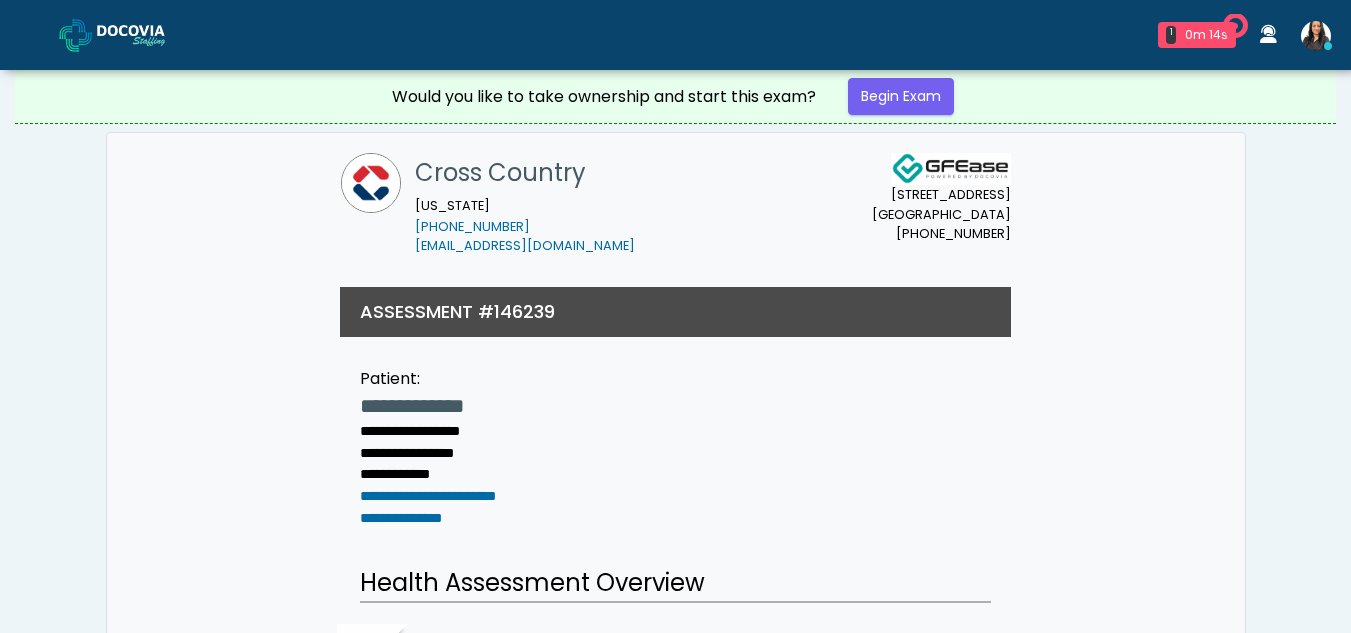 scroll, scrollTop: 0, scrollLeft: 0, axis: both 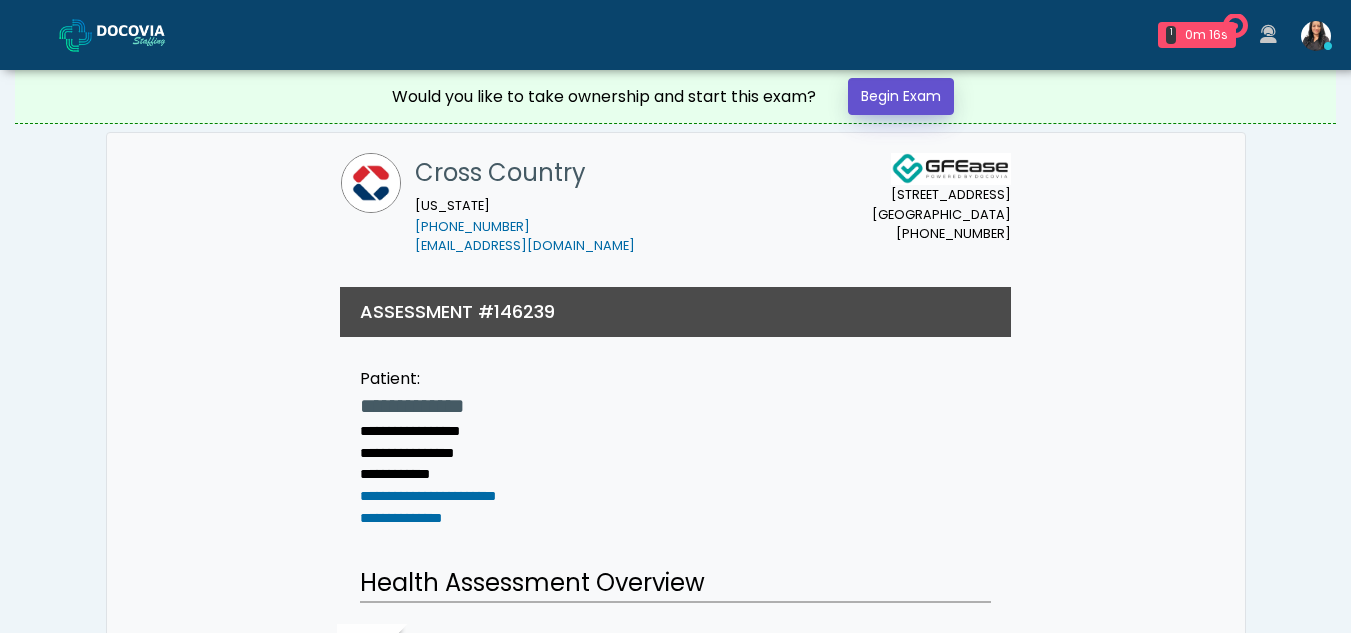 click on "Begin Exam" at bounding box center [901, 96] 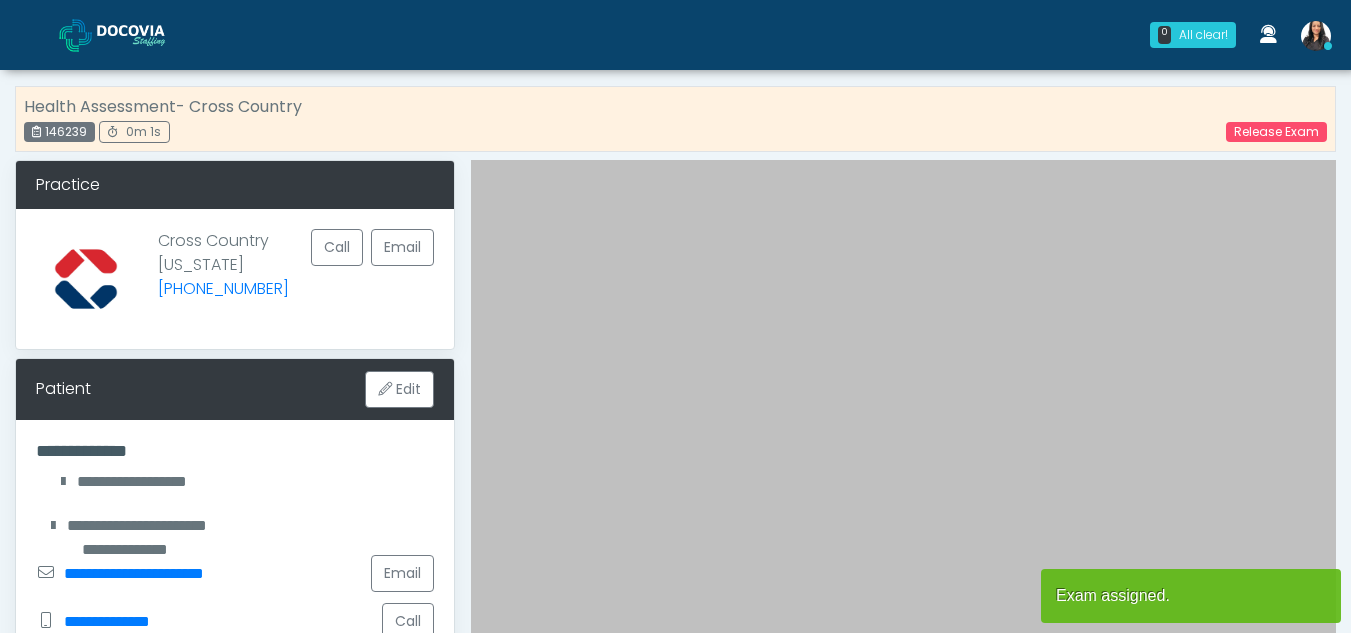 scroll, scrollTop: 0, scrollLeft: 0, axis: both 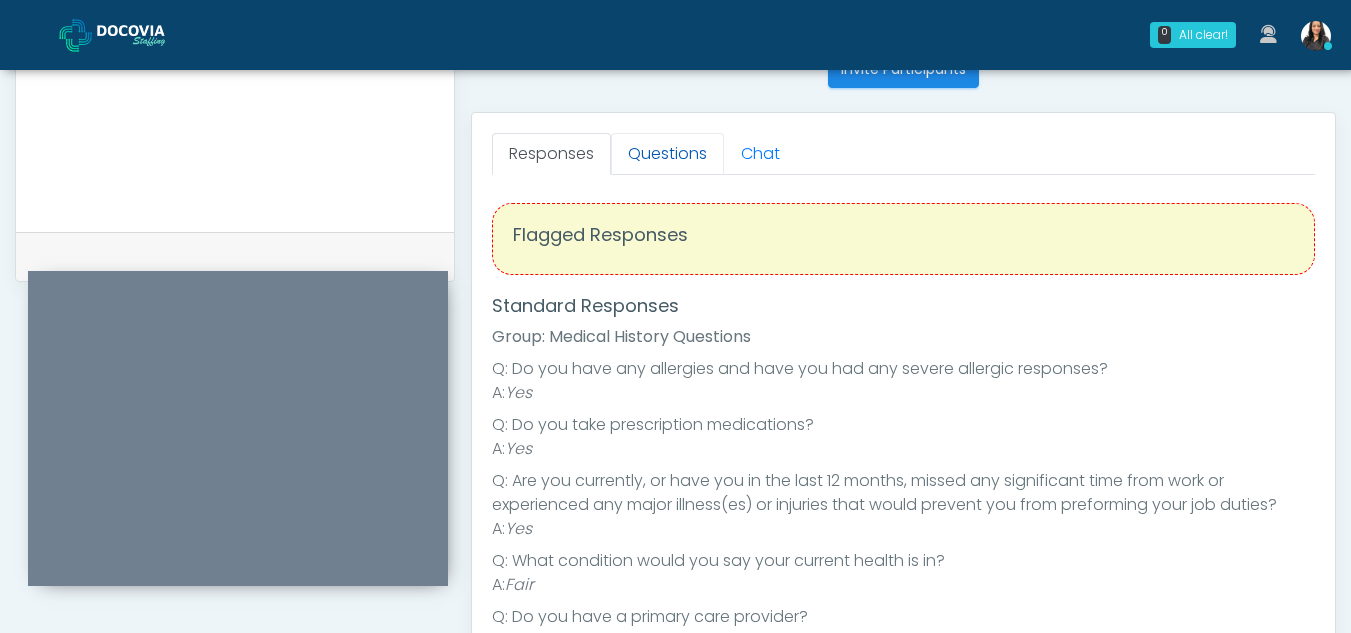 click on "Questions" at bounding box center [667, 154] 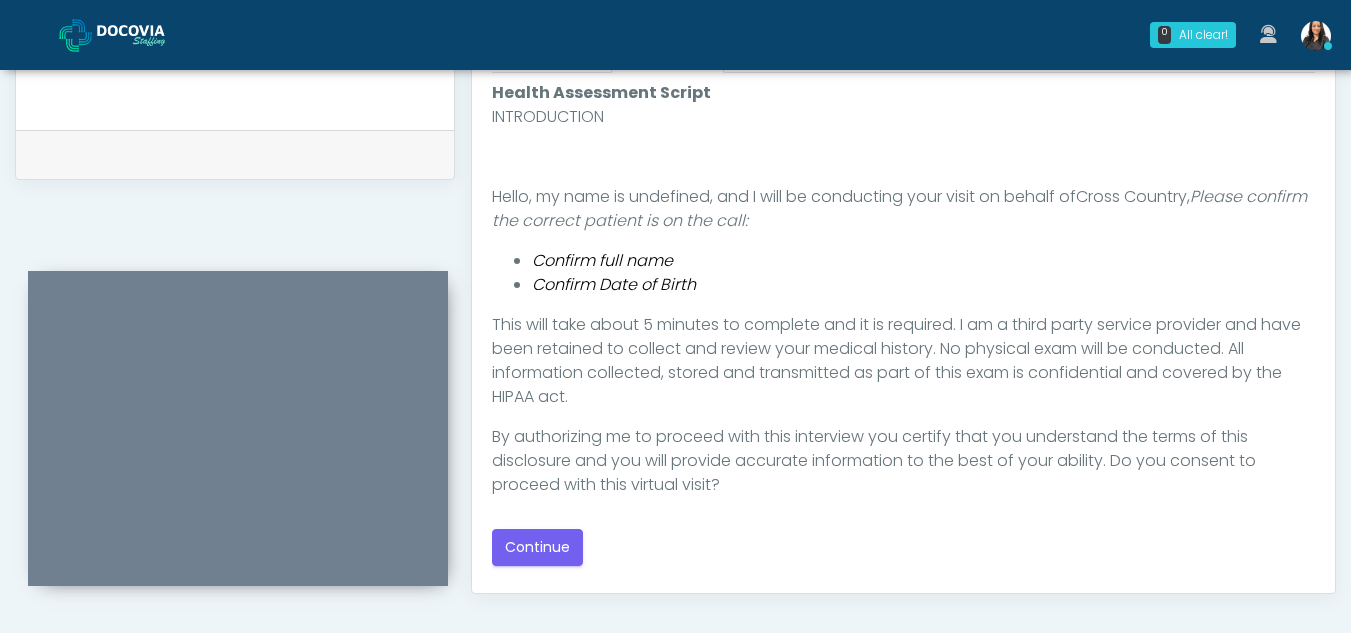 scroll, scrollTop: 936, scrollLeft: 0, axis: vertical 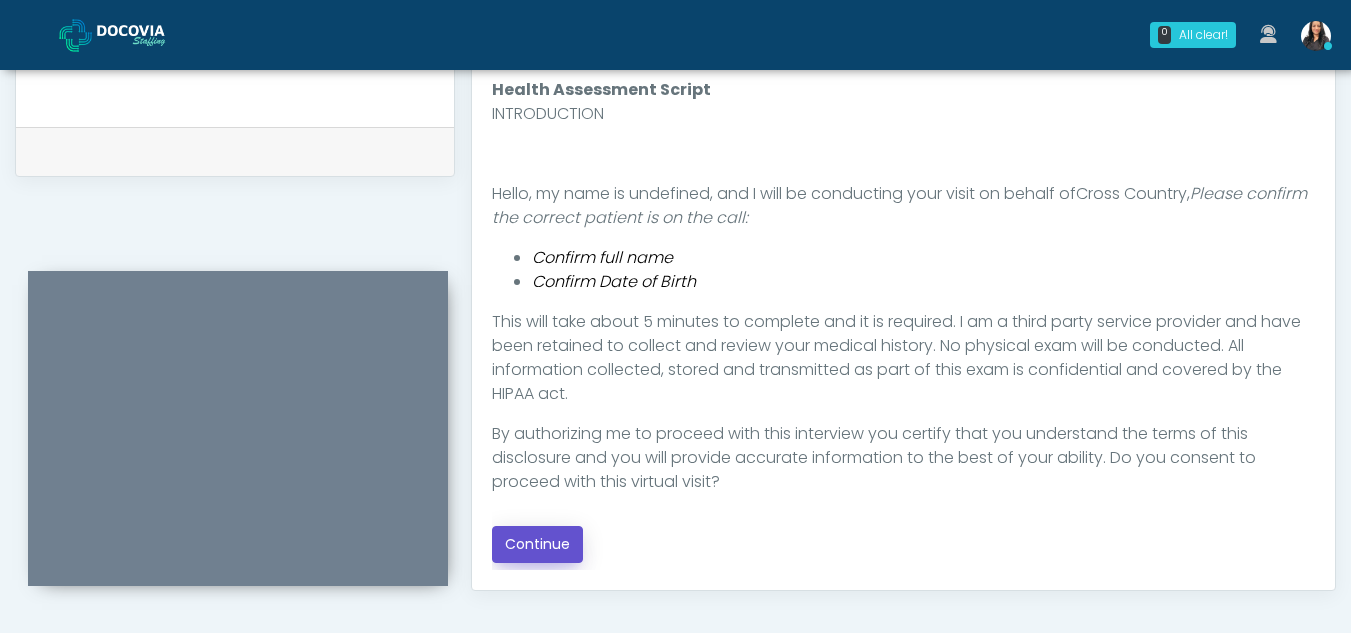 click on "Continue" at bounding box center (537, 544) 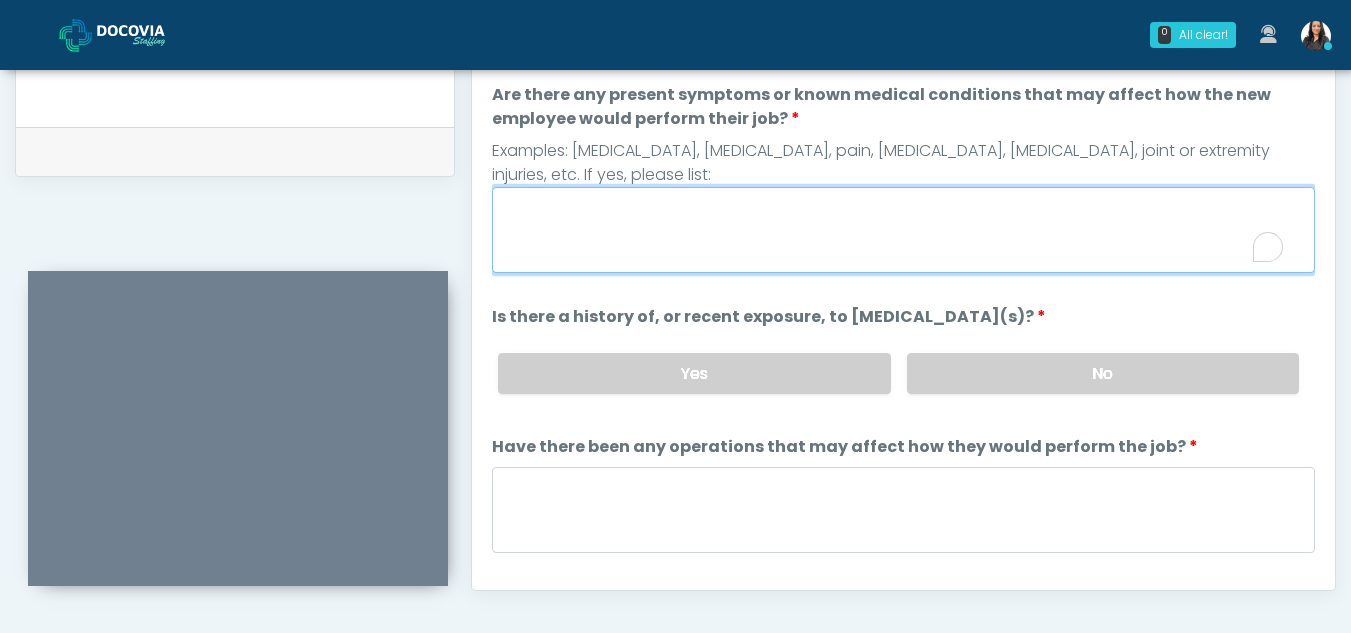 click on "Are there any present symptoms or known medical conditions that may affect how the new employee would perform their job?" at bounding box center (903, 230) 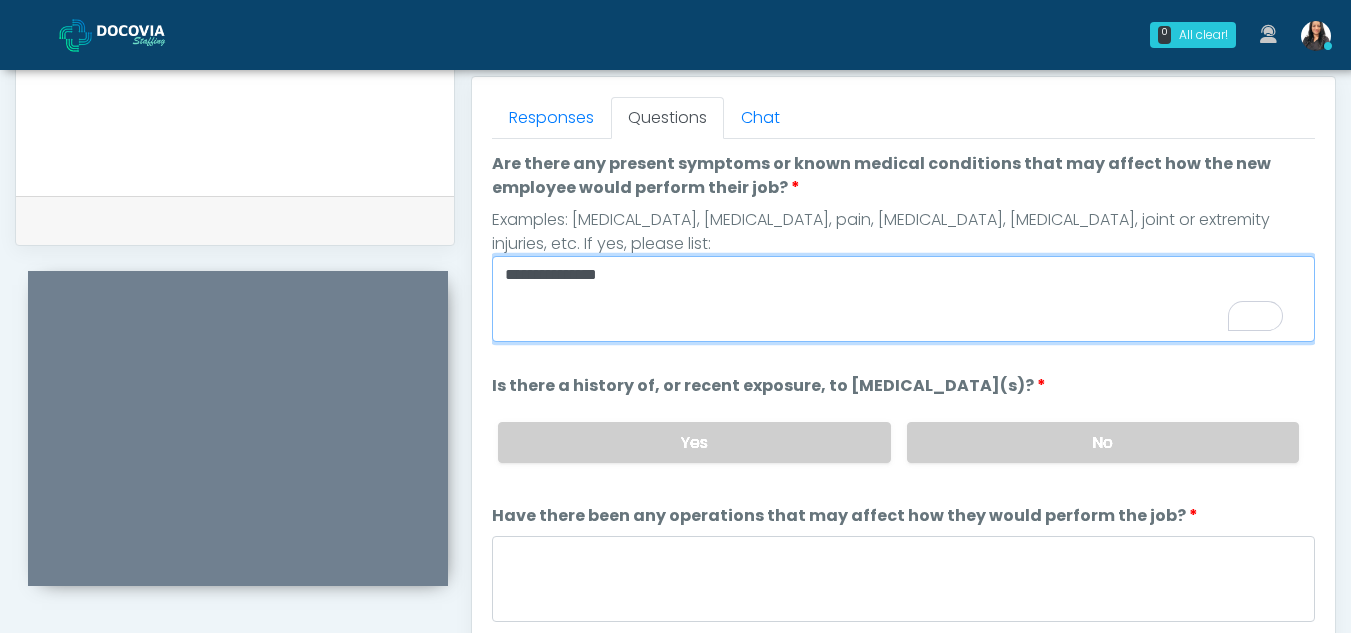 scroll, scrollTop: 816, scrollLeft: 0, axis: vertical 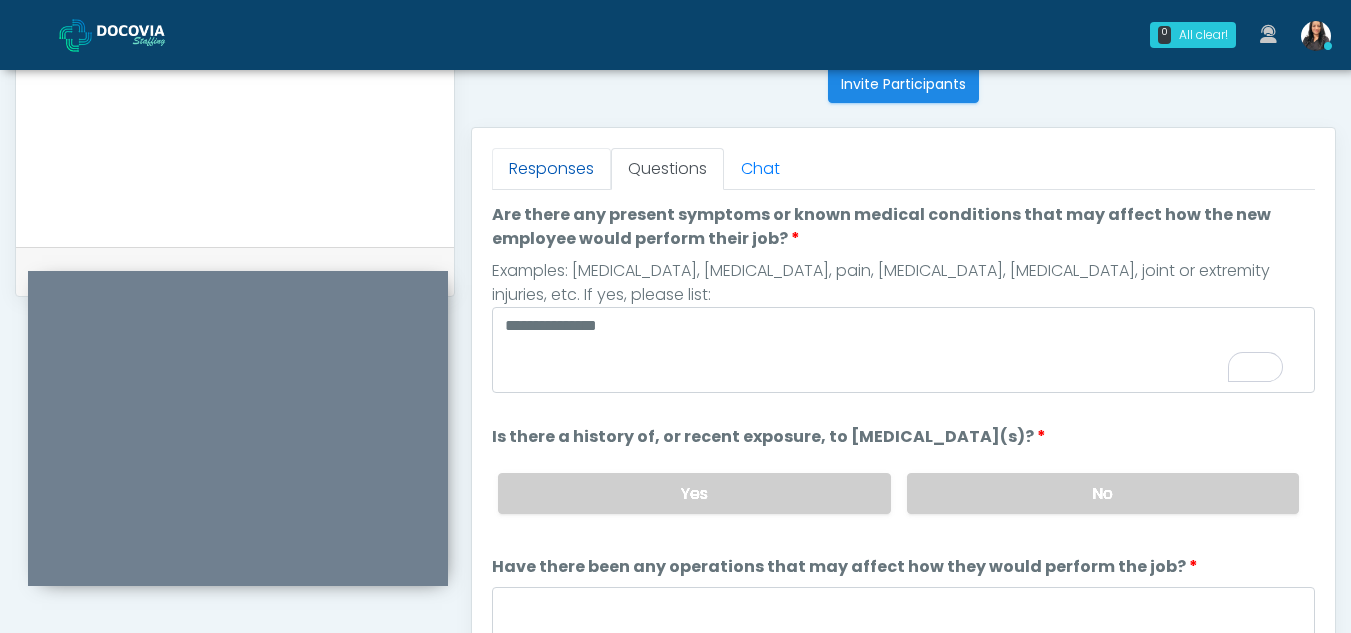 click on "Responses" at bounding box center (551, 169) 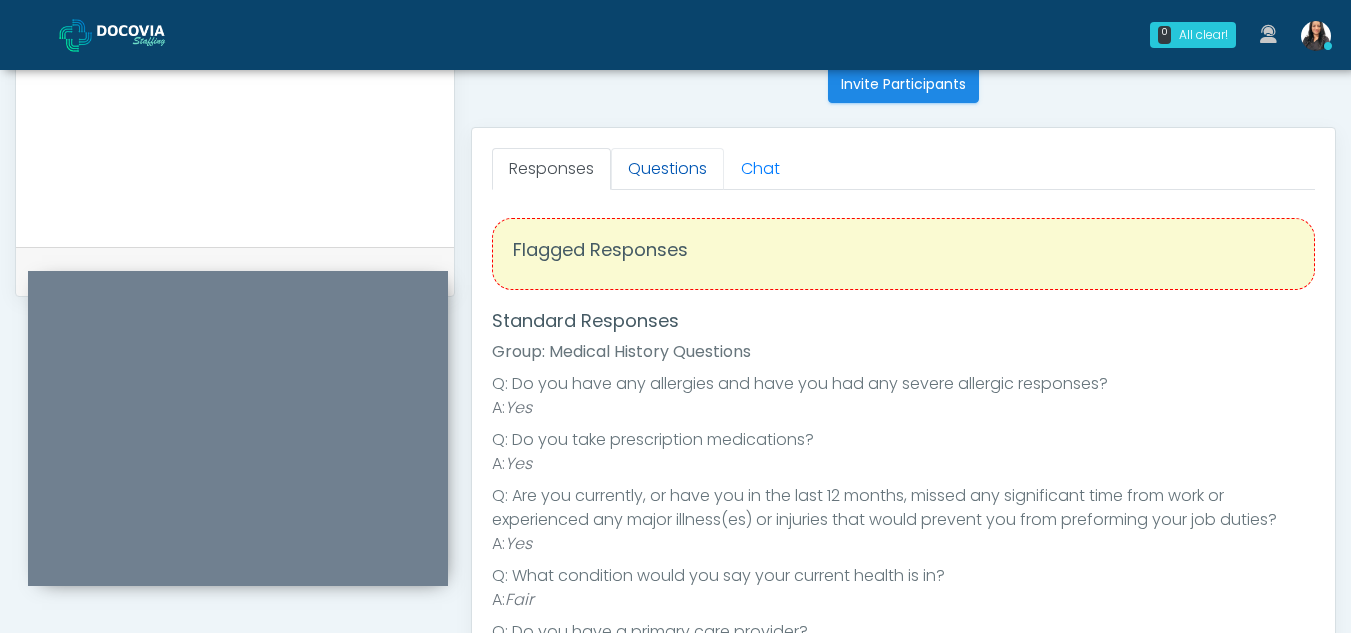 click on "Questions" at bounding box center [667, 169] 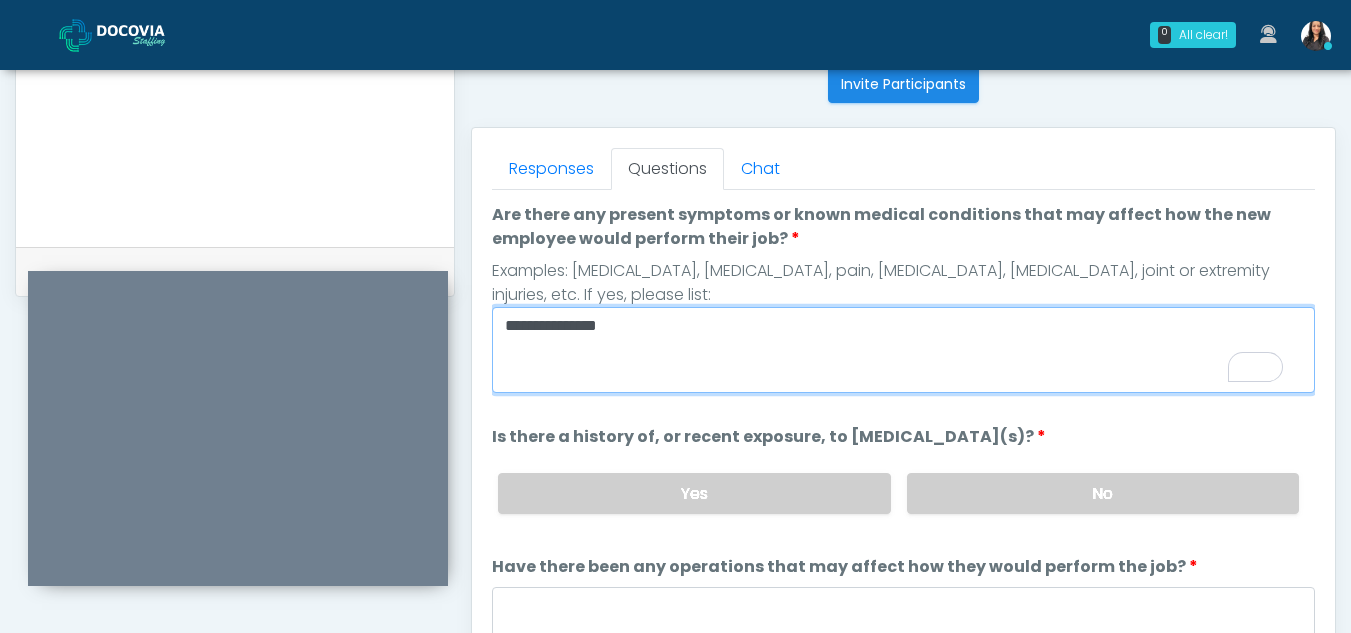 click on "**********" at bounding box center [903, 350] 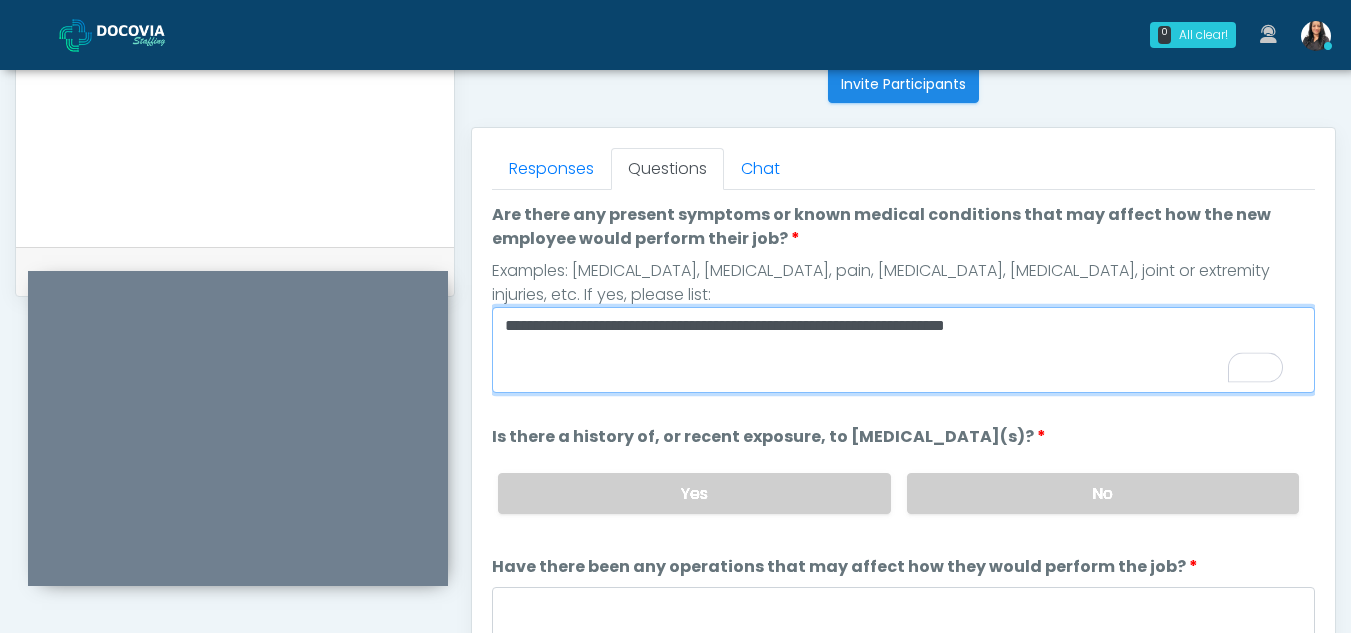 click on "**********" at bounding box center [903, 350] 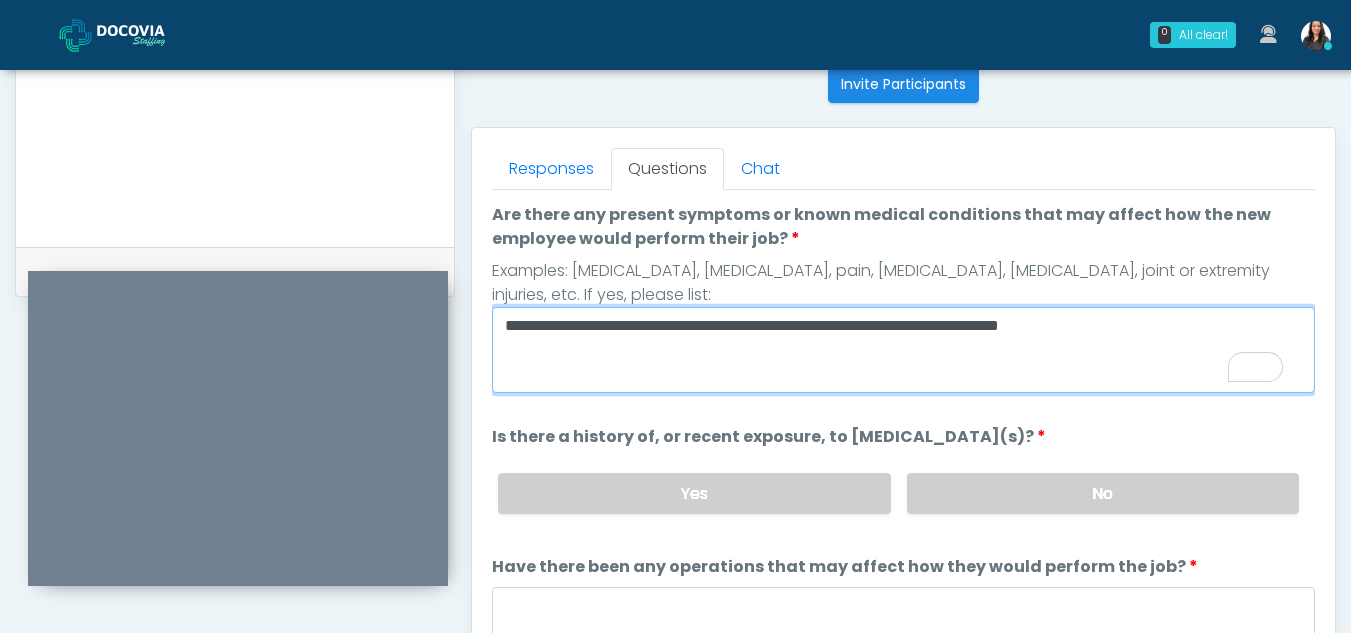 type on "**********" 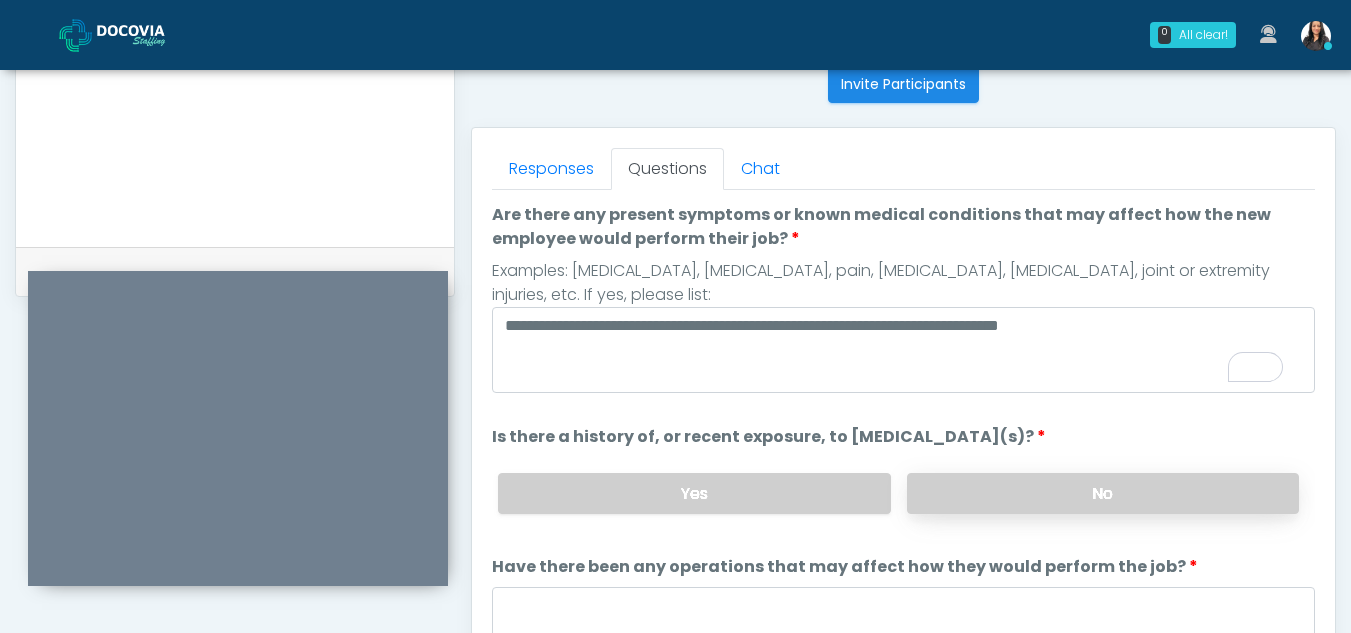 click on "No" at bounding box center (1103, 493) 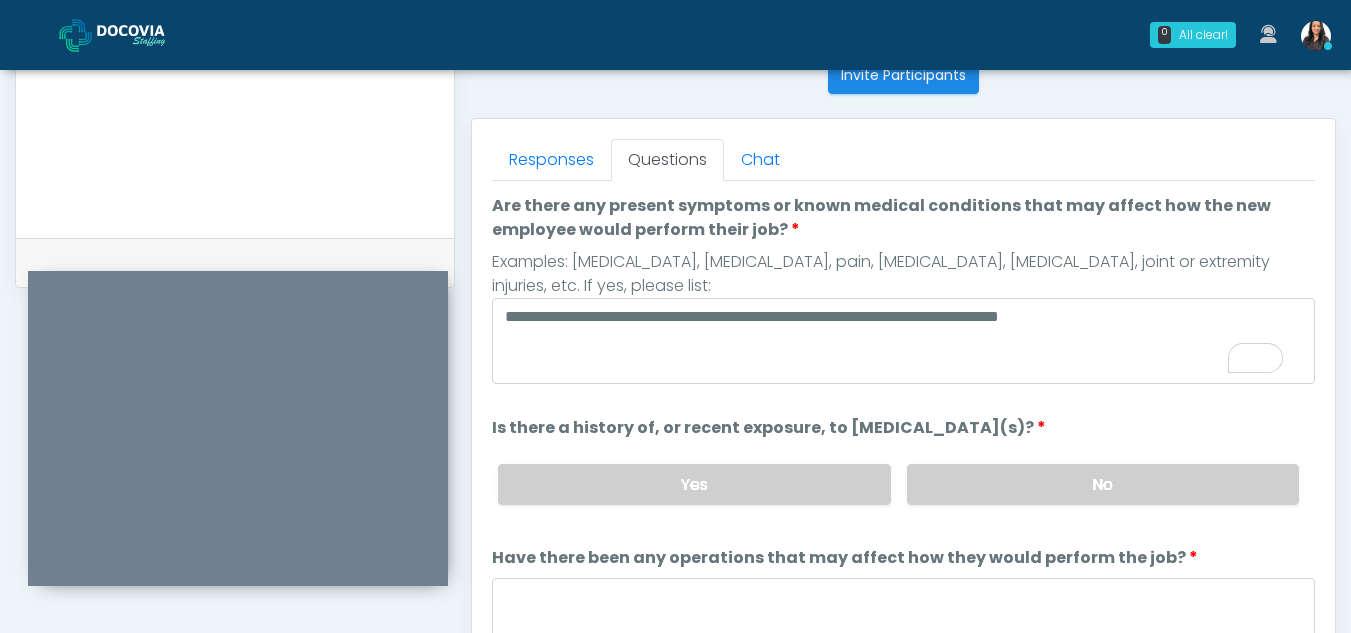 scroll, scrollTop: 813, scrollLeft: 0, axis: vertical 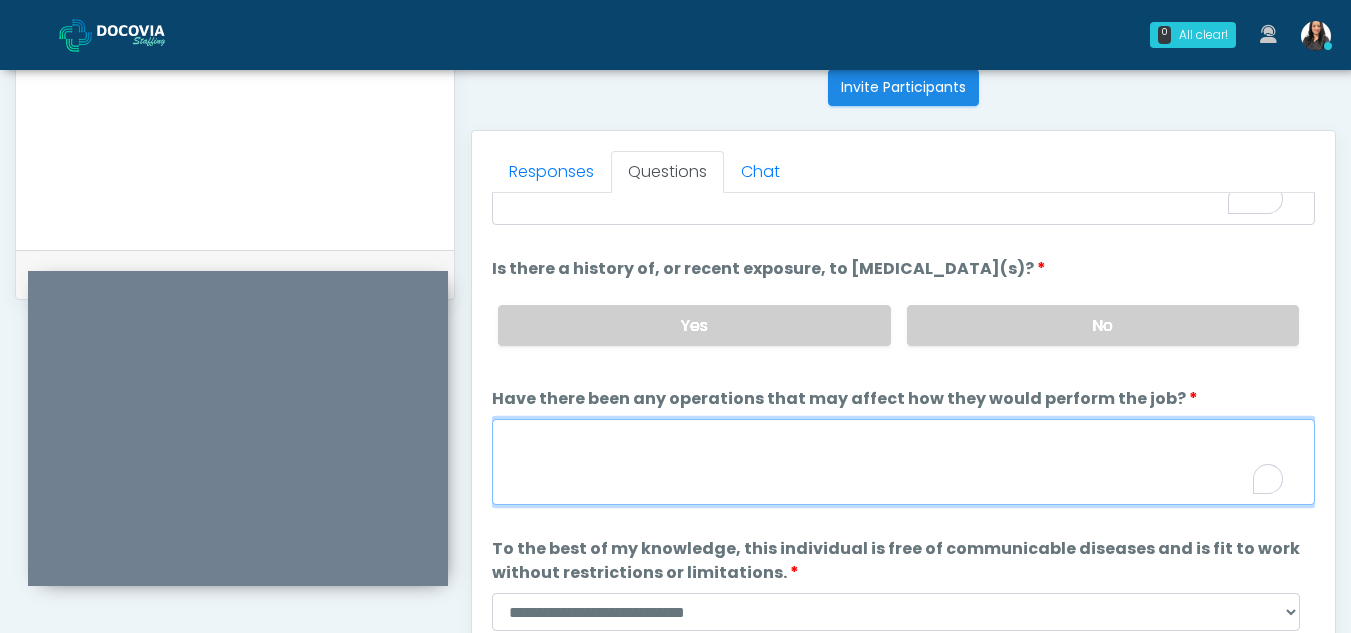 click on "Have there been any operations that may affect how they would perform the job?" at bounding box center (903, 462) 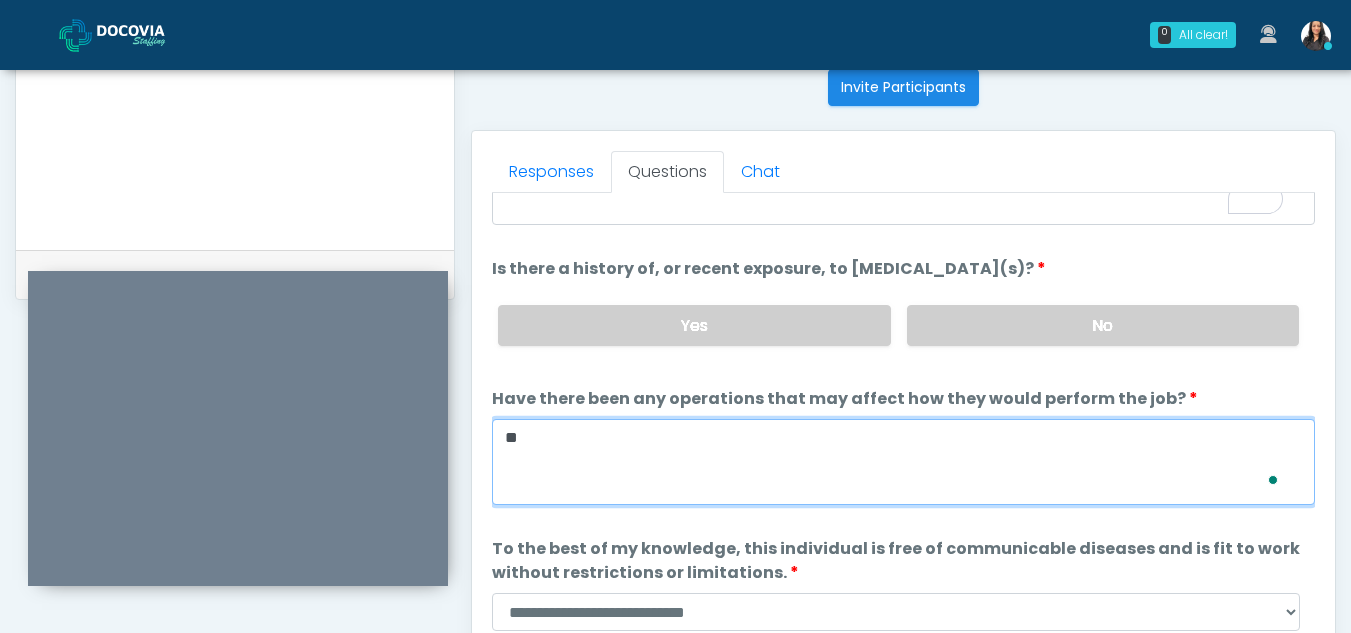scroll, scrollTop: 171, scrollLeft: 0, axis: vertical 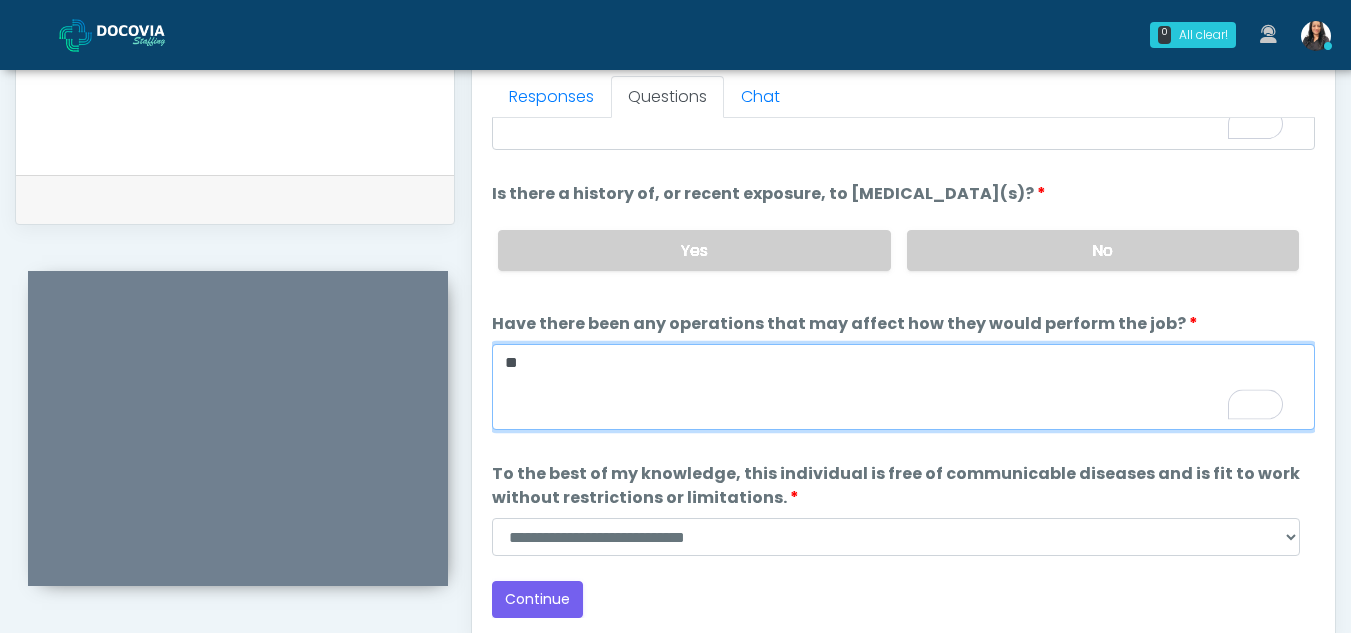 type on "**" 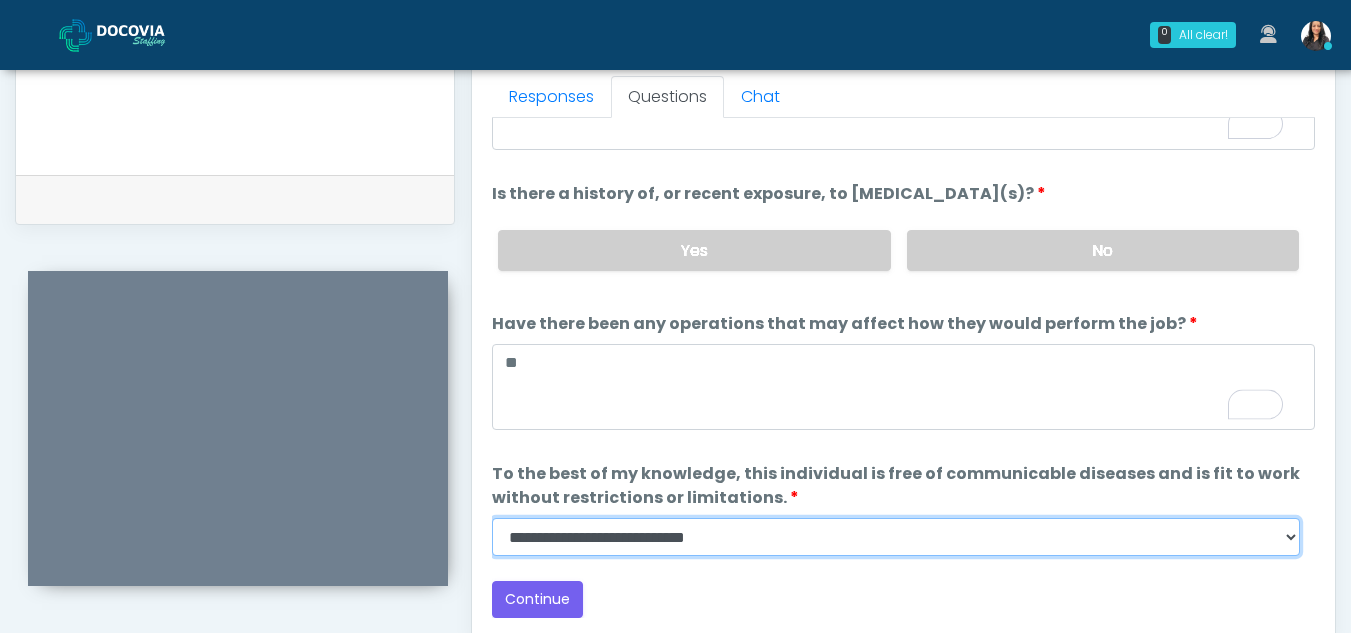 click on "**********" at bounding box center [896, 537] 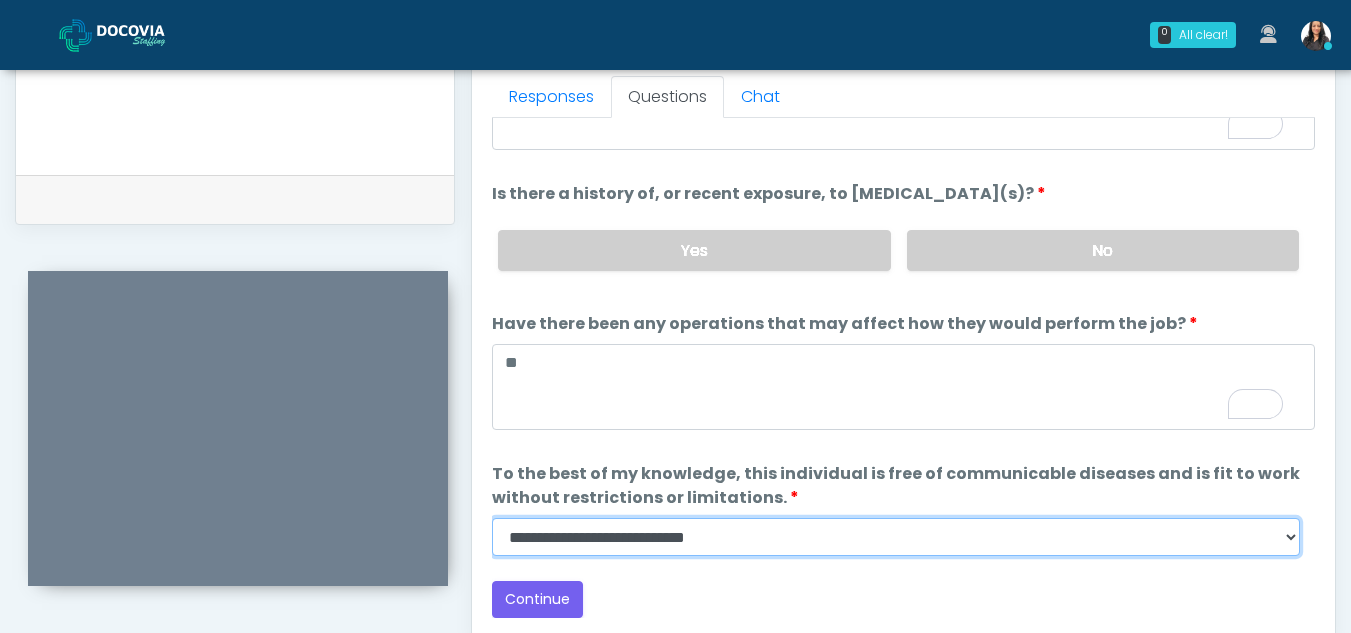 select on "******" 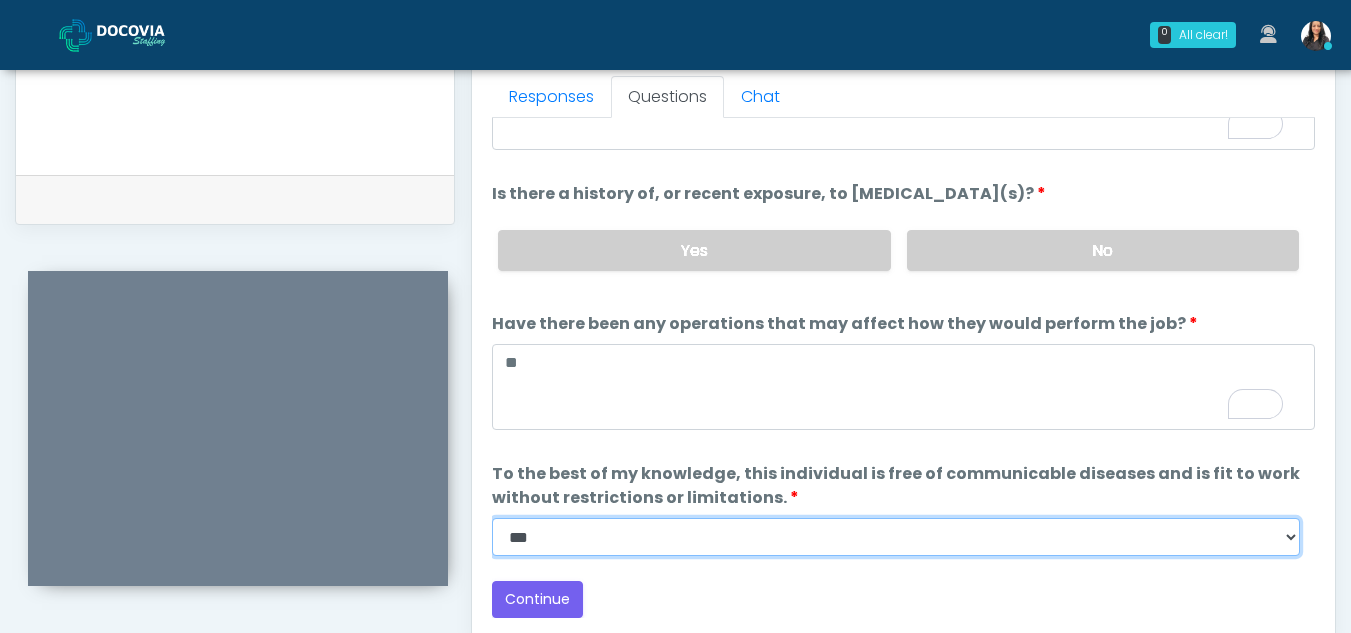 click on "**********" at bounding box center [896, 537] 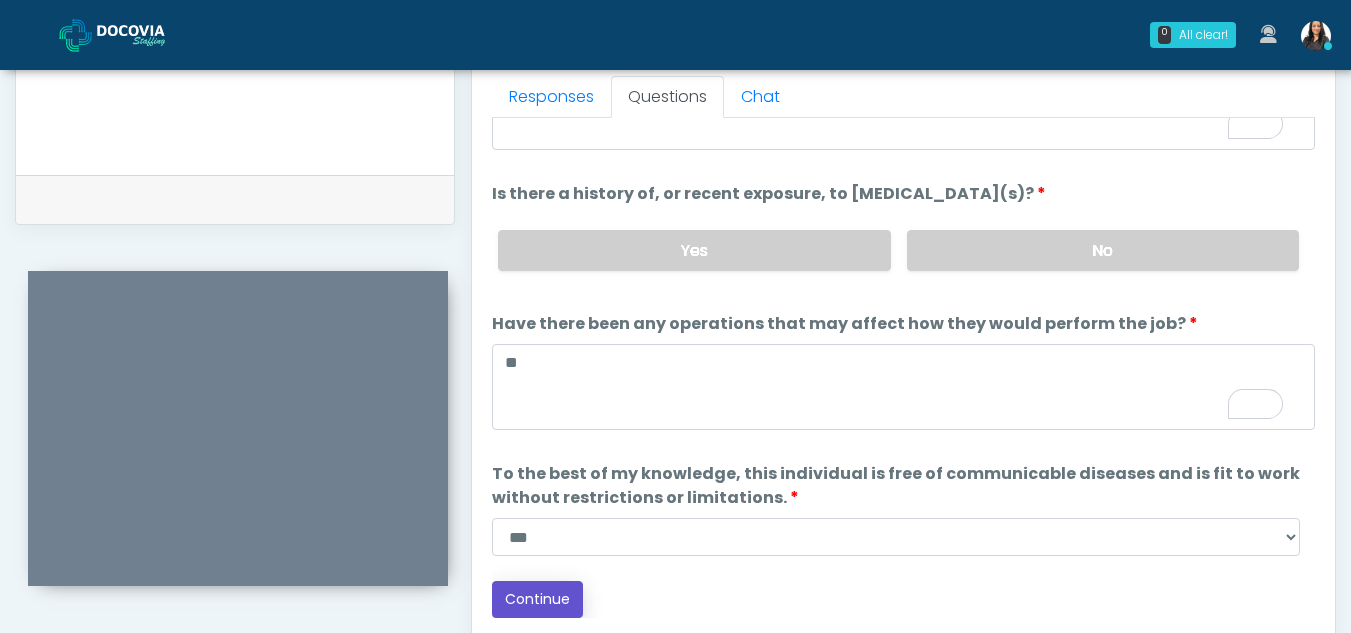 click on "Continue" at bounding box center (537, 599) 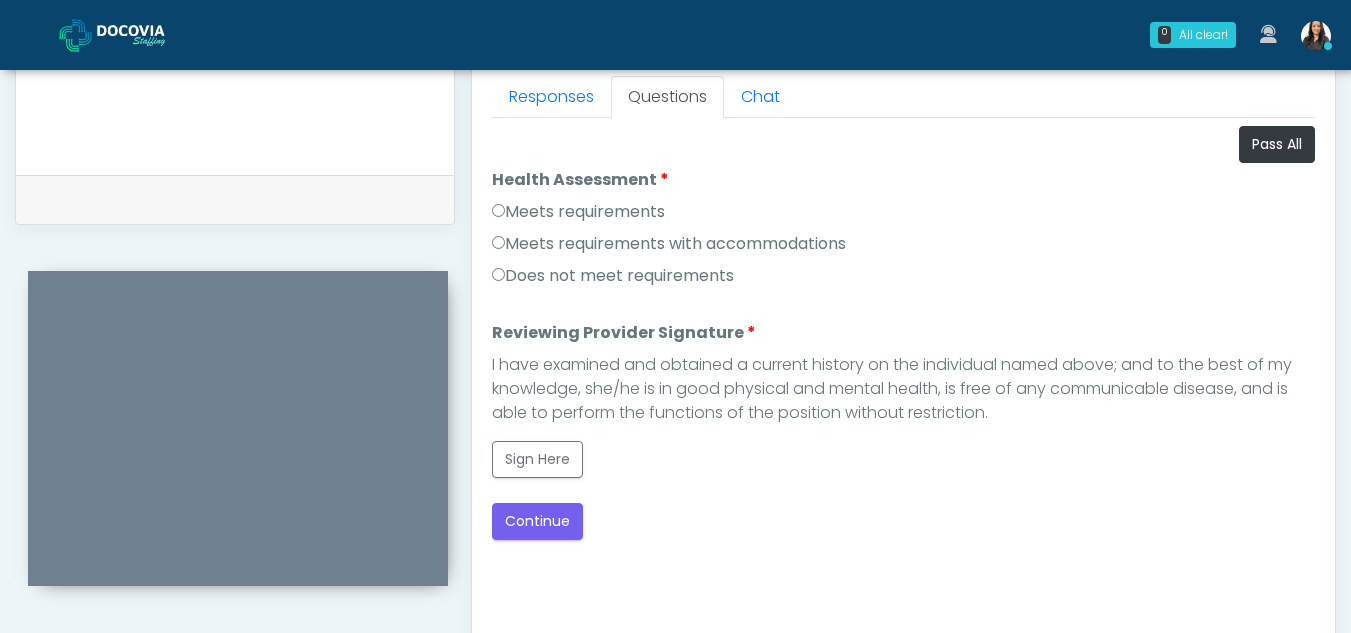 scroll, scrollTop: 0, scrollLeft: 0, axis: both 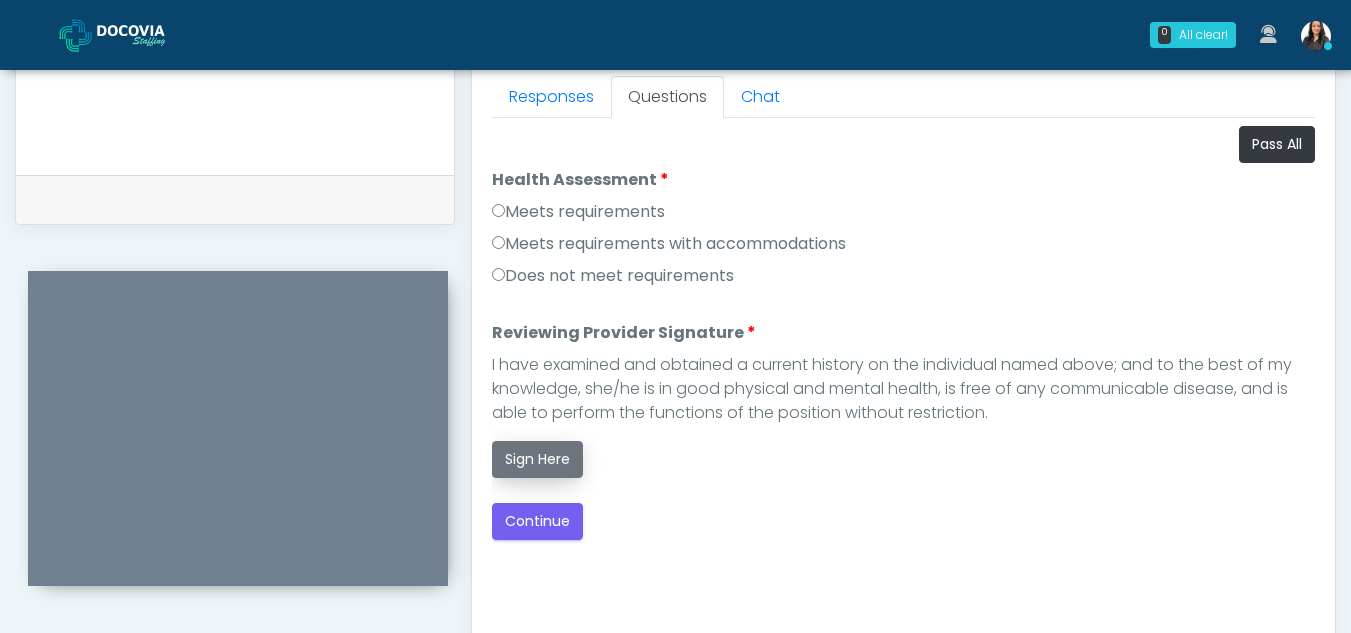 click on "Sign Here" at bounding box center (537, 459) 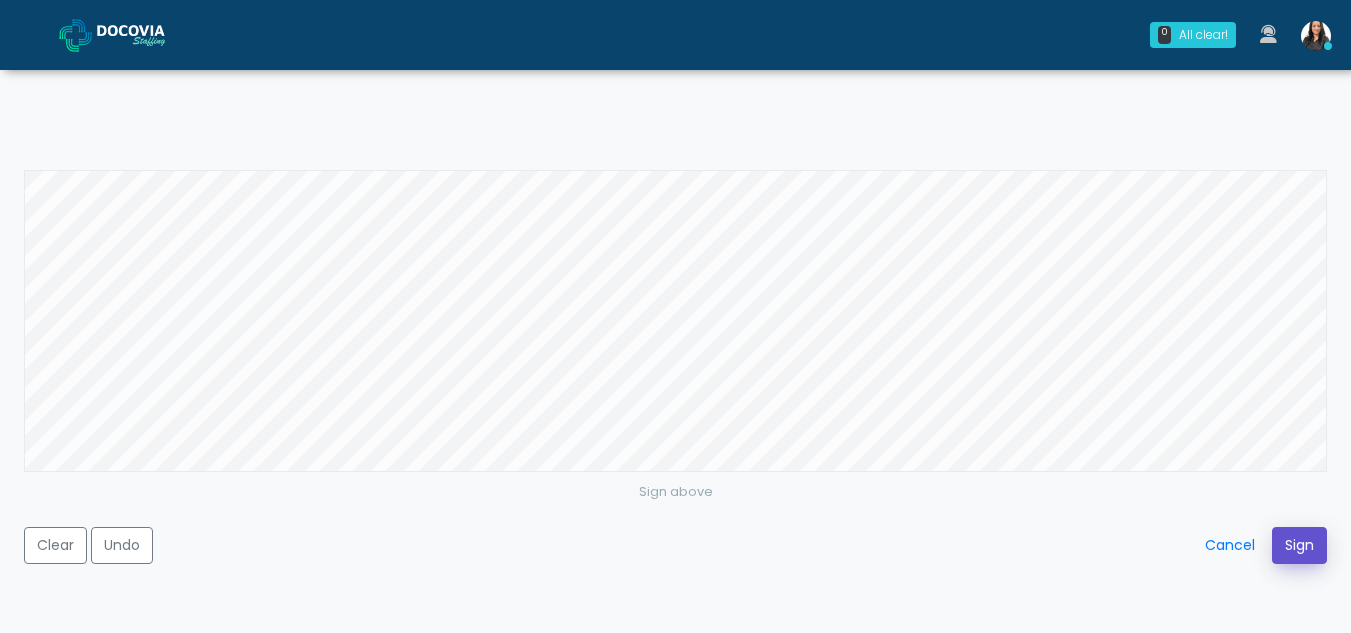 click on "Sign" at bounding box center (1299, 545) 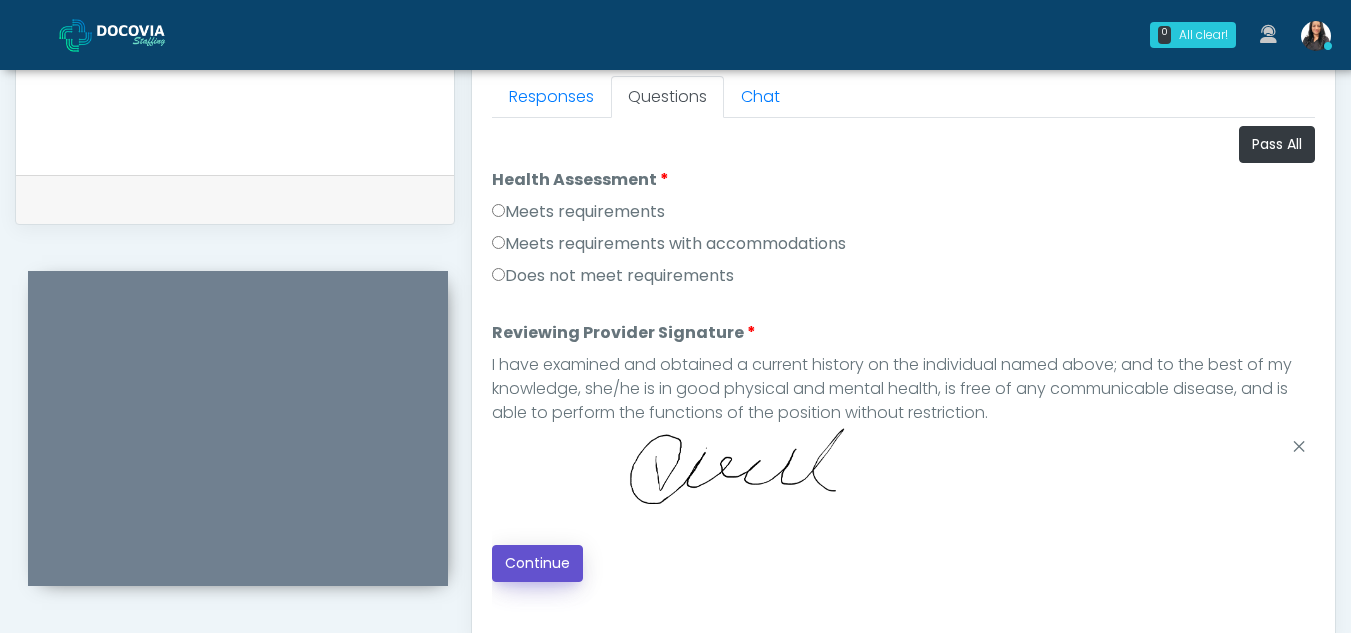 click on "Continue" at bounding box center [537, 563] 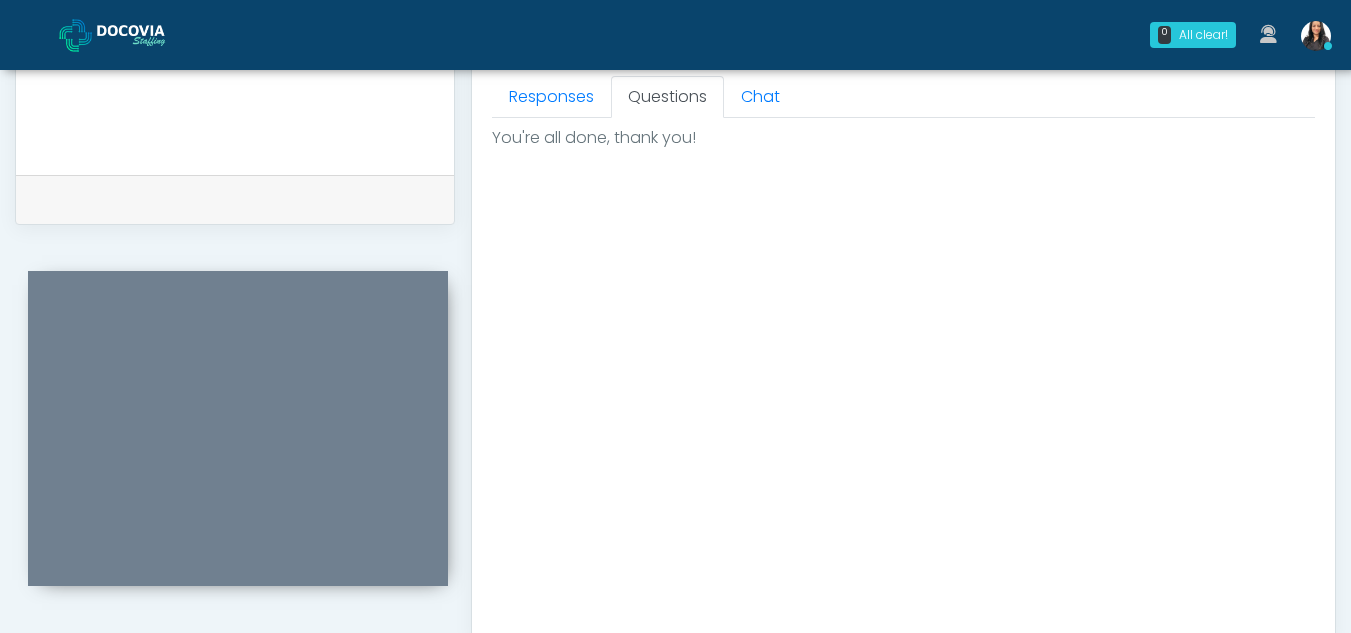 scroll, scrollTop: 1140, scrollLeft: 0, axis: vertical 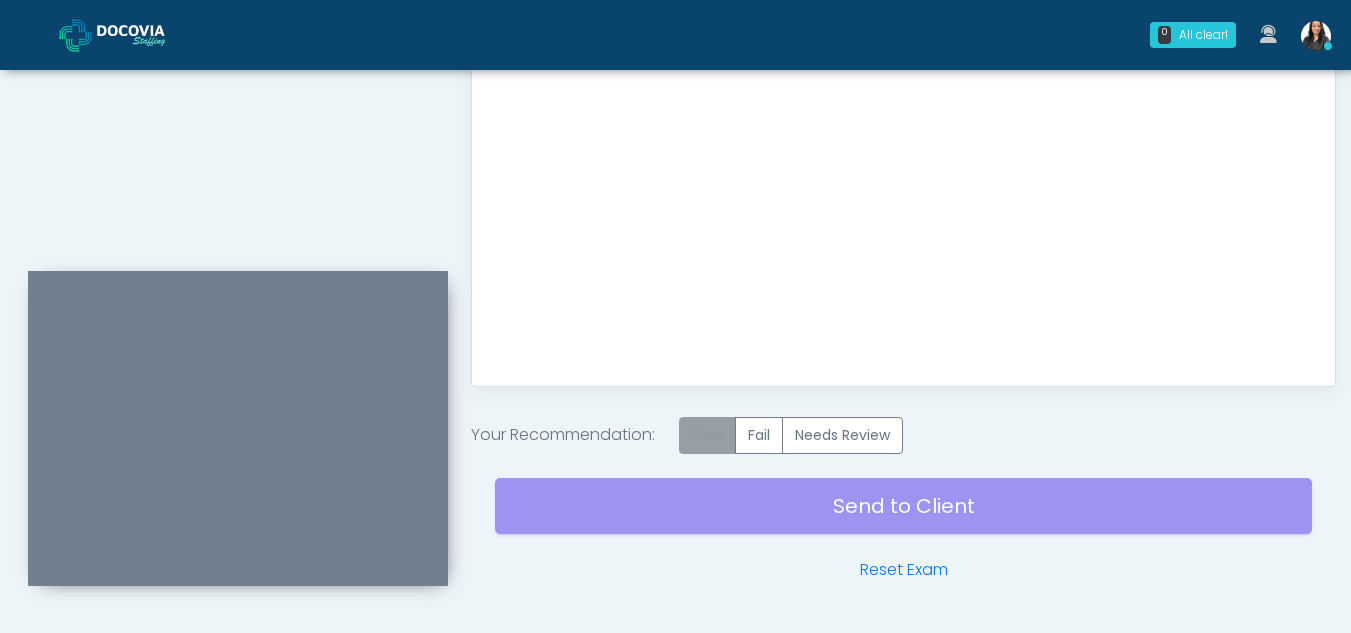 click on "Pass" at bounding box center [707, 435] 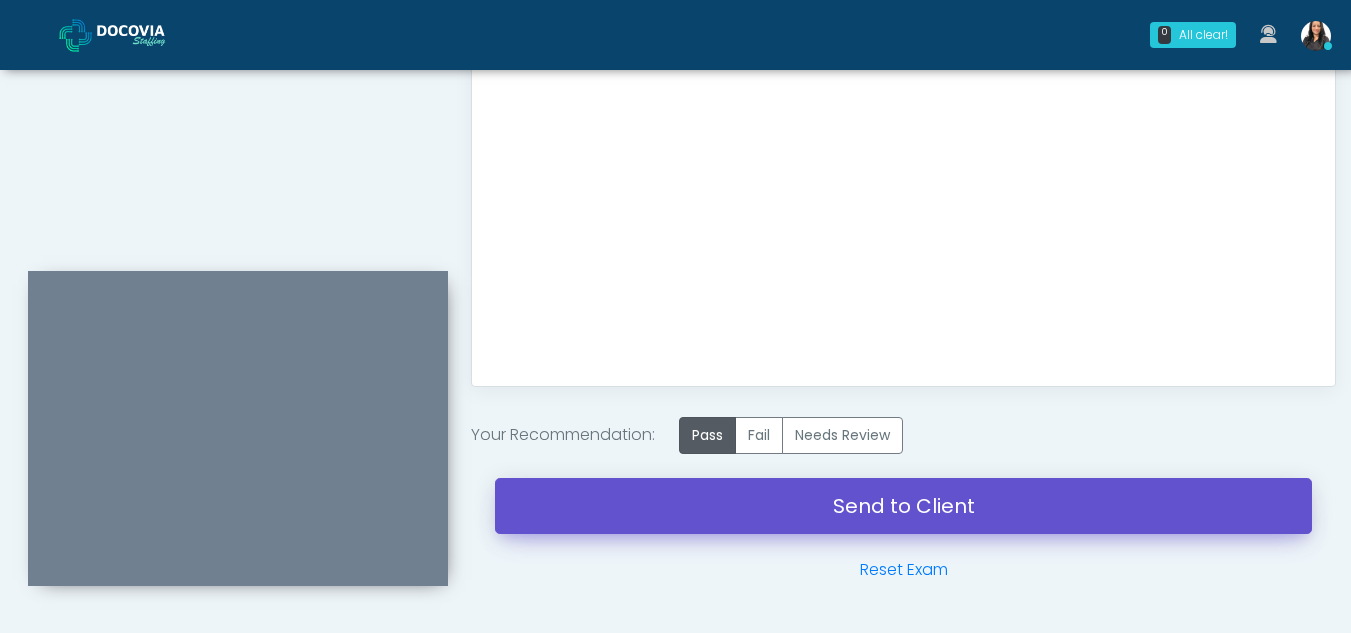 click on "Send to Client" at bounding box center (903, 506) 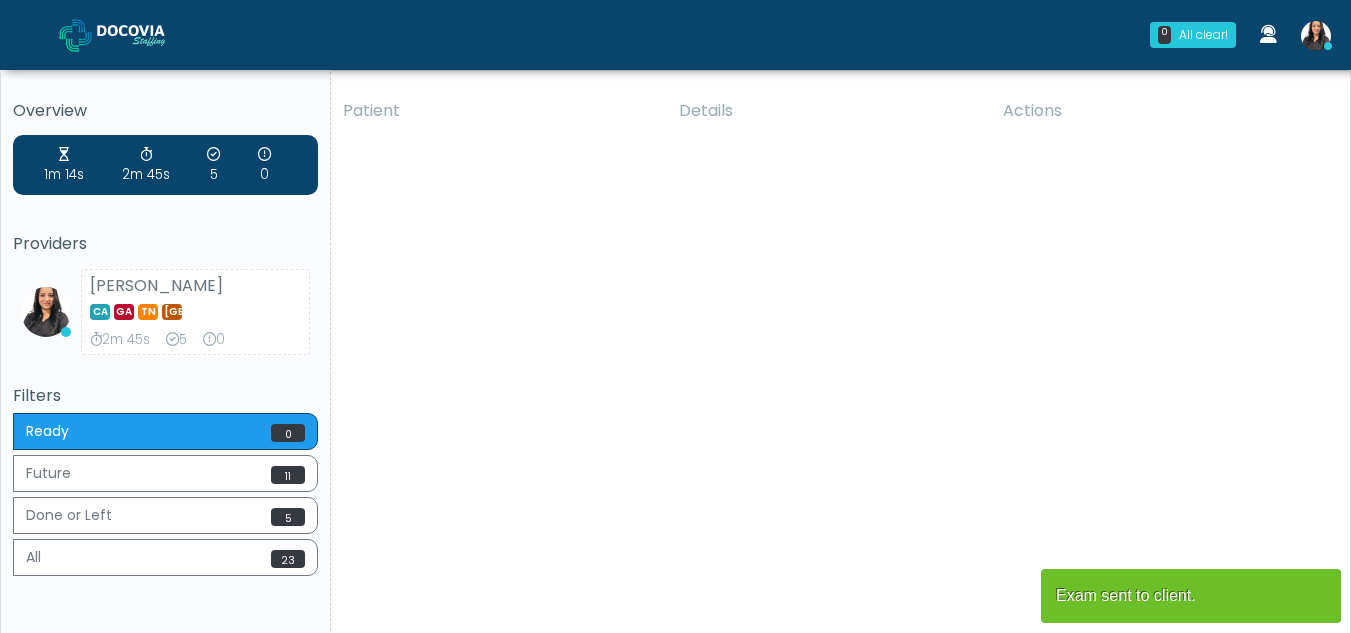 scroll, scrollTop: 0, scrollLeft: 0, axis: both 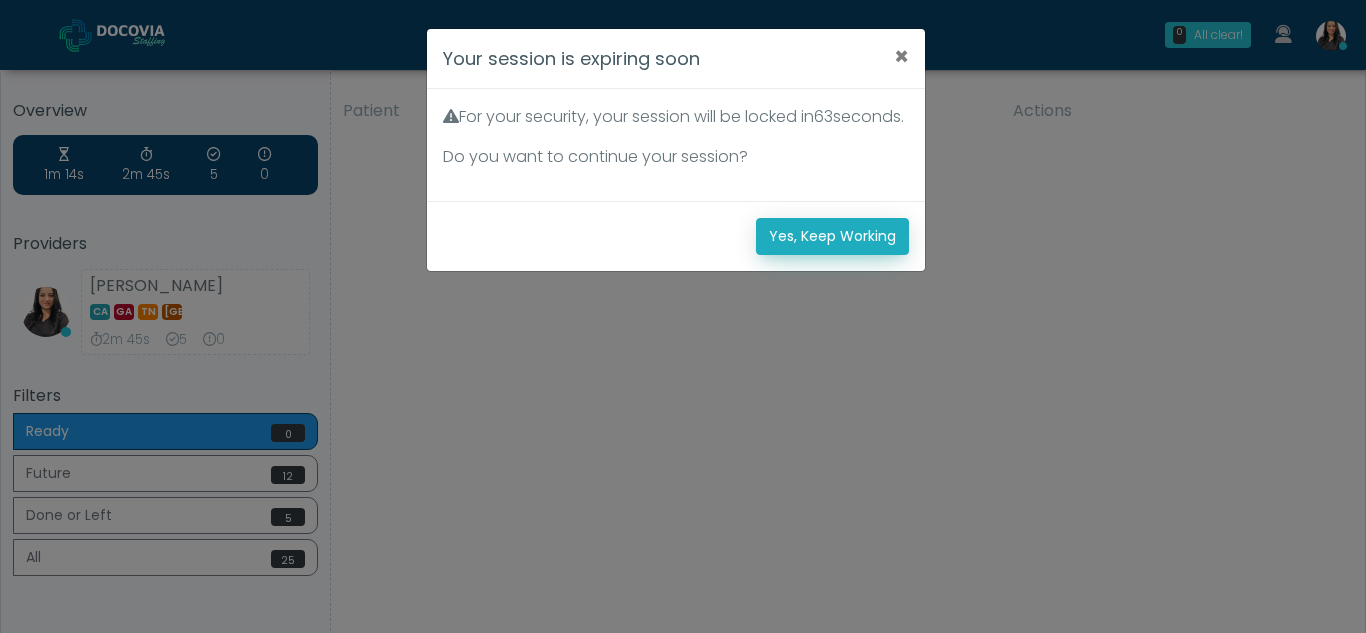 click on "Yes, Keep Working" at bounding box center [832, 236] 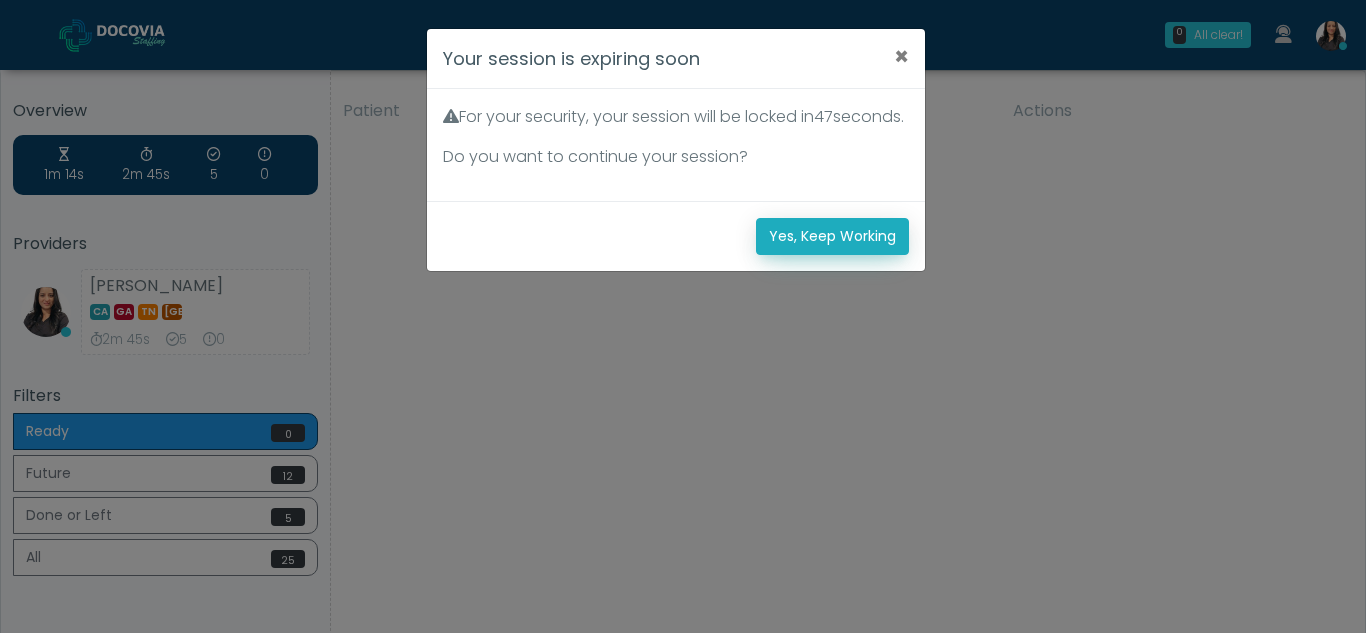 click on "Yes, Keep Working" at bounding box center [832, 236] 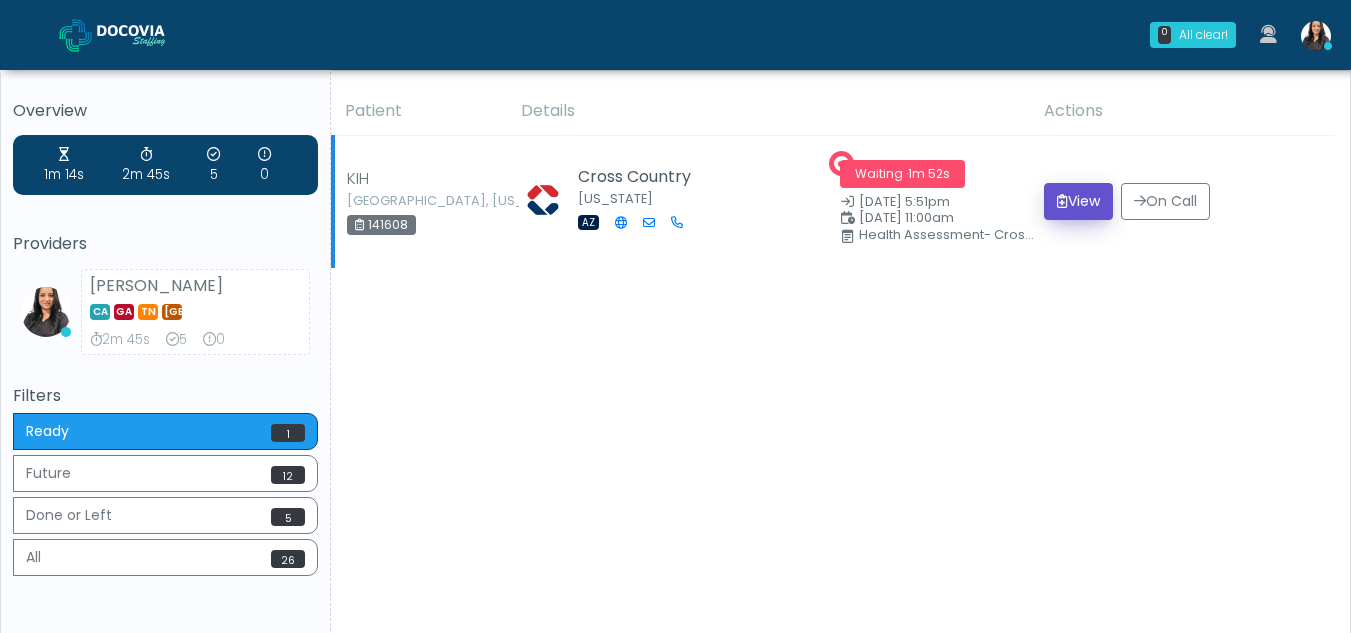click on "View" at bounding box center [1078, 201] 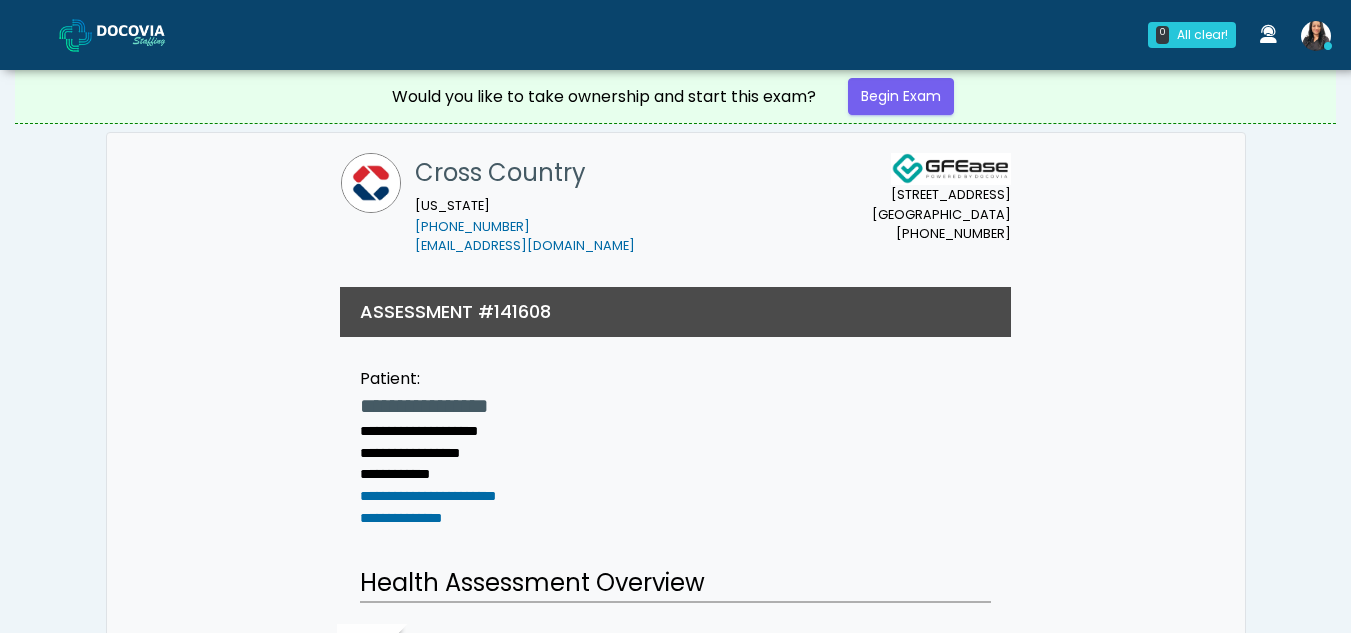 scroll, scrollTop: 0, scrollLeft: 0, axis: both 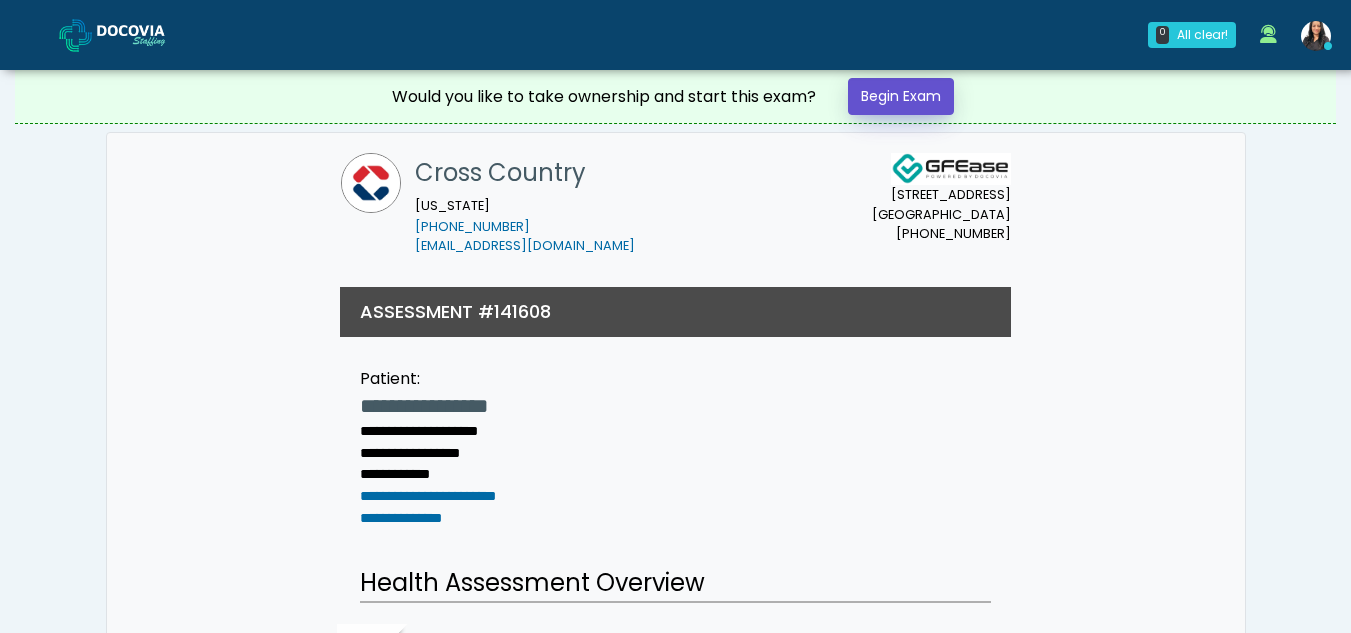 click on "Begin Exam" at bounding box center [901, 96] 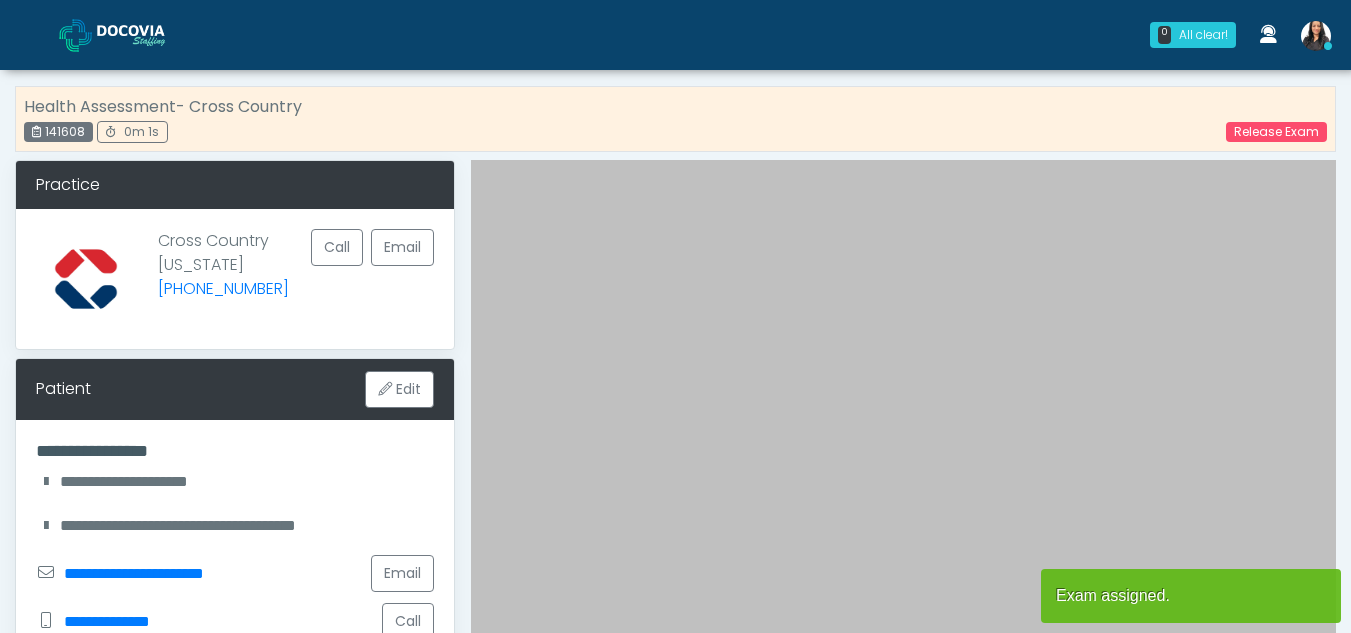 scroll, scrollTop: 0, scrollLeft: 0, axis: both 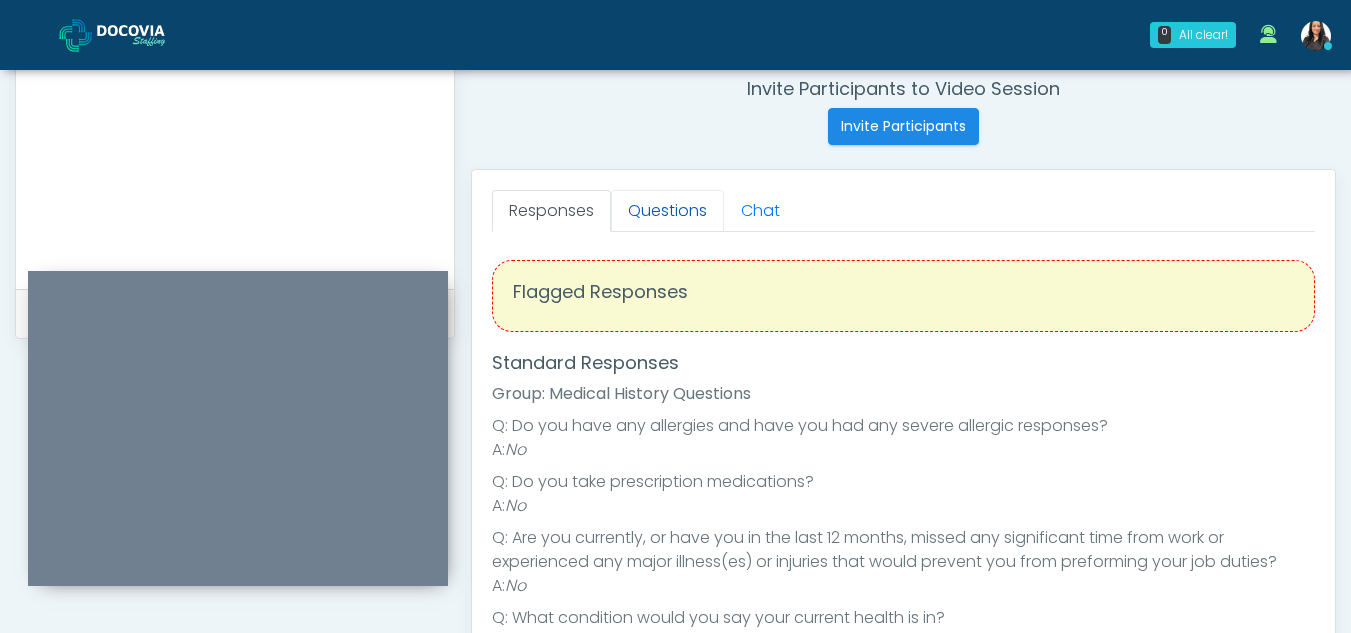 click on "Questions" at bounding box center [667, 211] 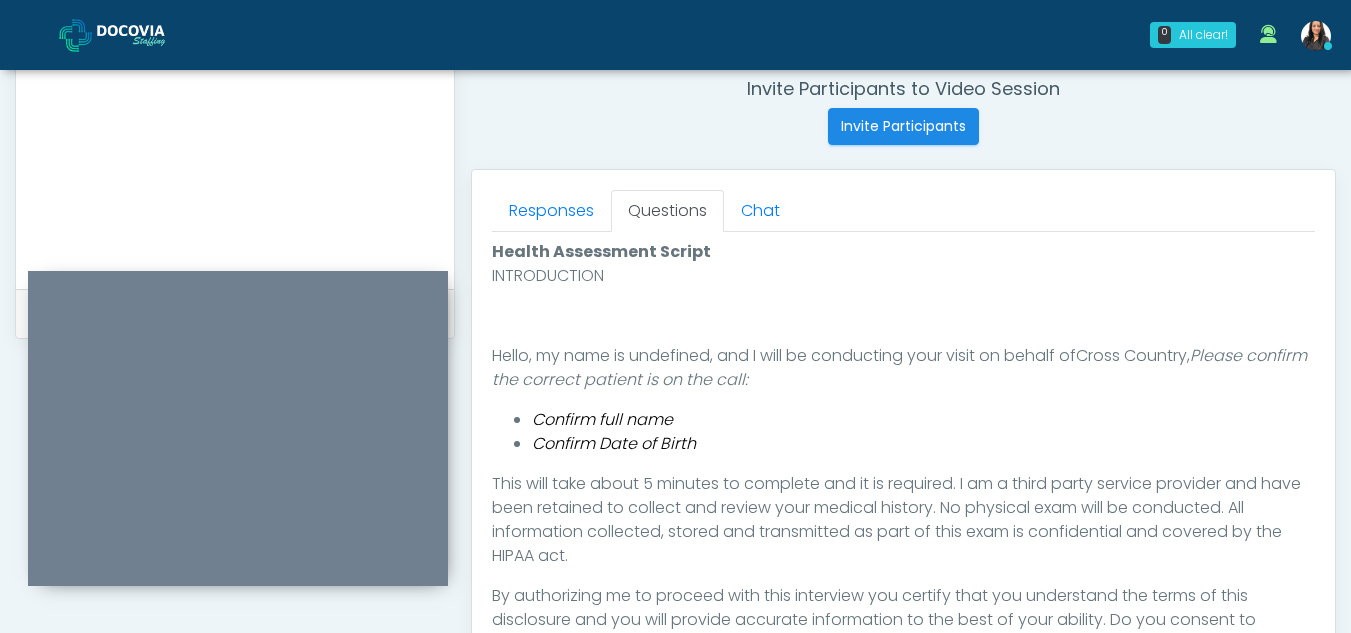 scroll, scrollTop: 918, scrollLeft: 0, axis: vertical 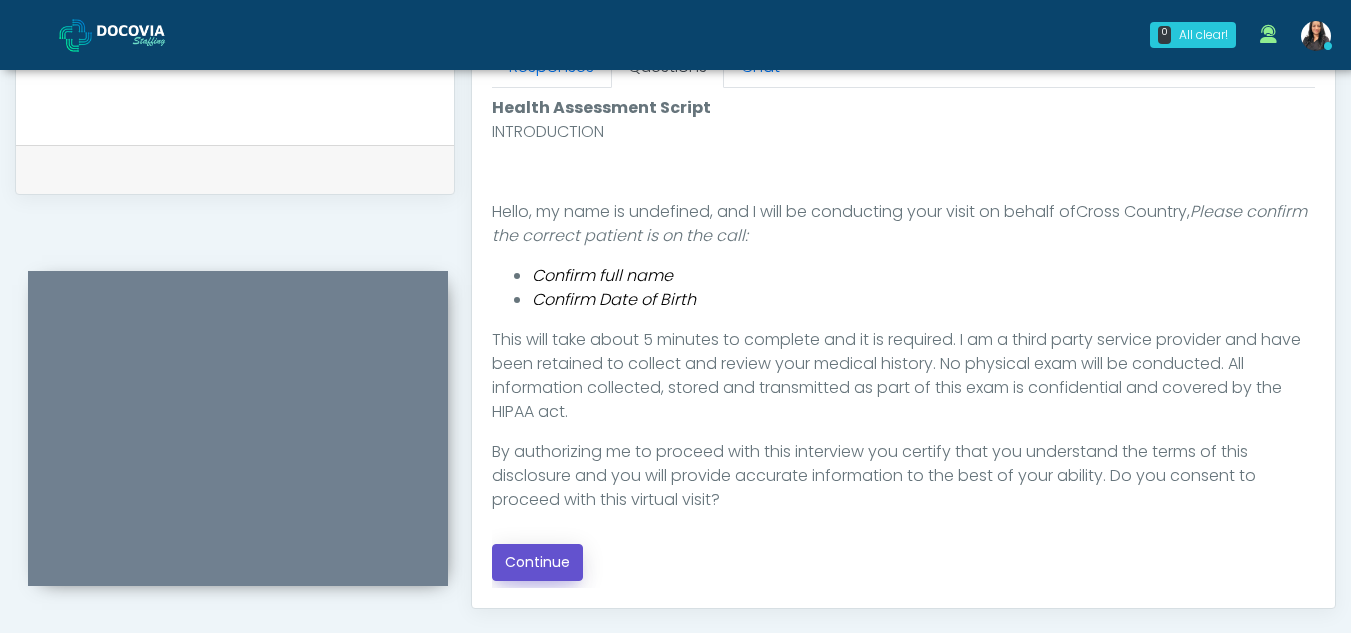 click on "Continue" at bounding box center [537, 562] 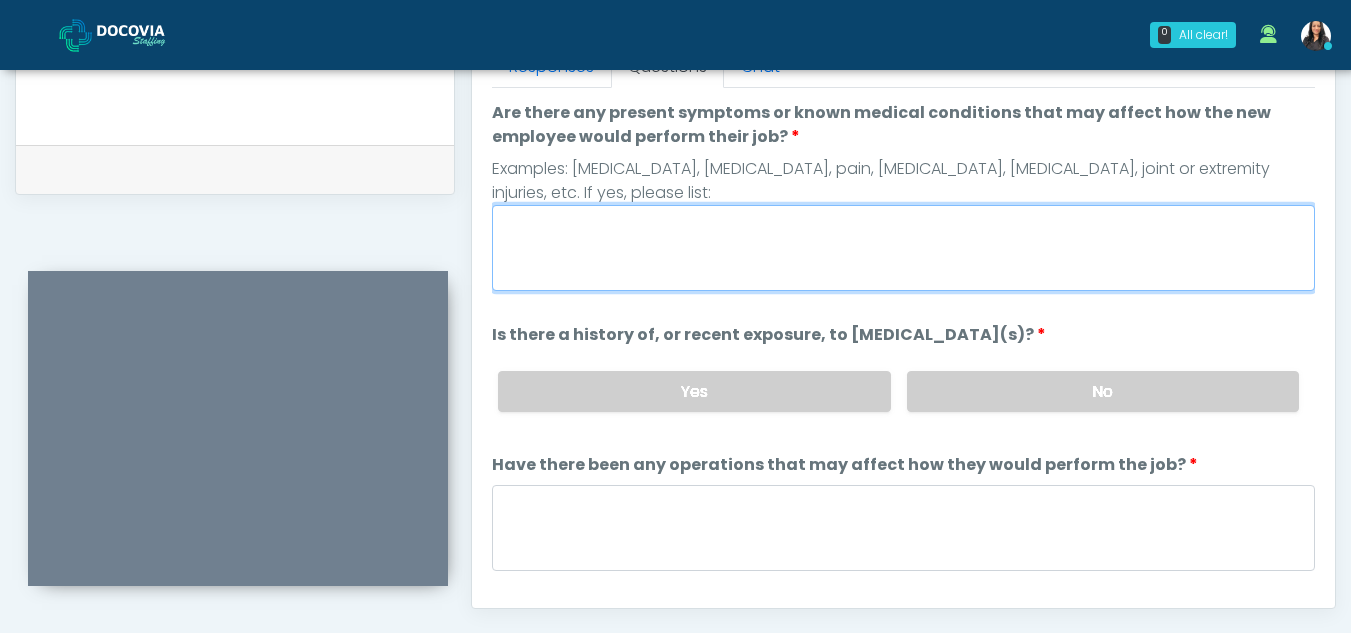 click on "Are there any present symptoms or known medical conditions that may affect how the new employee would perform their job?" at bounding box center (903, 248) 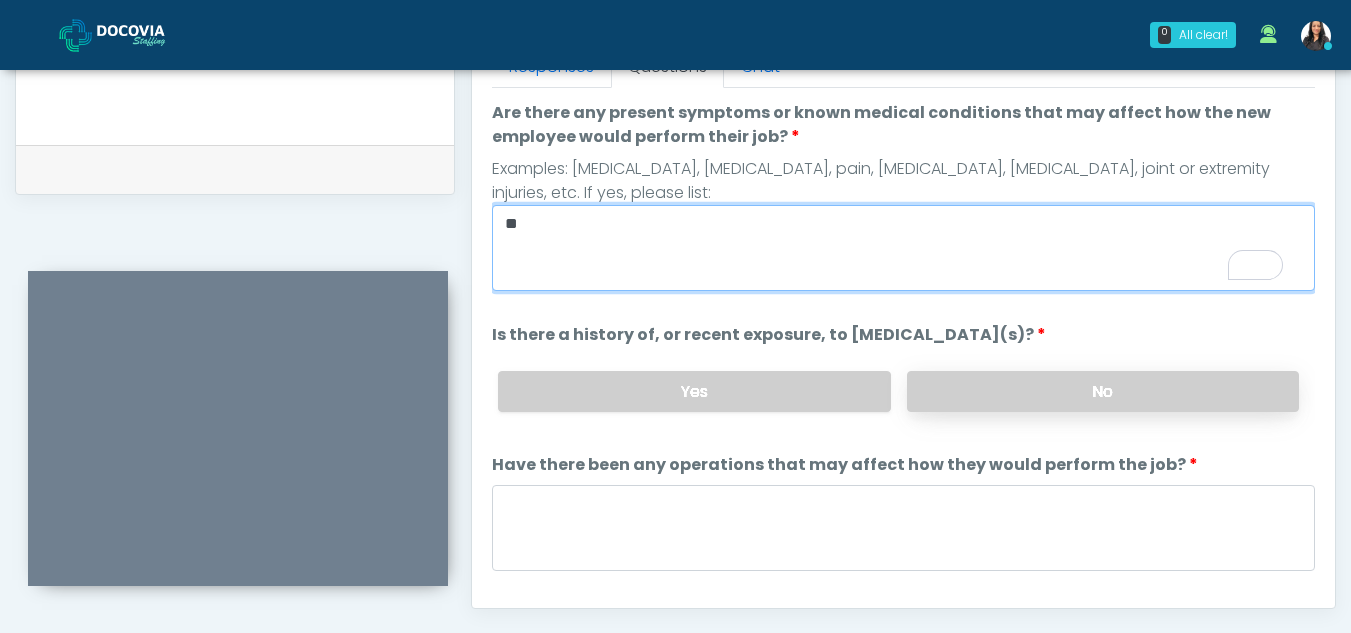 type on "**" 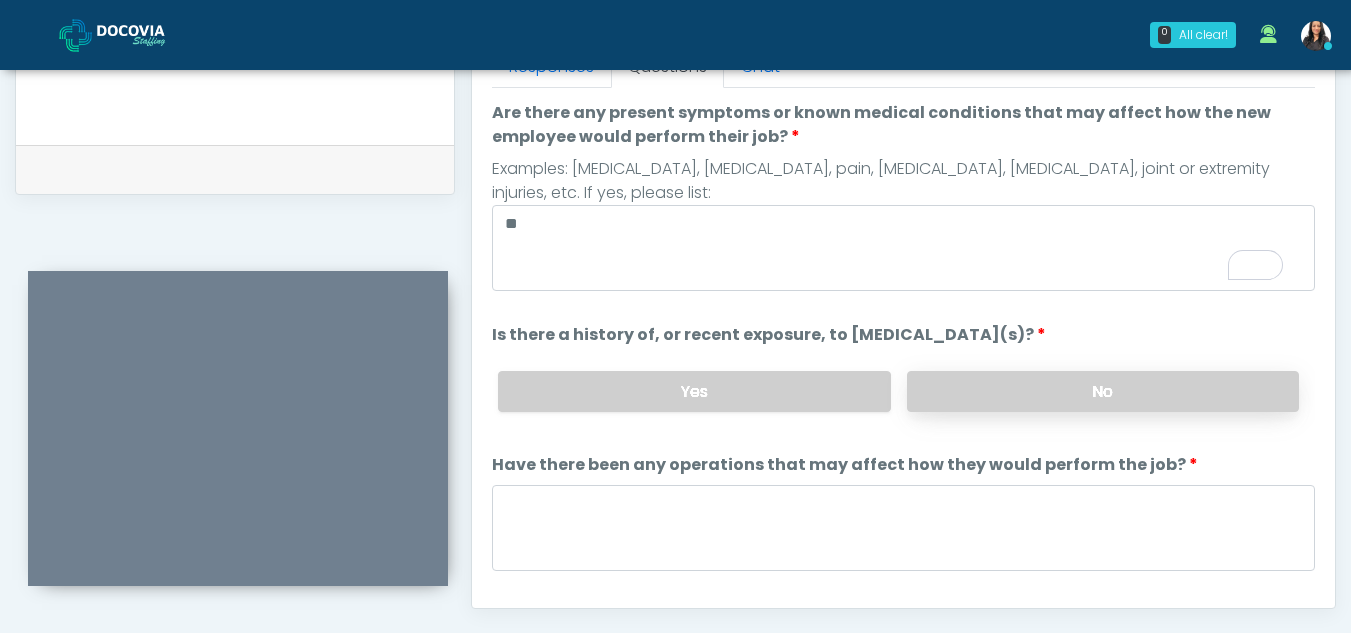 click on "No" at bounding box center [1103, 391] 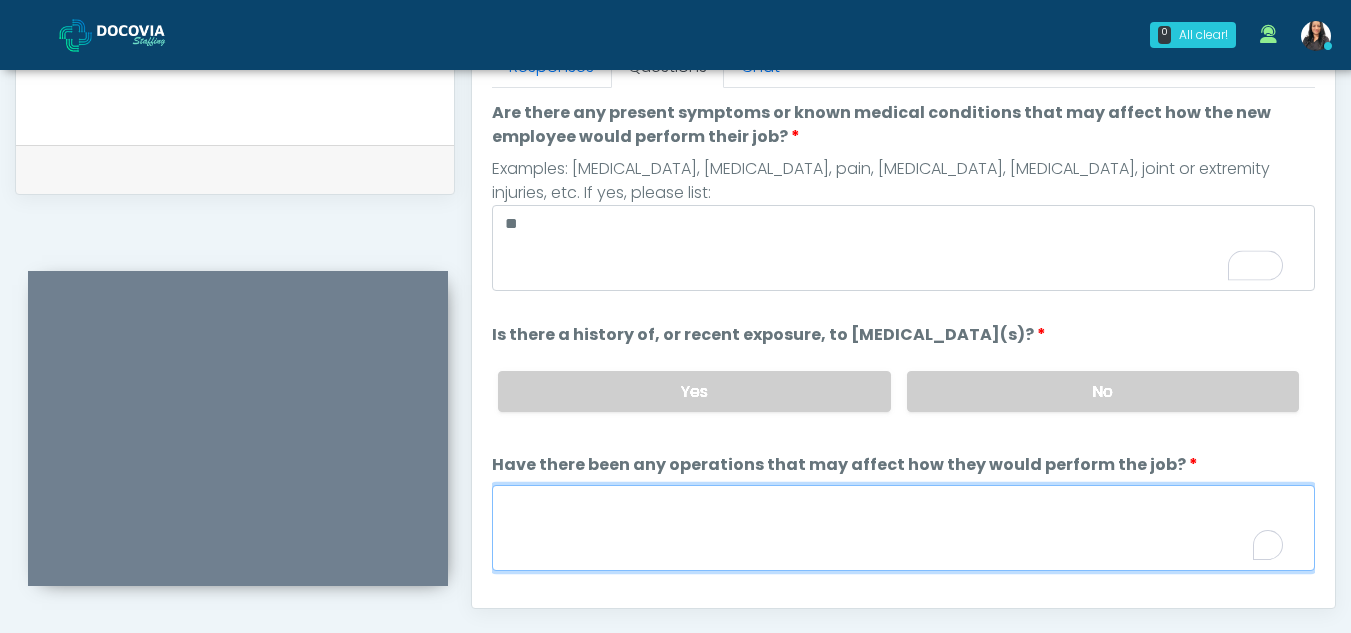 click on "Have there been any operations that may affect how they would perform the job?" at bounding box center (903, 528) 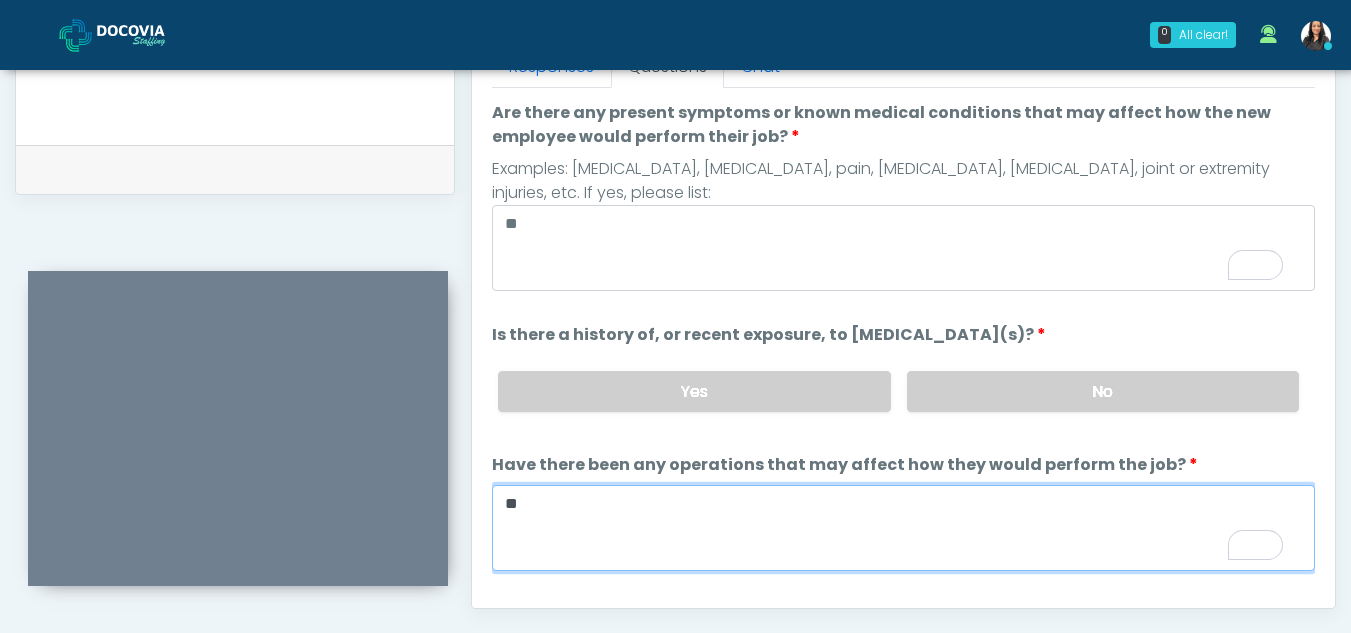type on "**" 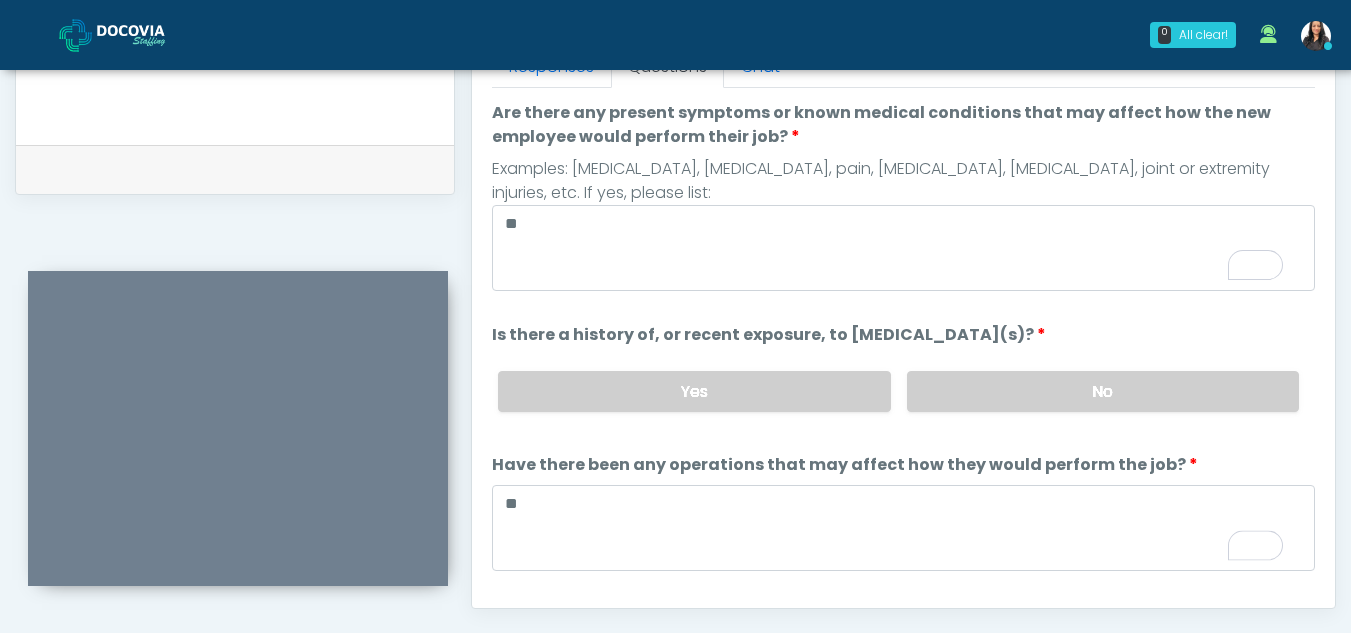scroll, scrollTop: 167, scrollLeft: 0, axis: vertical 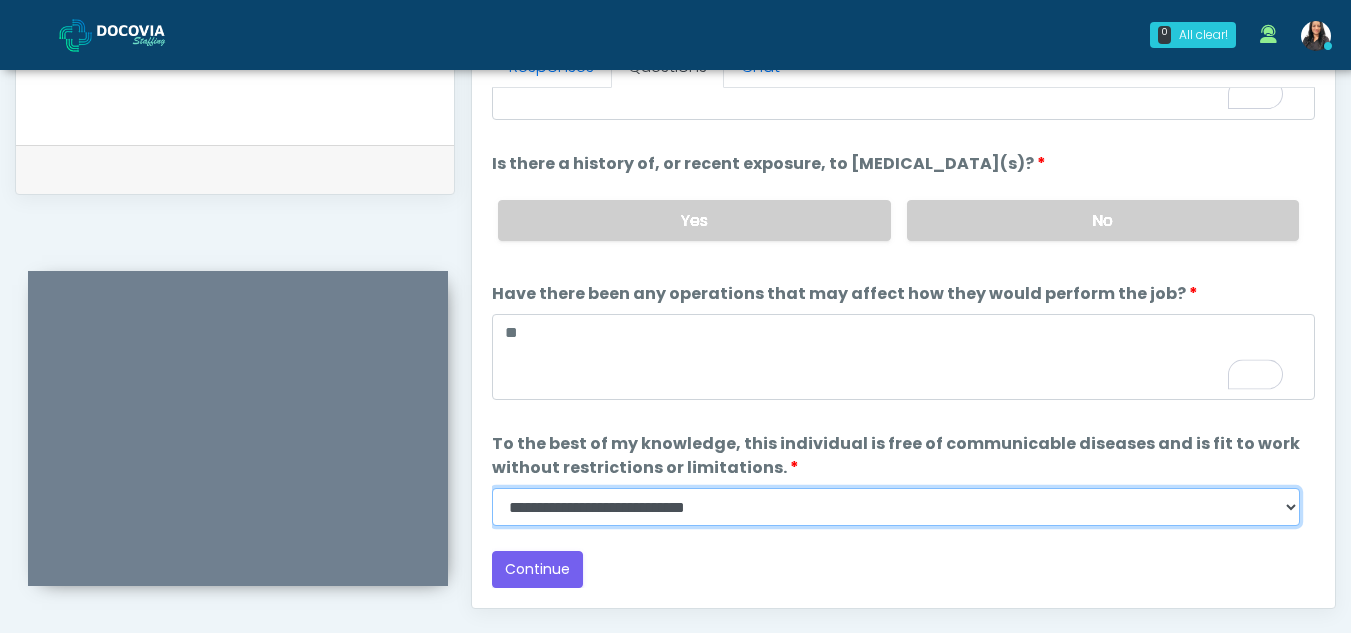 click on "**********" at bounding box center [896, 507] 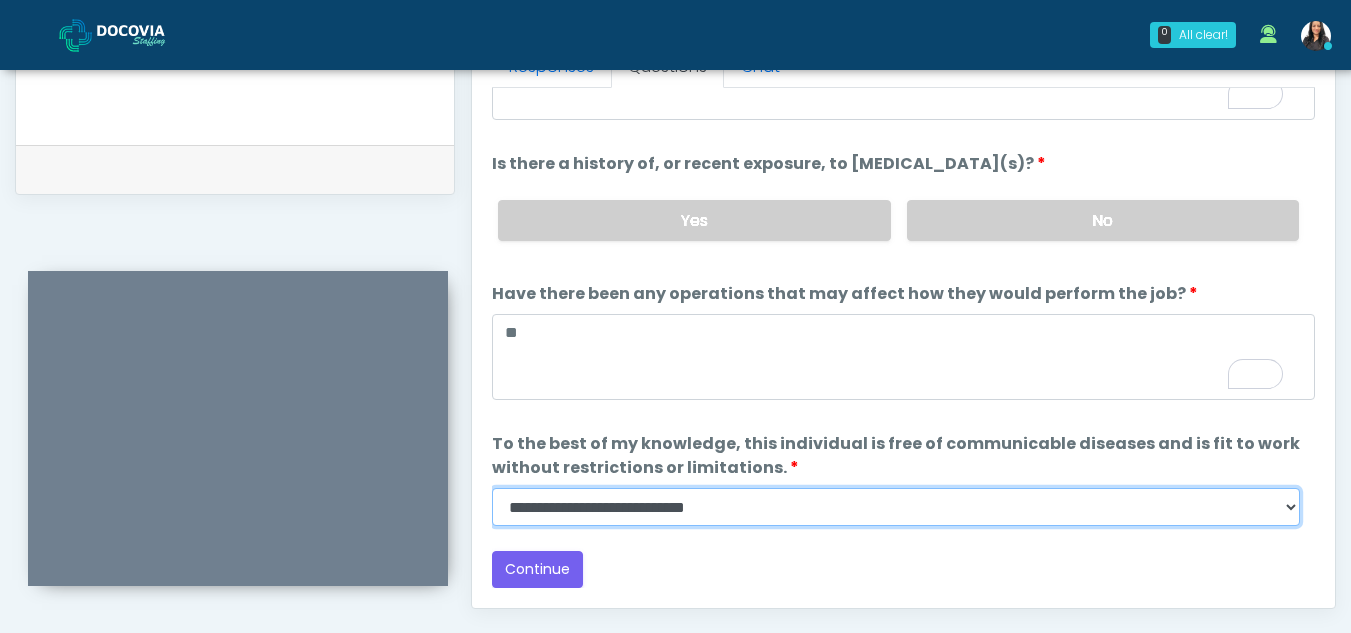 select on "******" 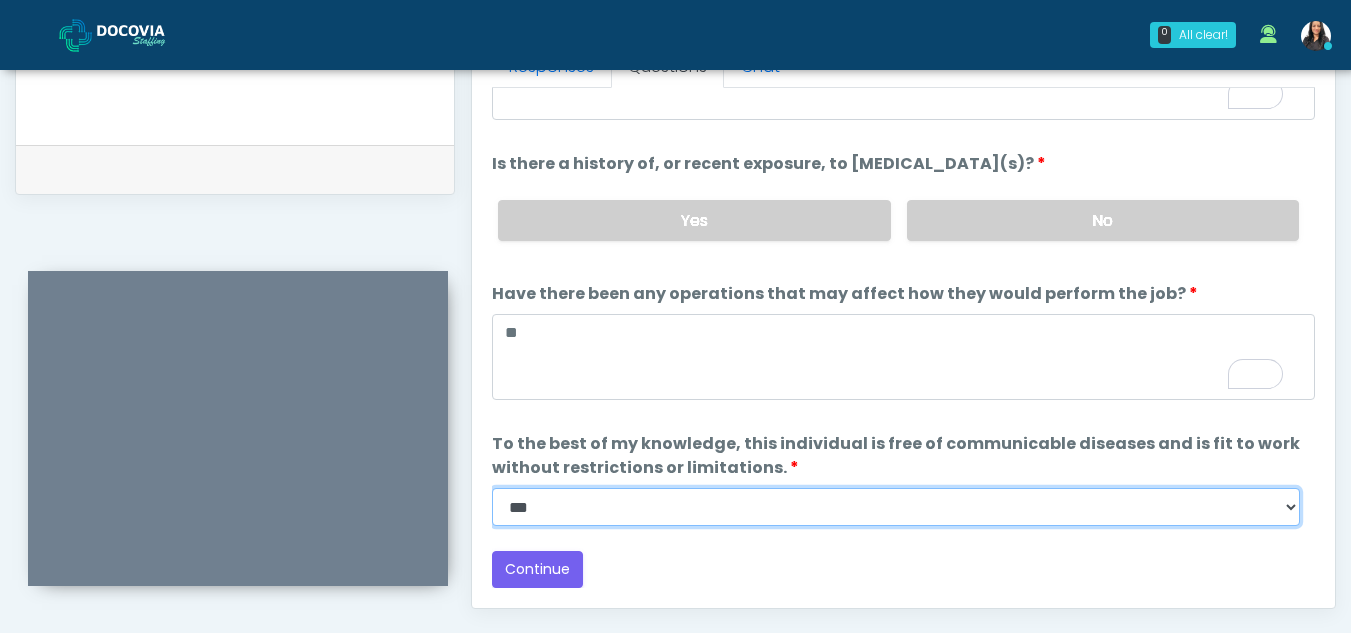click on "**********" at bounding box center (896, 507) 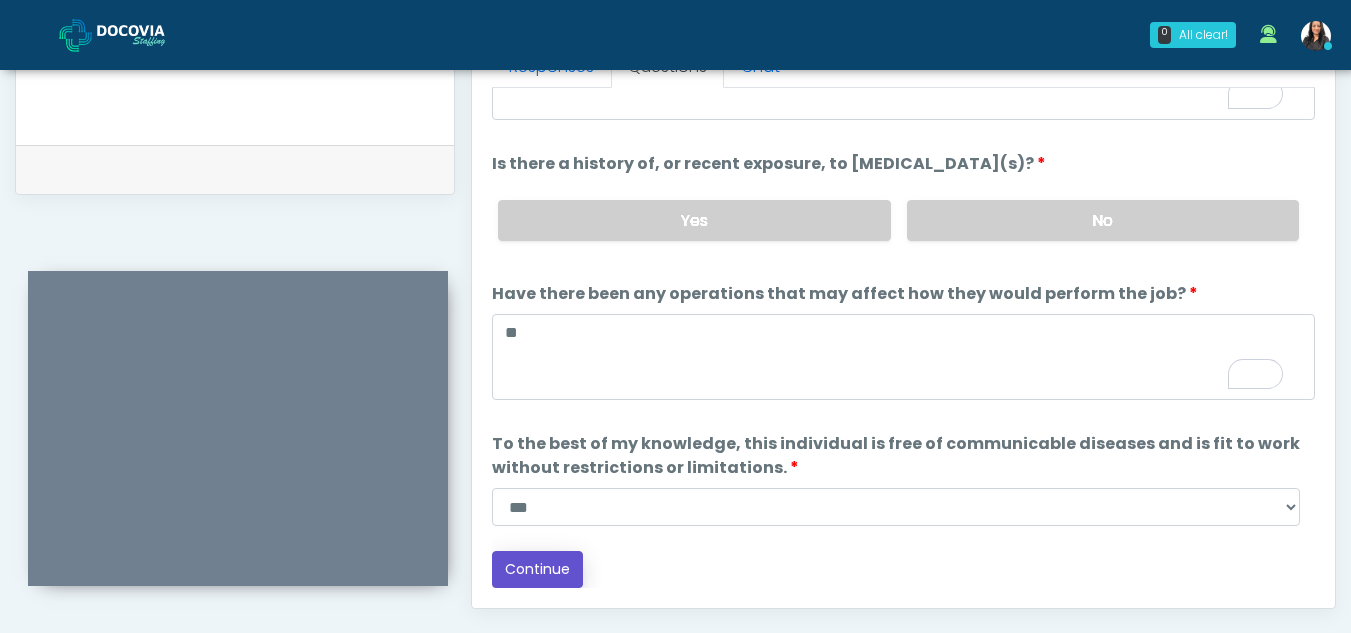 click on "Continue" at bounding box center [537, 569] 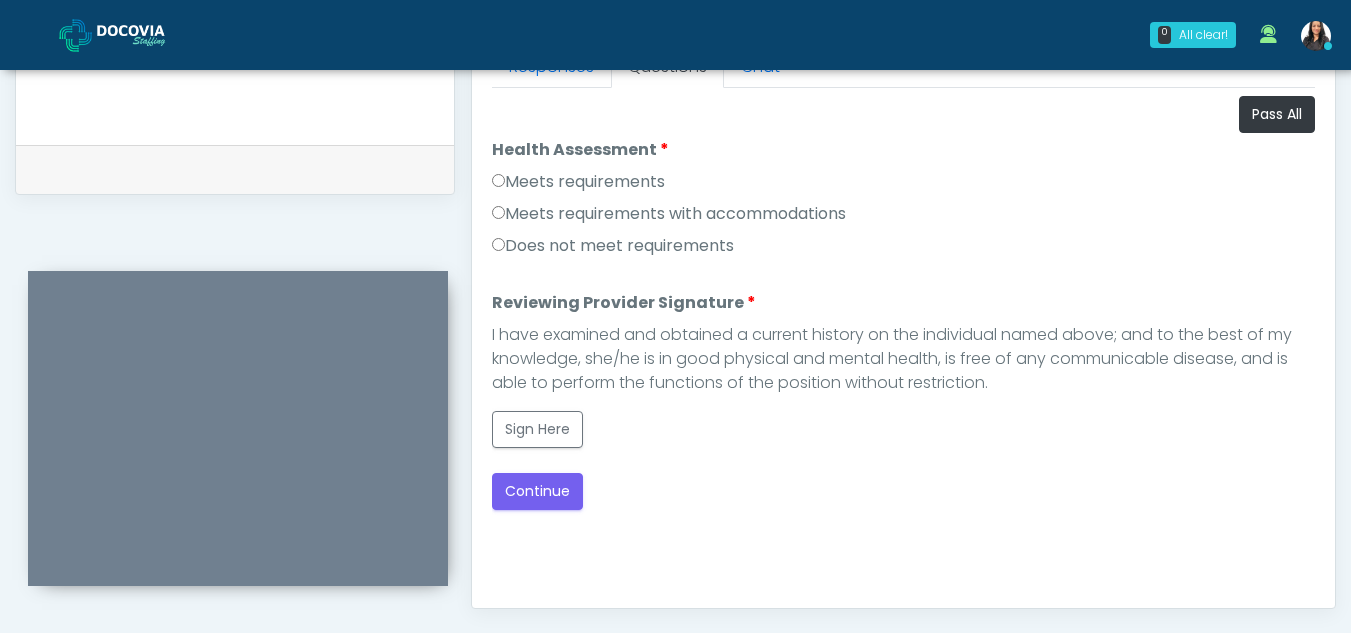 scroll, scrollTop: 0, scrollLeft: 0, axis: both 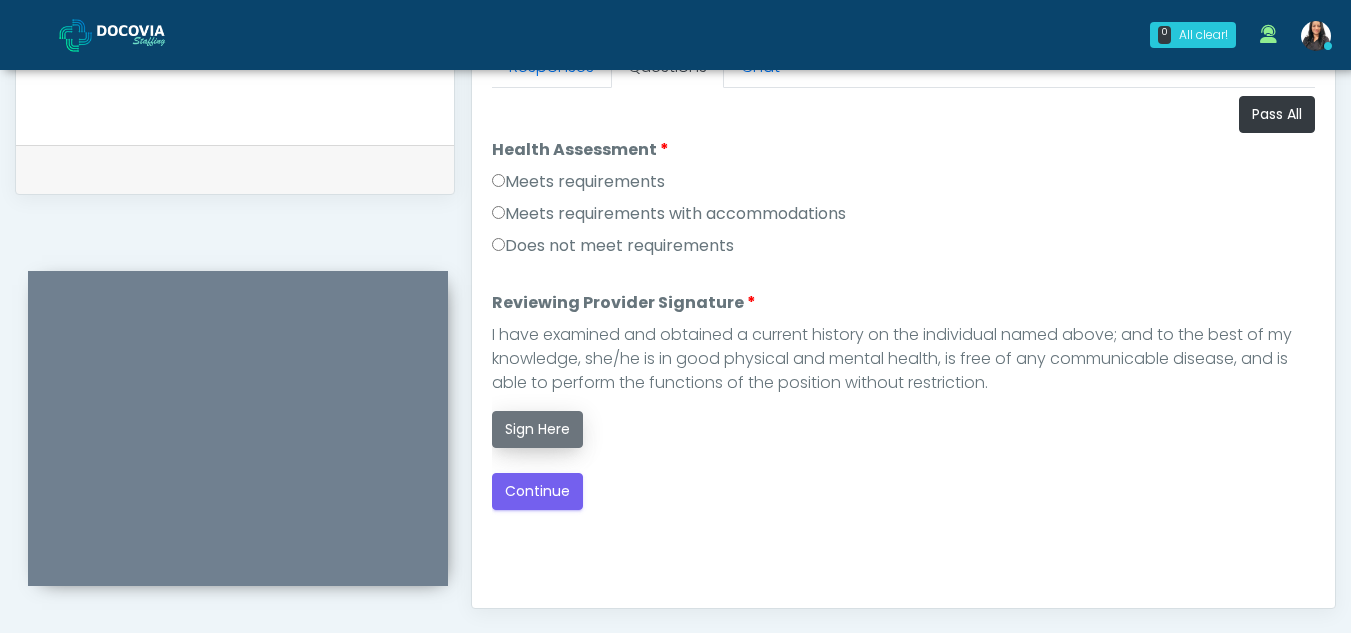 click on "Sign Here" at bounding box center (537, 429) 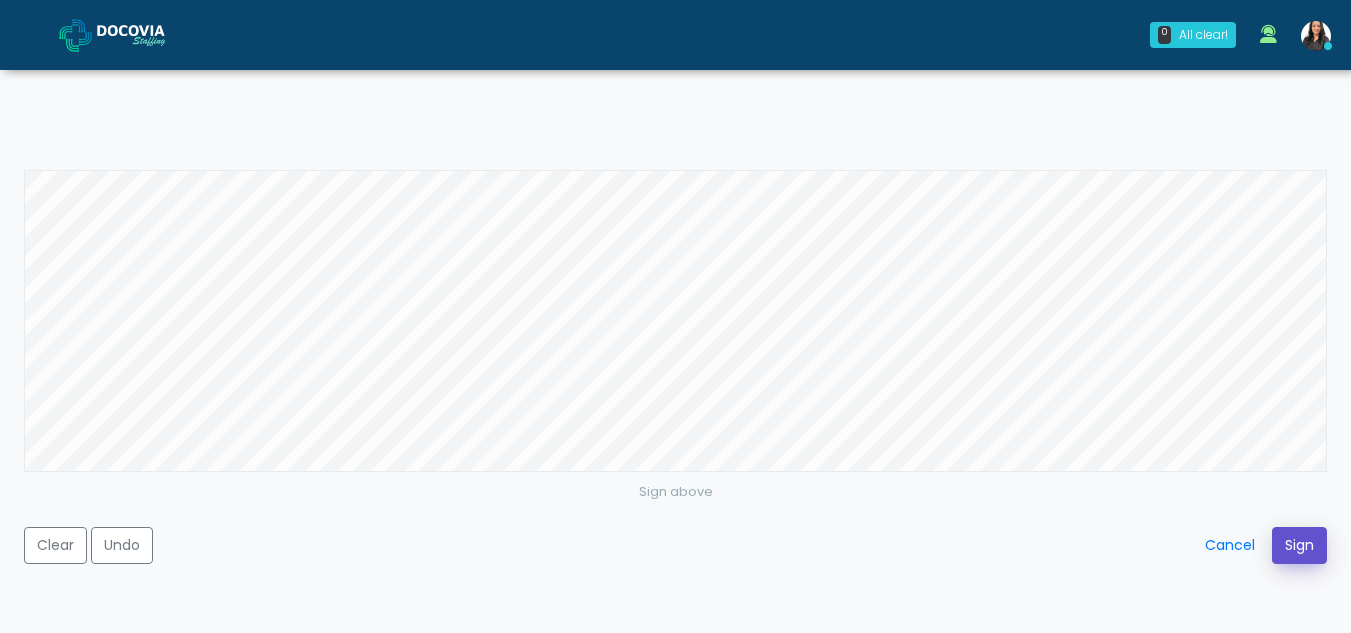 click on "Sign" at bounding box center (1299, 545) 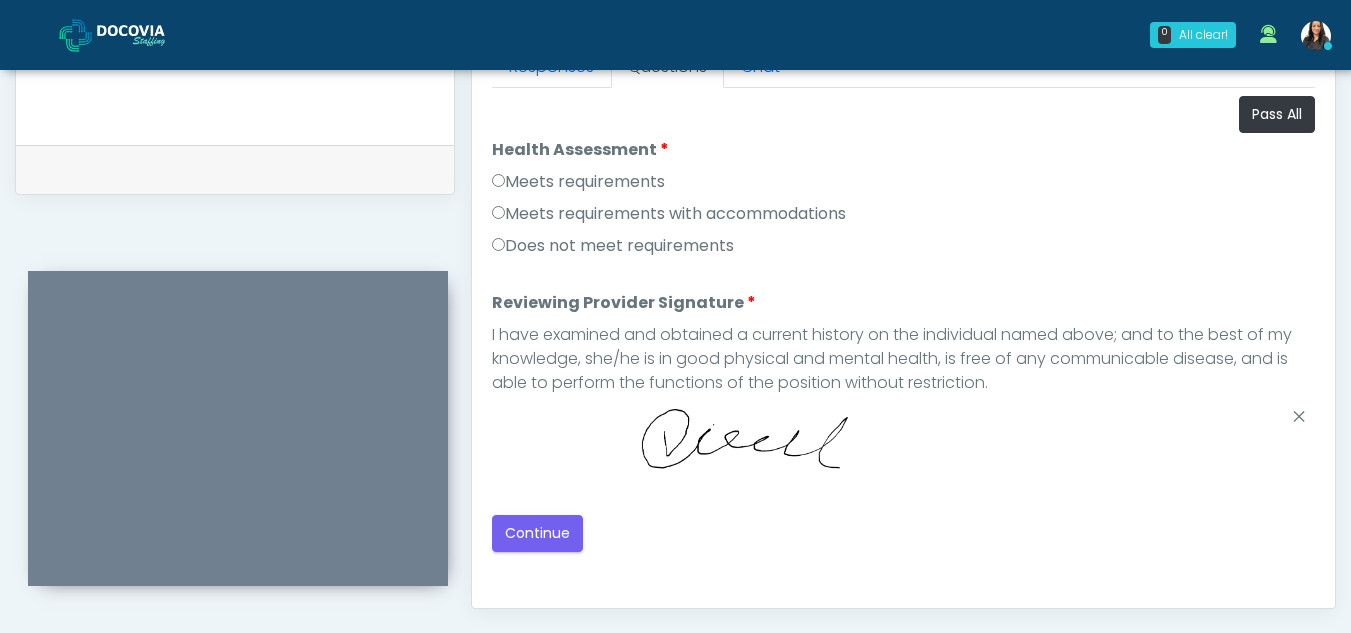 scroll, scrollTop: 804, scrollLeft: 0, axis: vertical 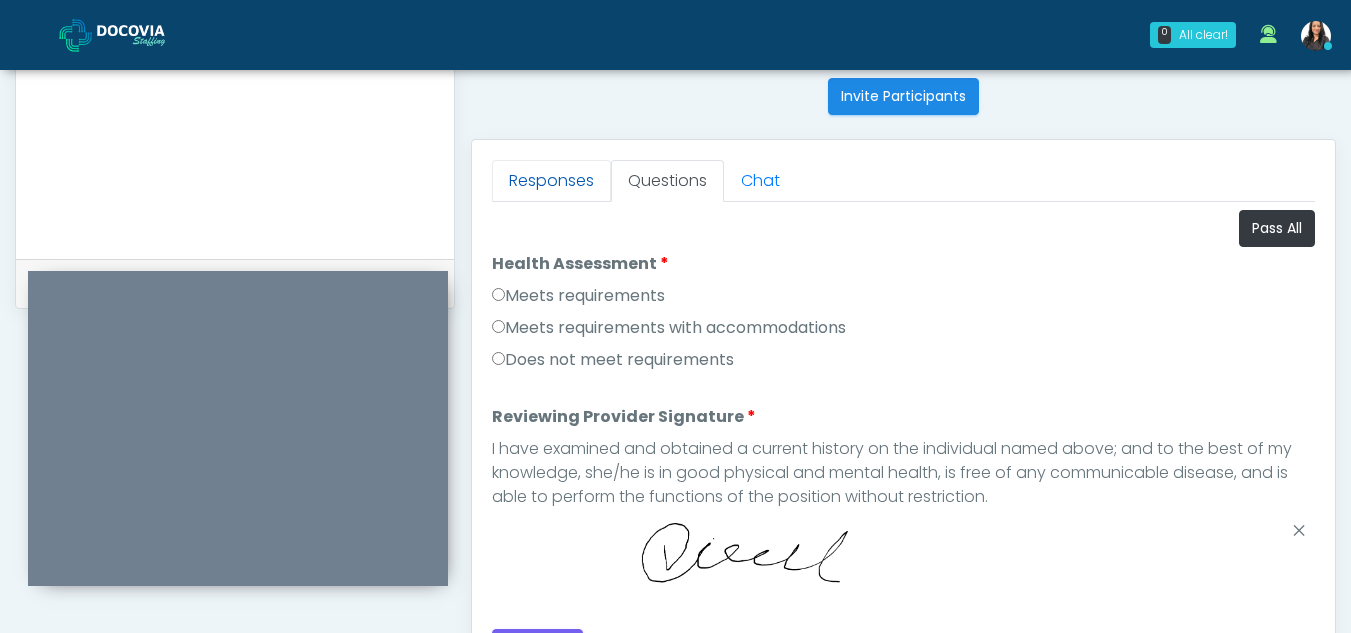 click on "Responses" at bounding box center [551, 181] 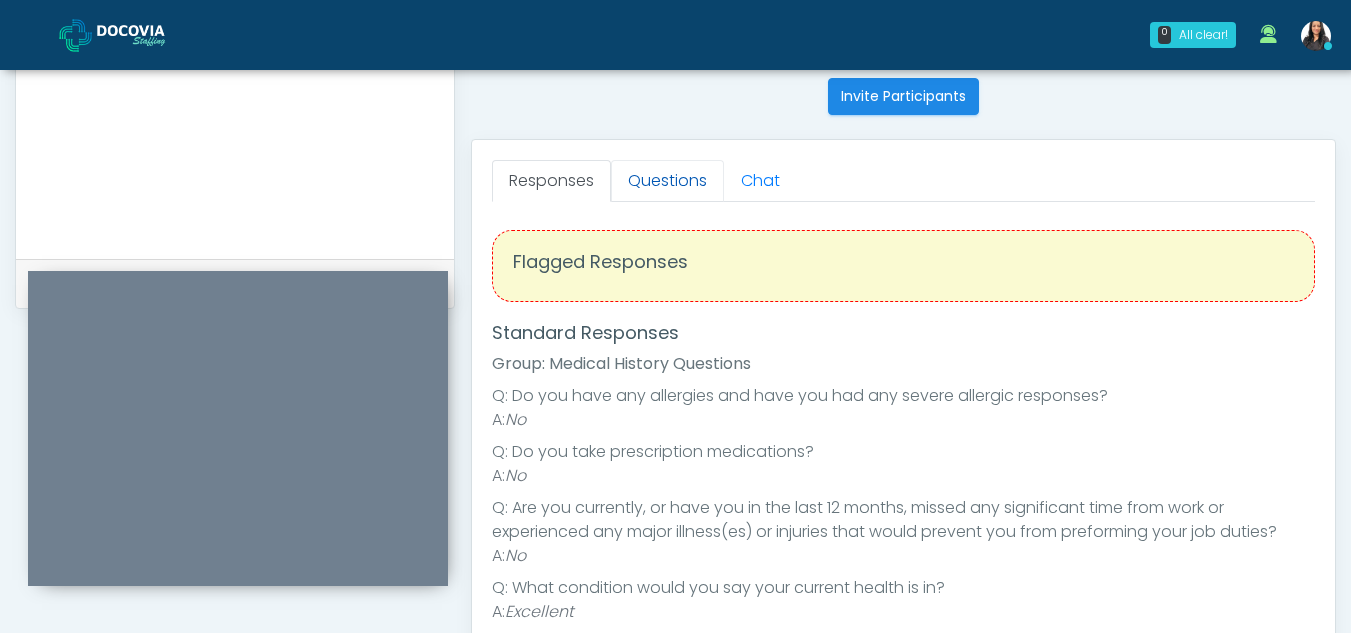 click on "Questions" at bounding box center [667, 181] 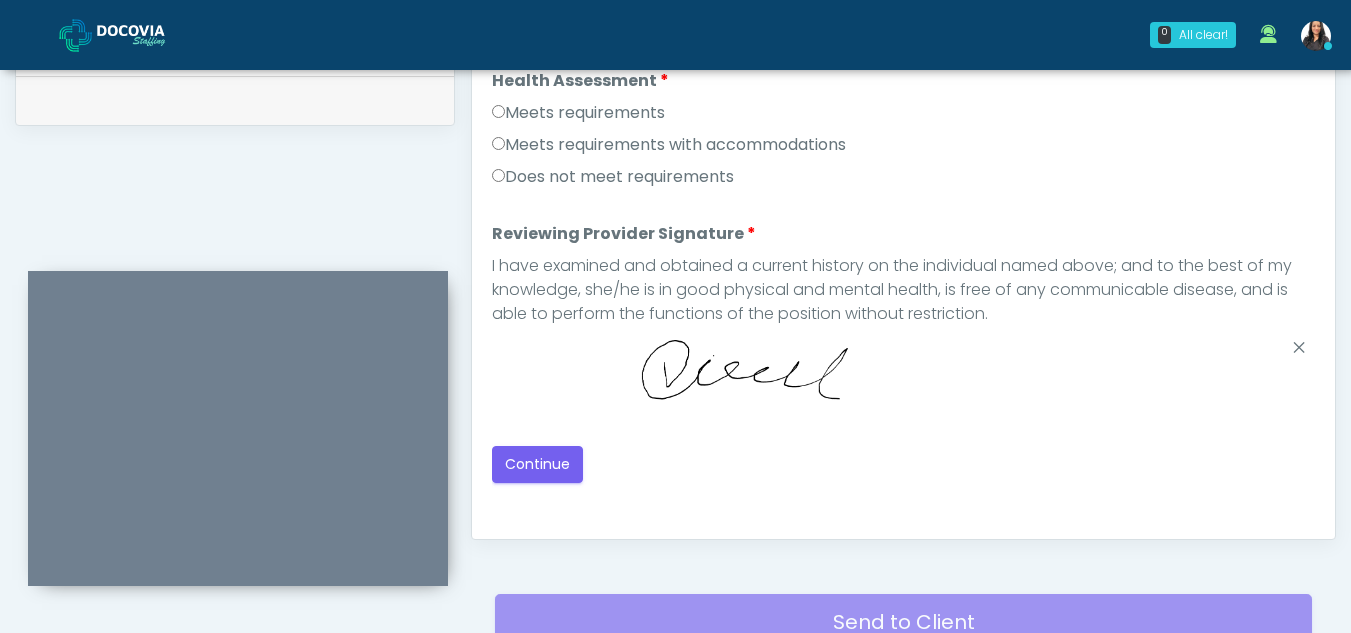 scroll, scrollTop: 1021, scrollLeft: 0, axis: vertical 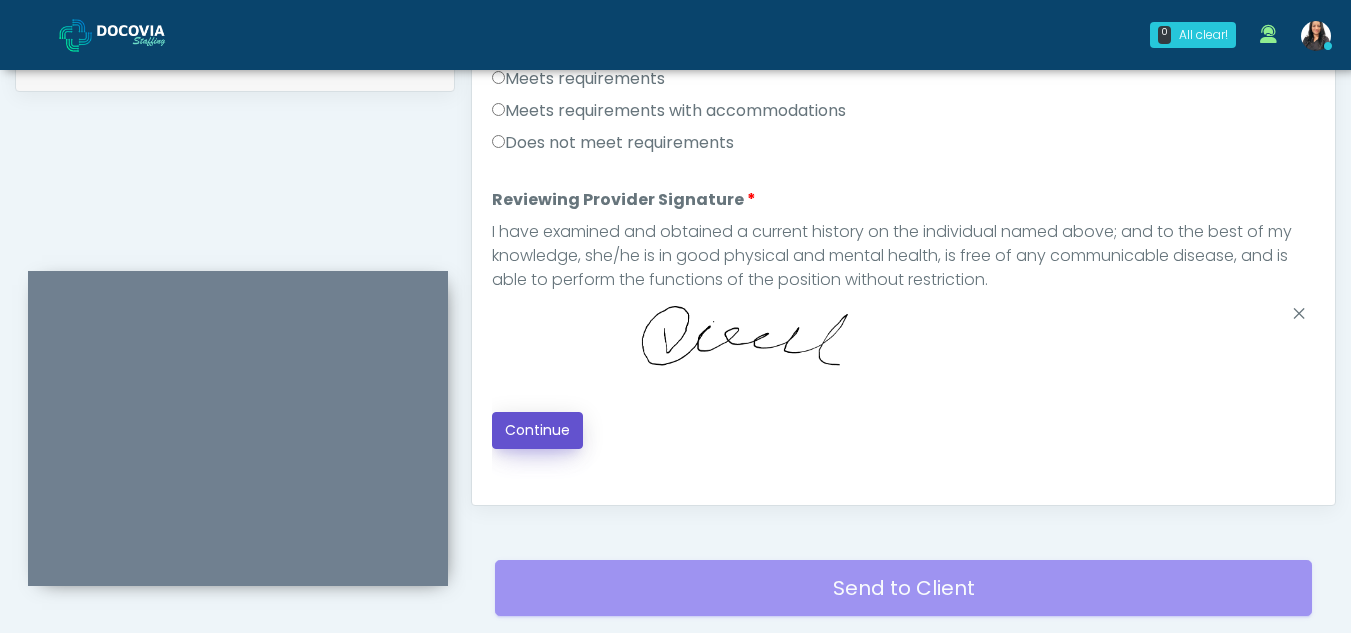 click on "Continue" at bounding box center [537, 430] 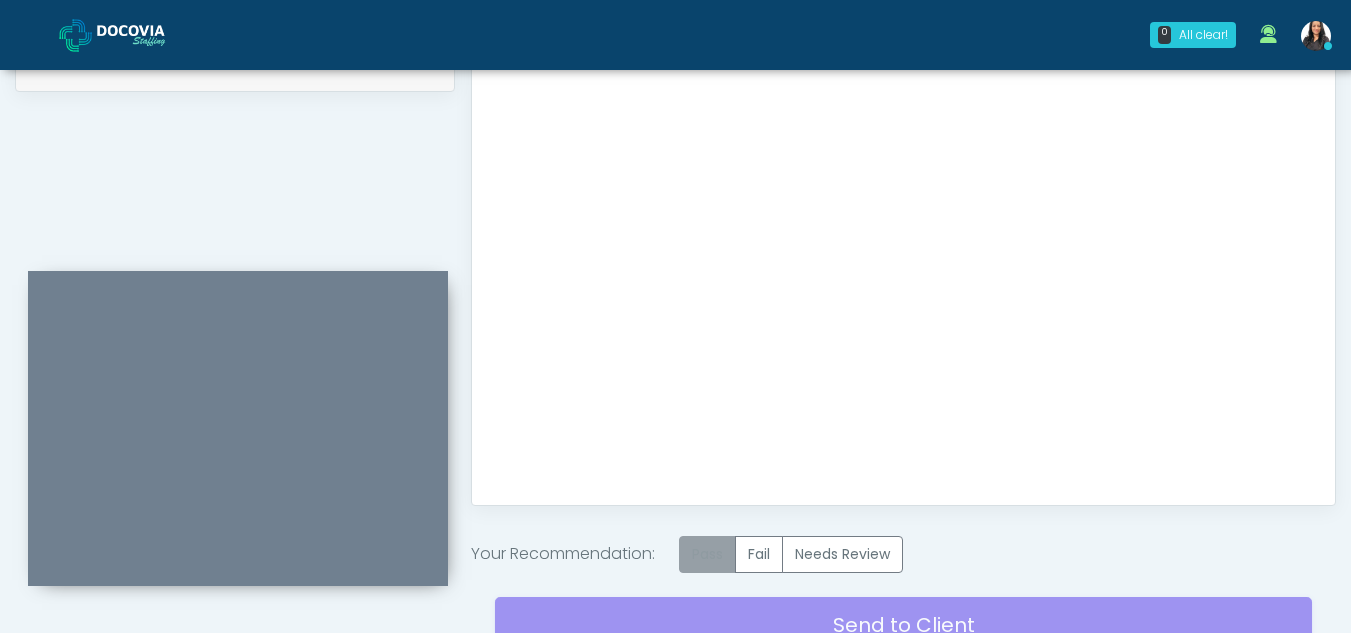 click on "Pass" at bounding box center (707, 554) 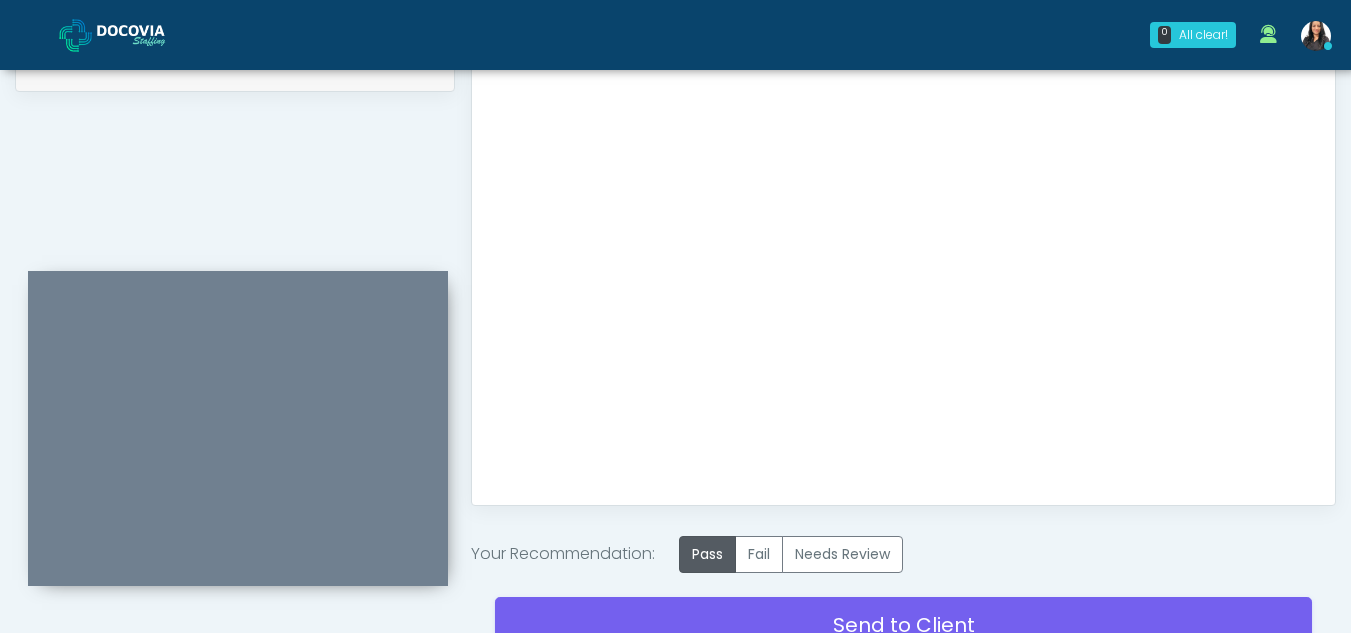 scroll, scrollTop: 1199, scrollLeft: 0, axis: vertical 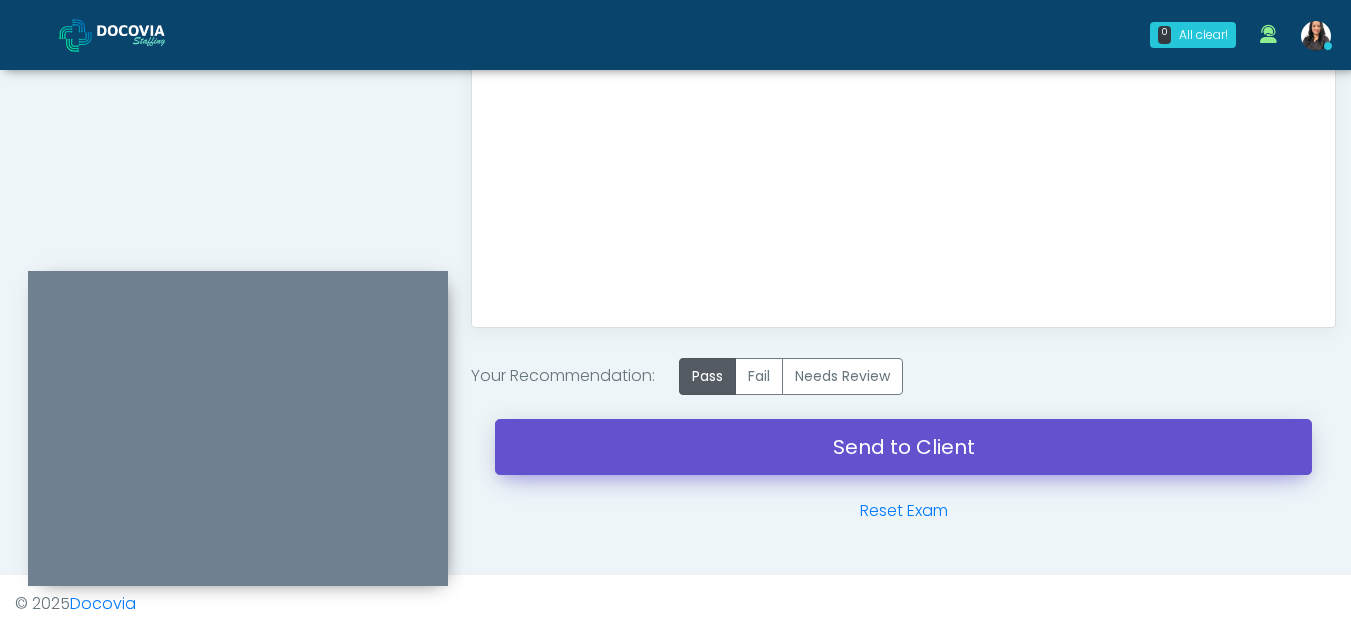 click on "Send to Client" at bounding box center [903, 447] 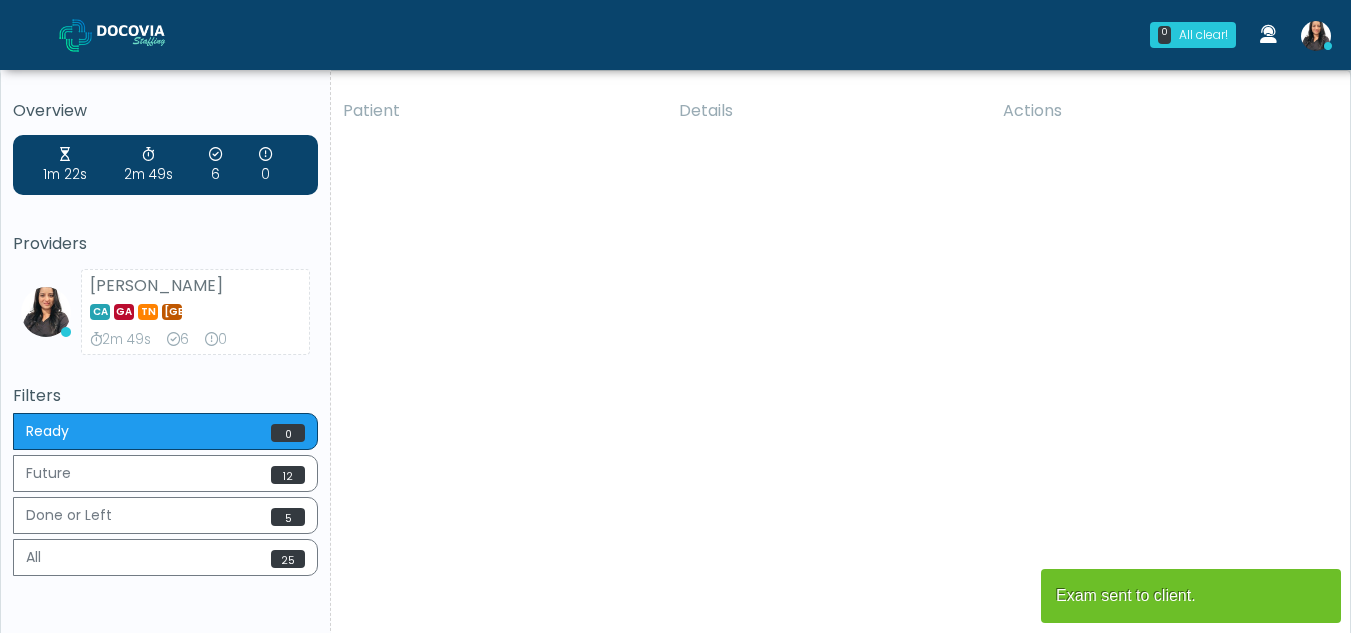 scroll, scrollTop: 0, scrollLeft: 0, axis: both 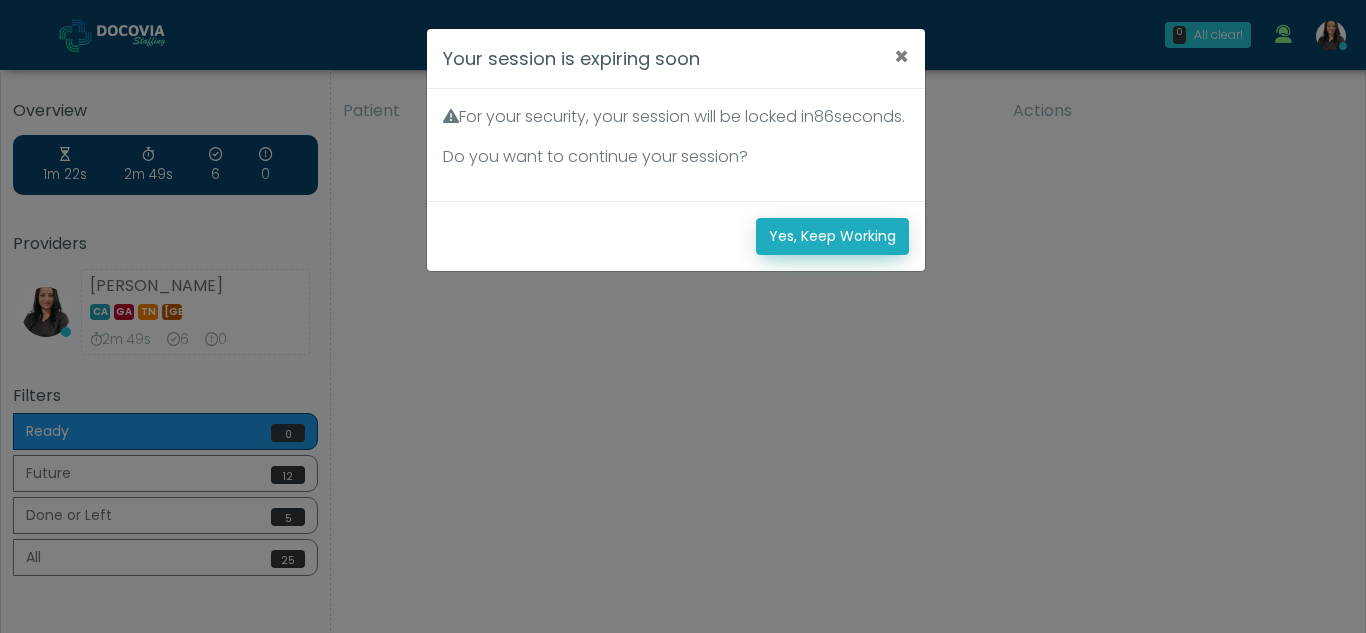 click on "Yes, Keep Working" at bounding box center [832, 236] 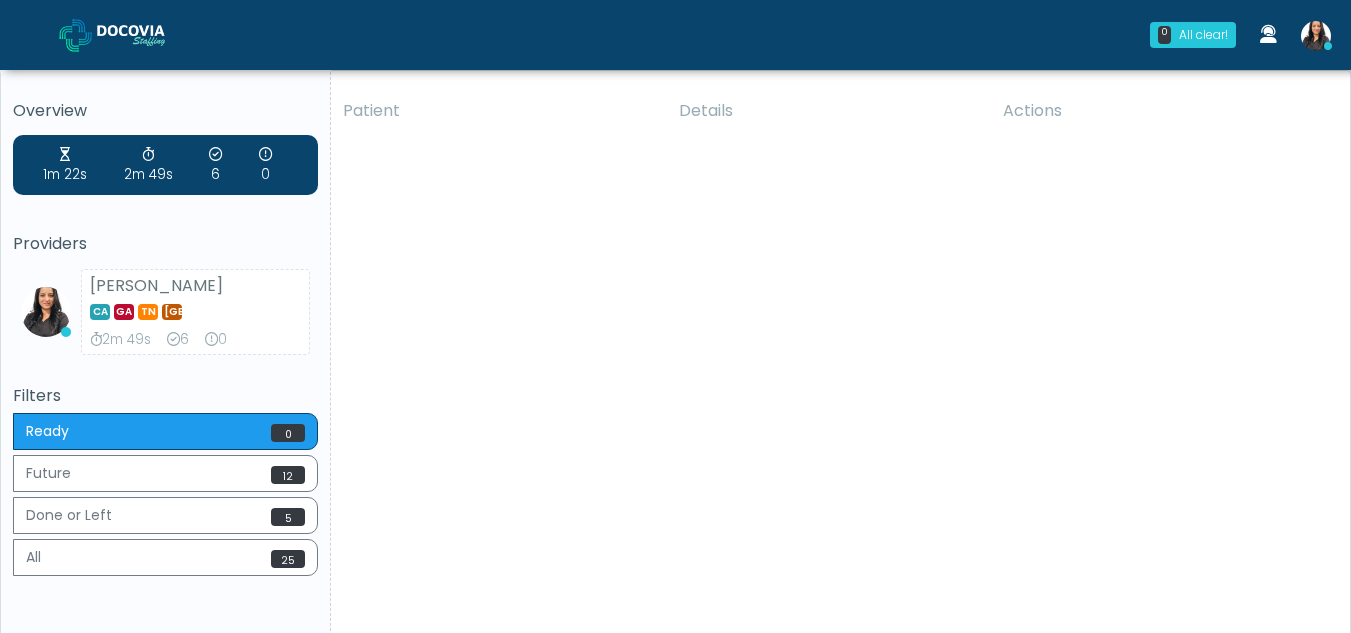 scroll, scrollTop: 0, scrollLeft: 0, axis: both 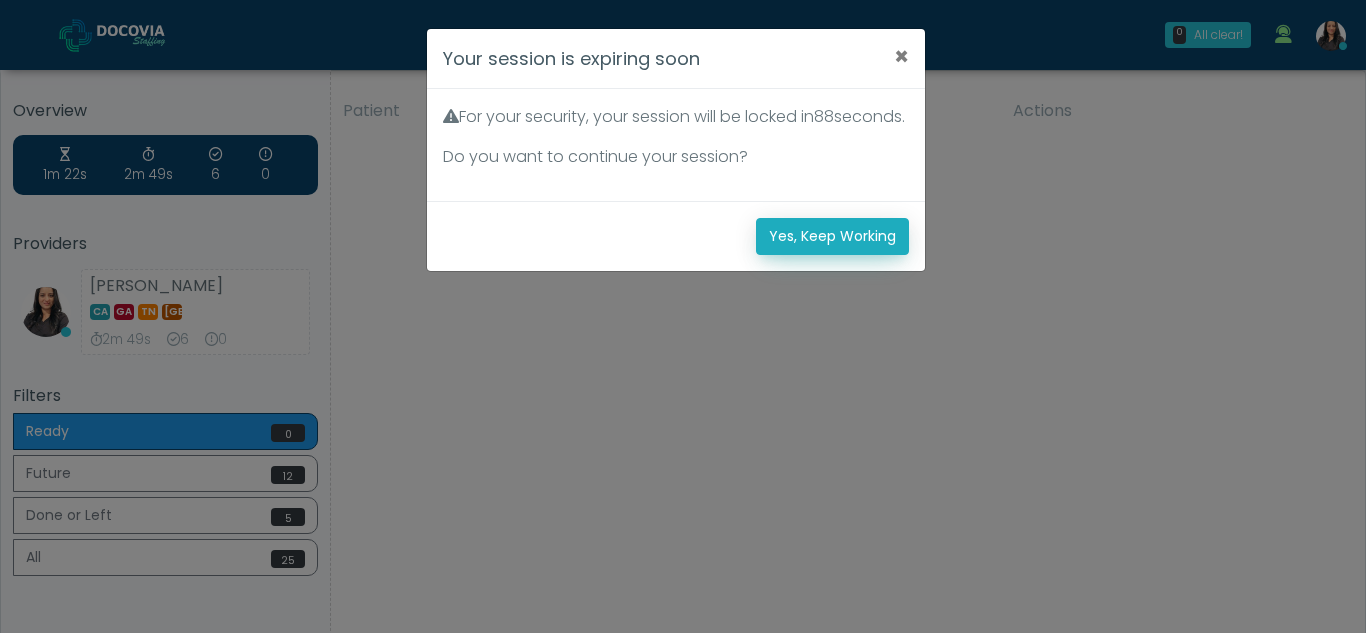 click on "Yes, Keep Working" at bounding box center [832, 236] 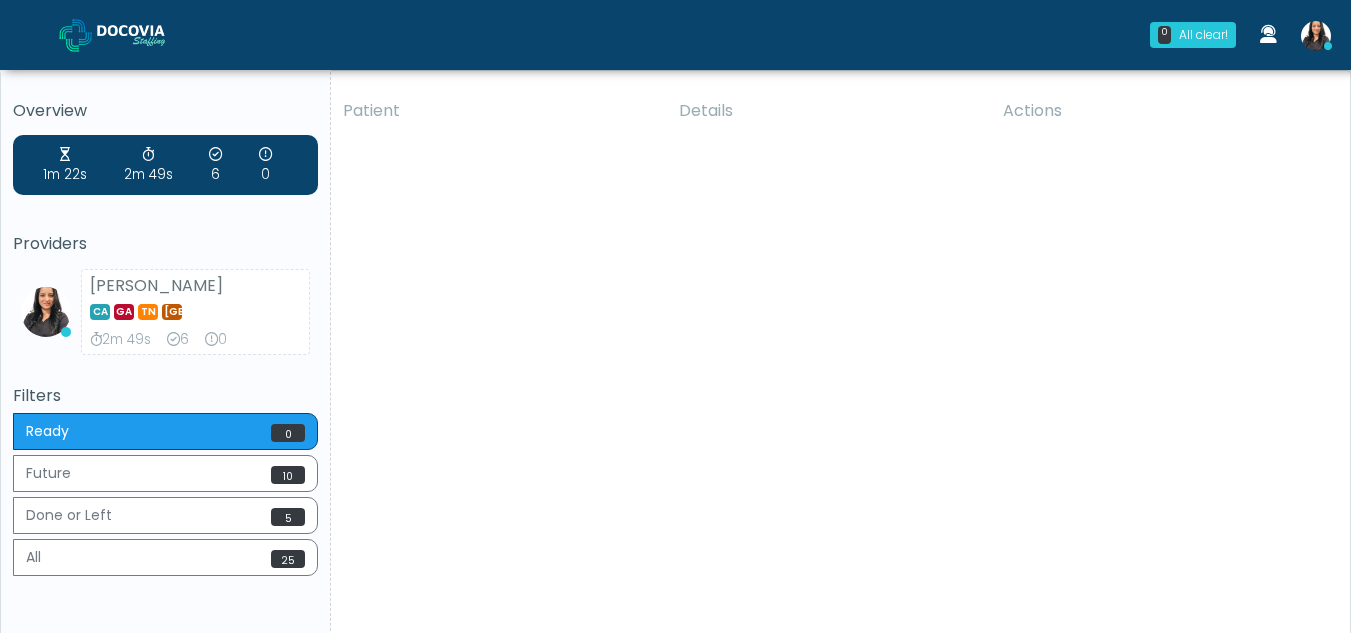 scroll, scrollTop: 0, scrollLeft: 0, axis: both 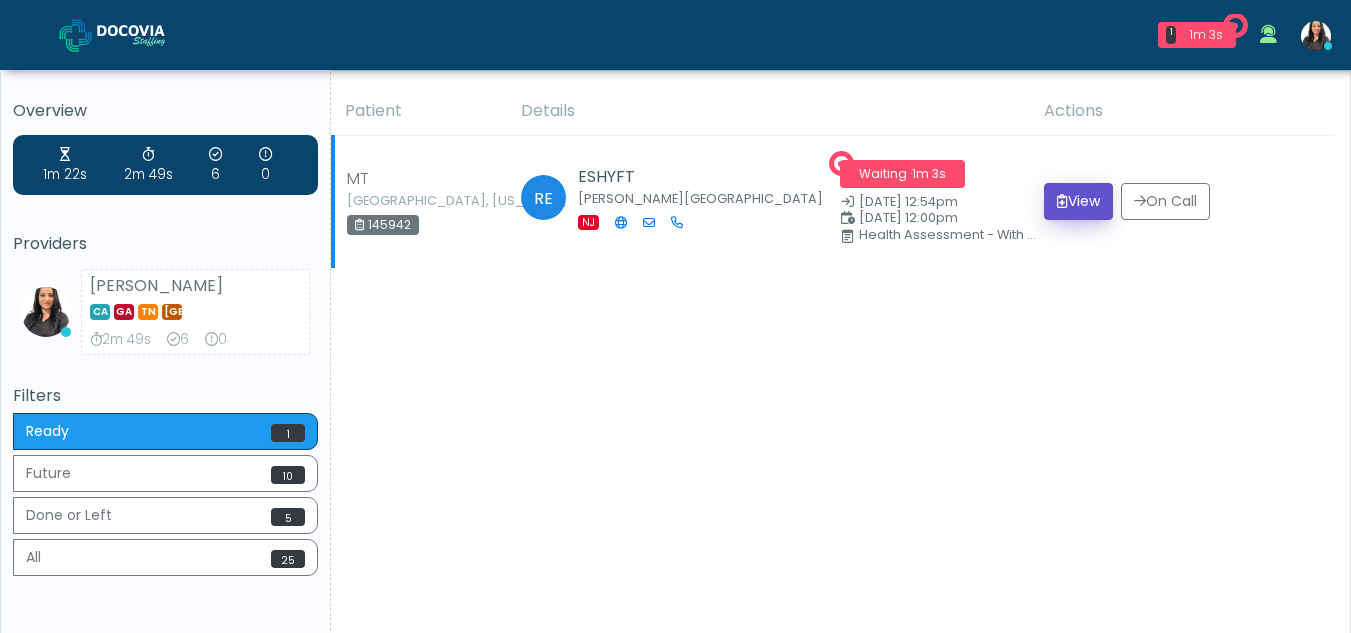 click on "View" at bounding box center [1078, 201] 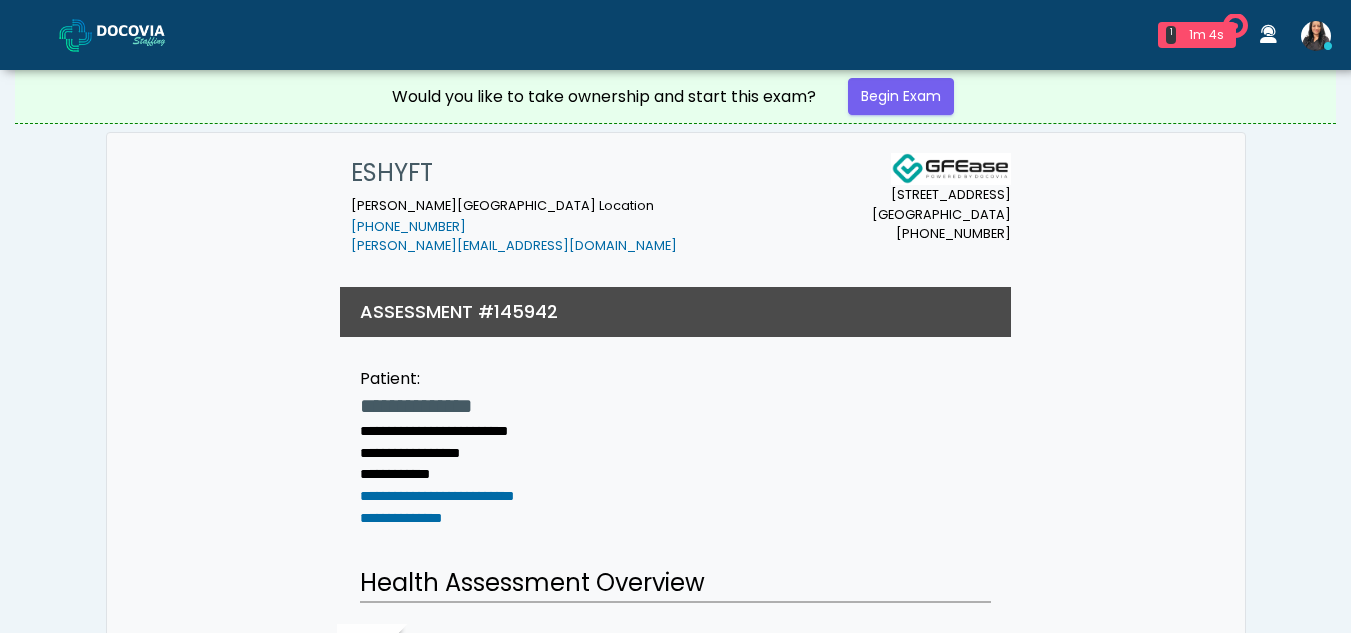 scroll, scrollTop: 0, scrollLeft: 0, axis: both 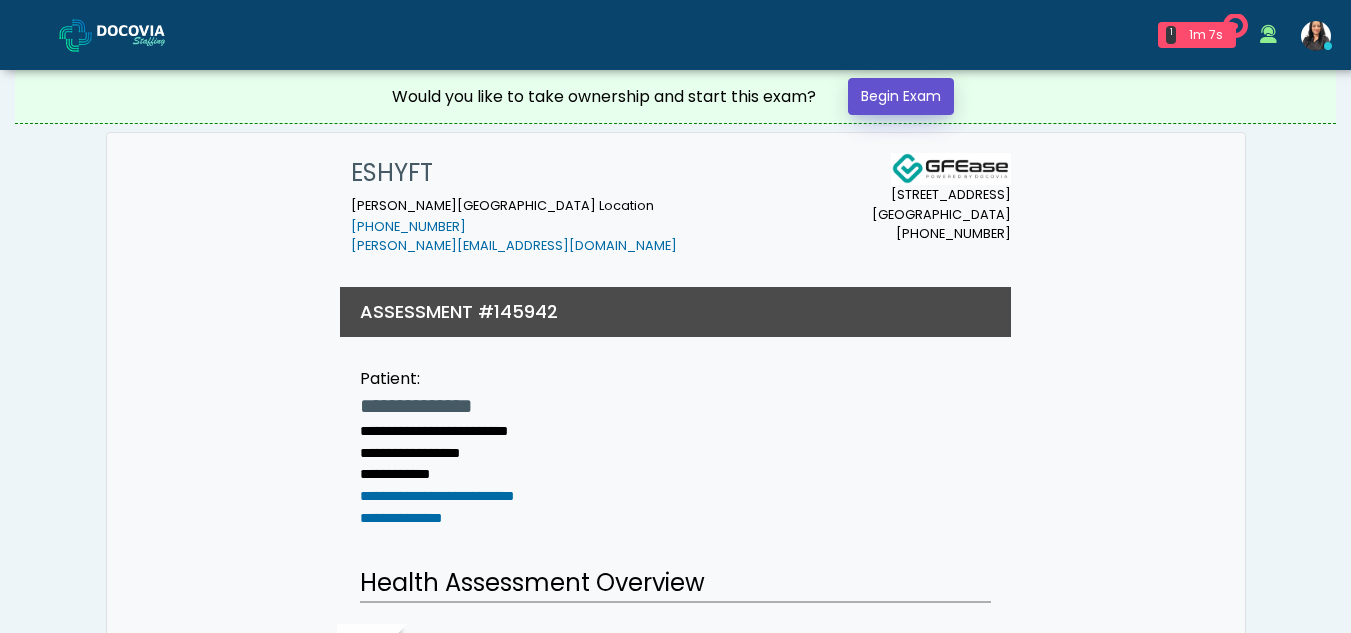 click on "Begin Exam" at bounding box center [901, 96] 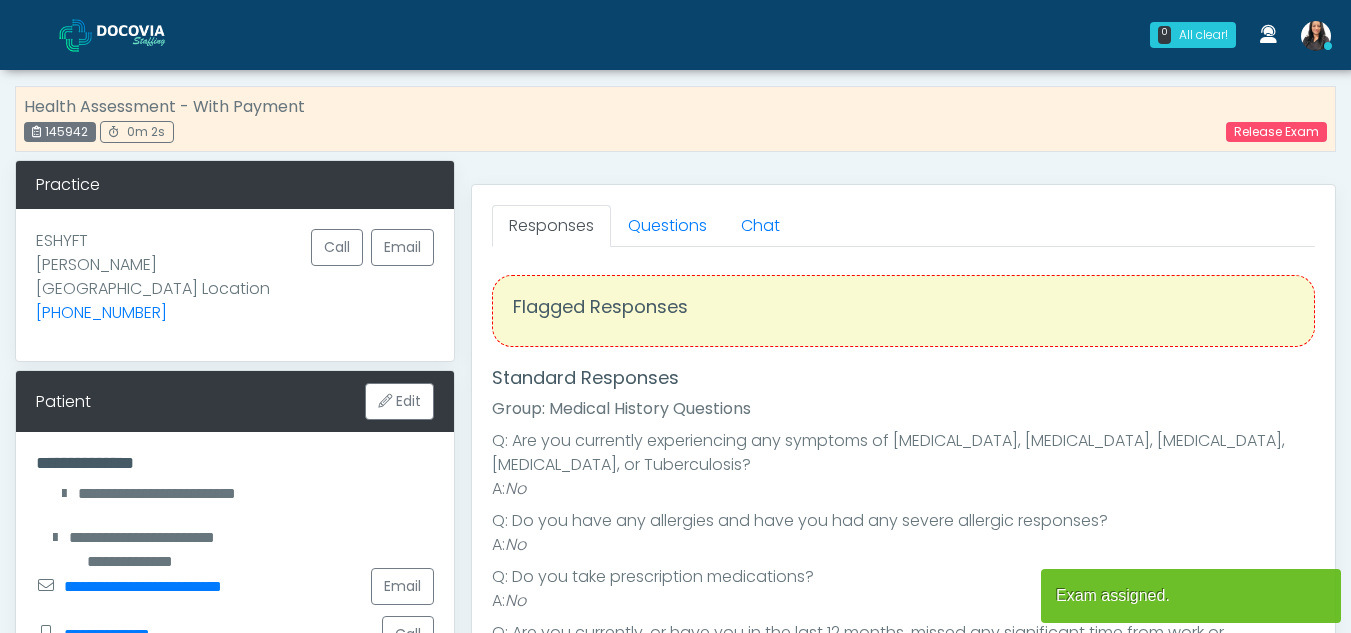 scroll, scrollTop: 0, scrollLeft: 0, axis: both 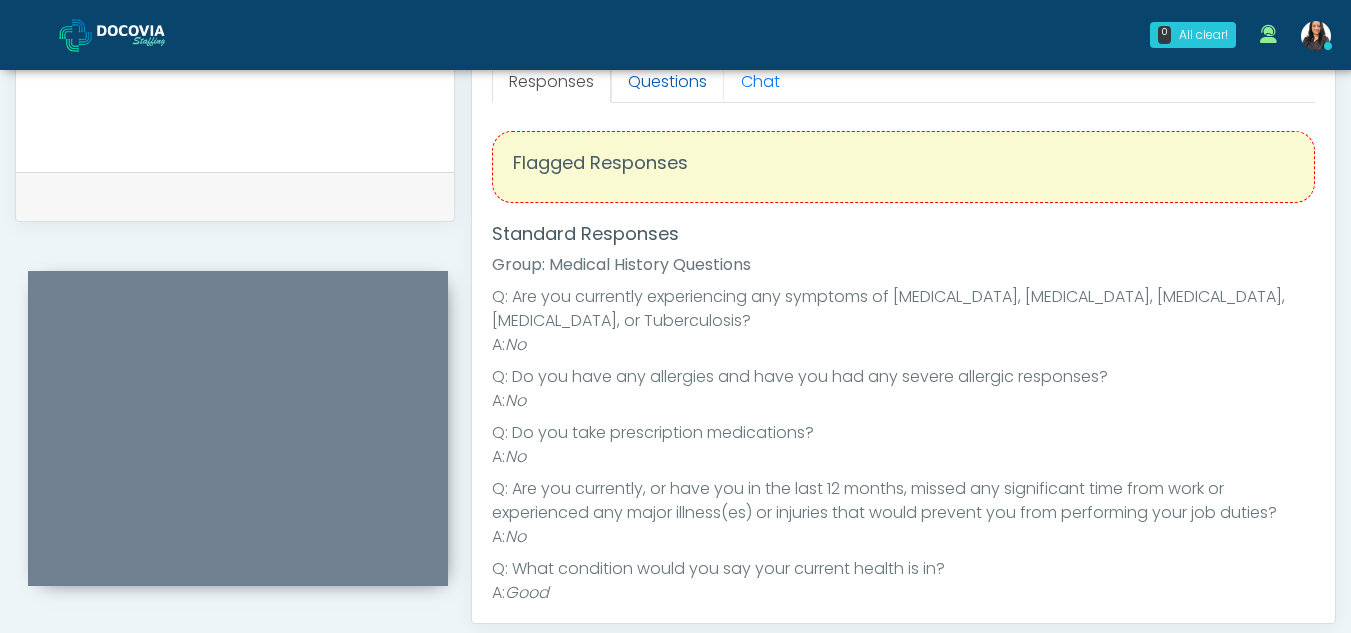 click on "Questions" at bounding box center (667, 82) 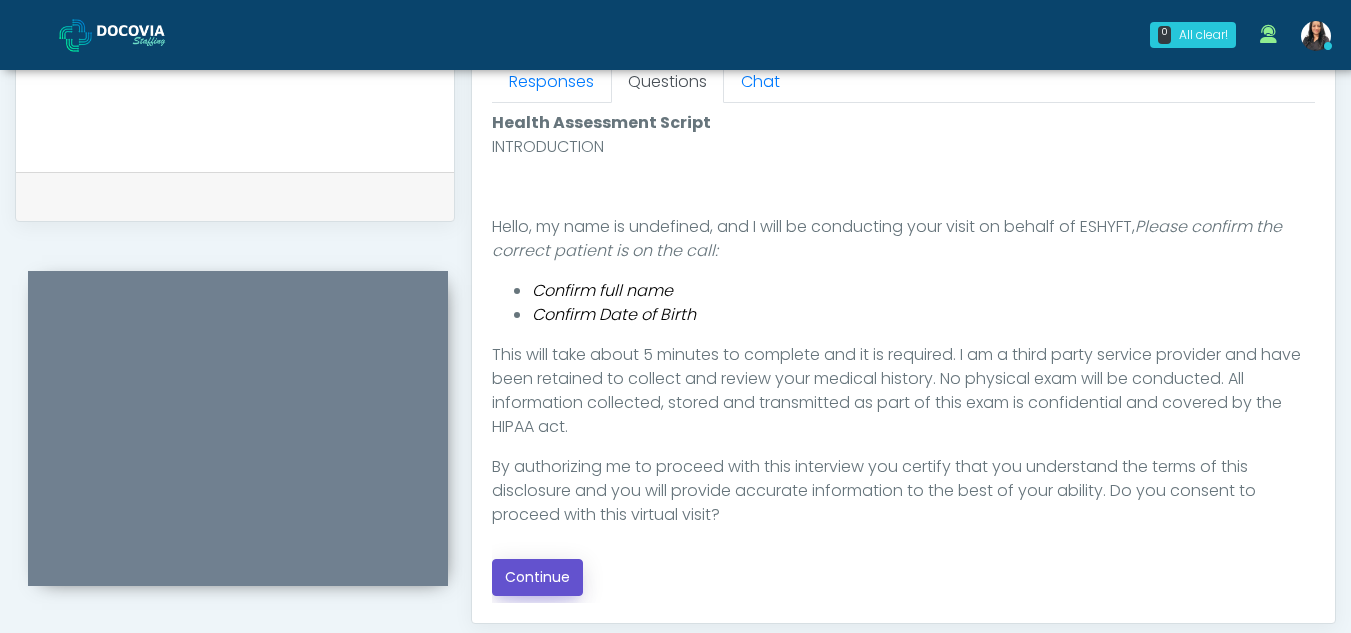 click on "Continue" at bounding box center (537, 577) 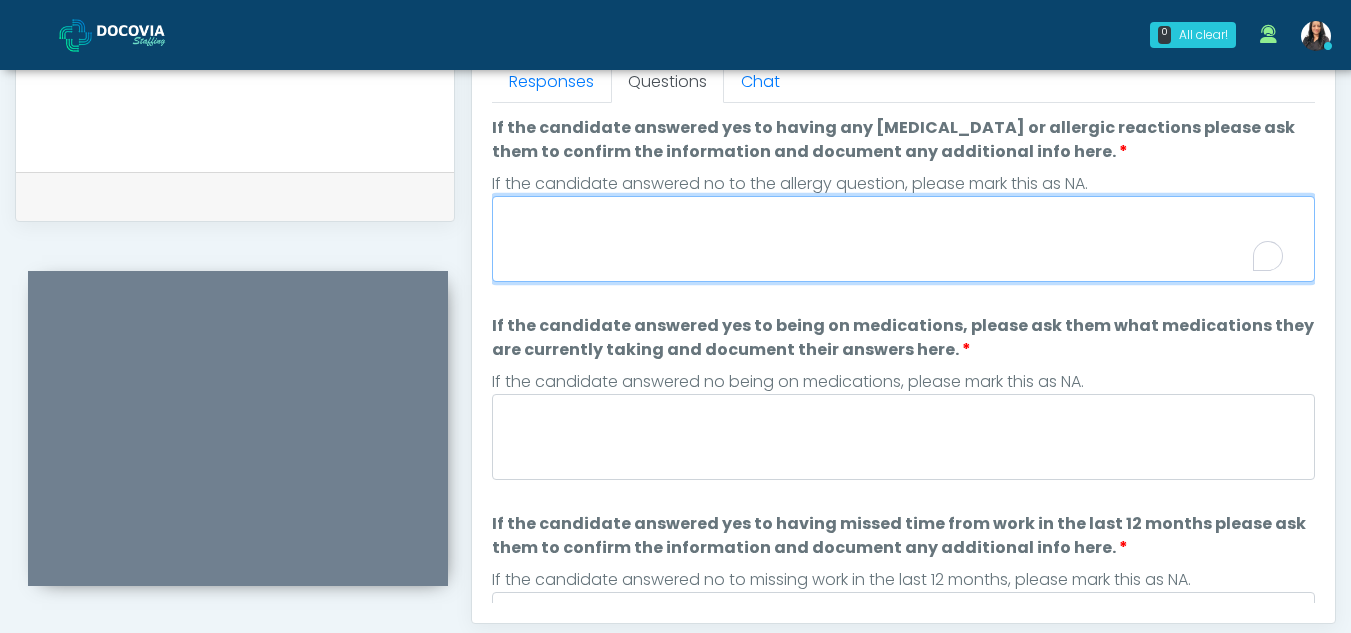 click on "If the candidate answered yes to having any allergies or allergic reactions please ask them to confirm the information and document any additional info here." at bounding box center (903, 239) 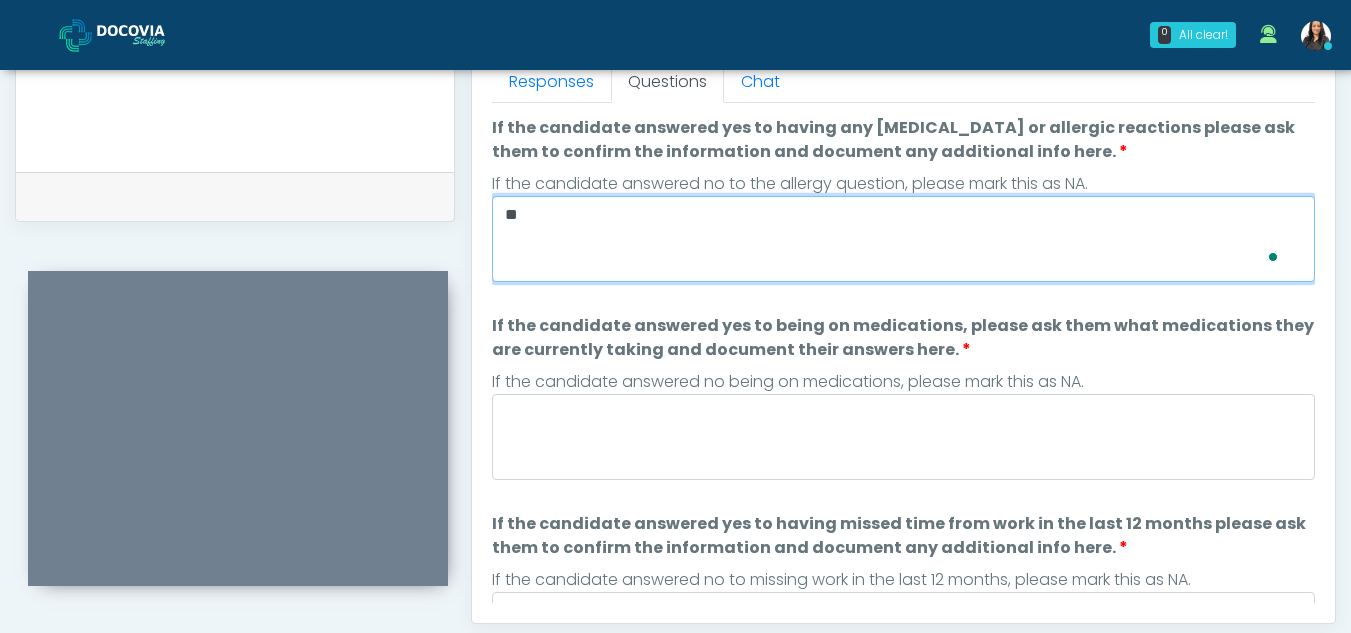 type on "**" 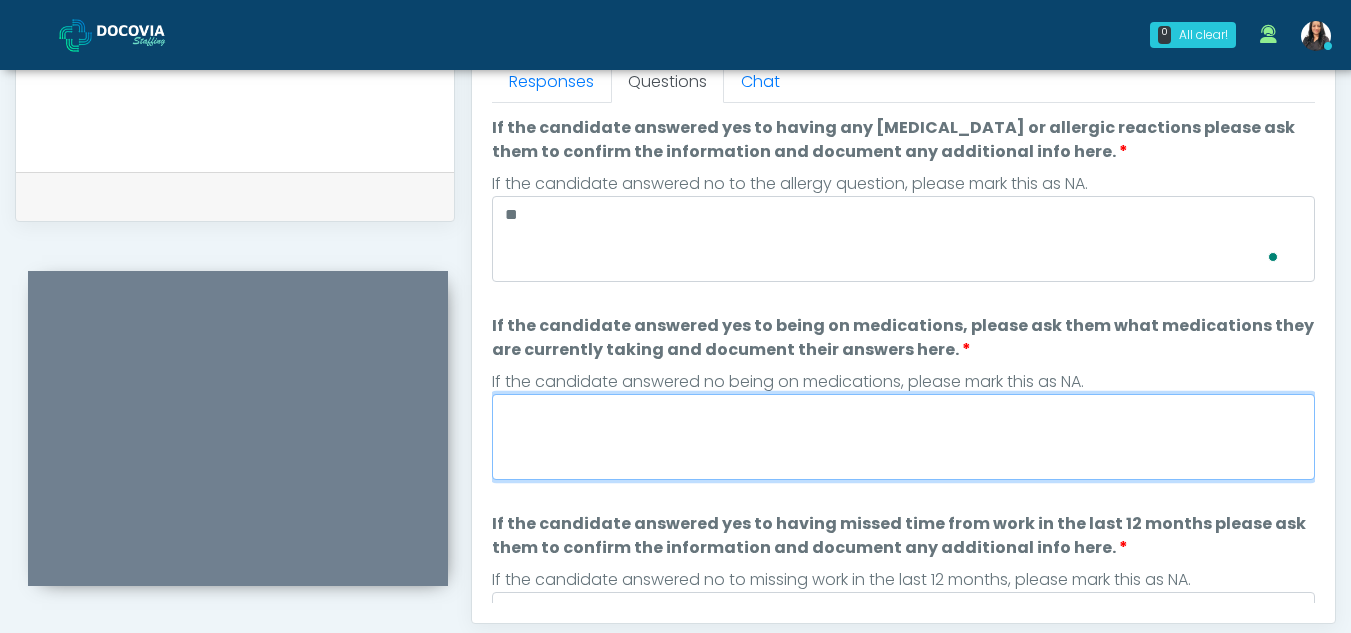 click on "If the candidate answered yes to being on medications, please ask them what medications they are currently taking and document their answers here." at bounding box center (903, 437) 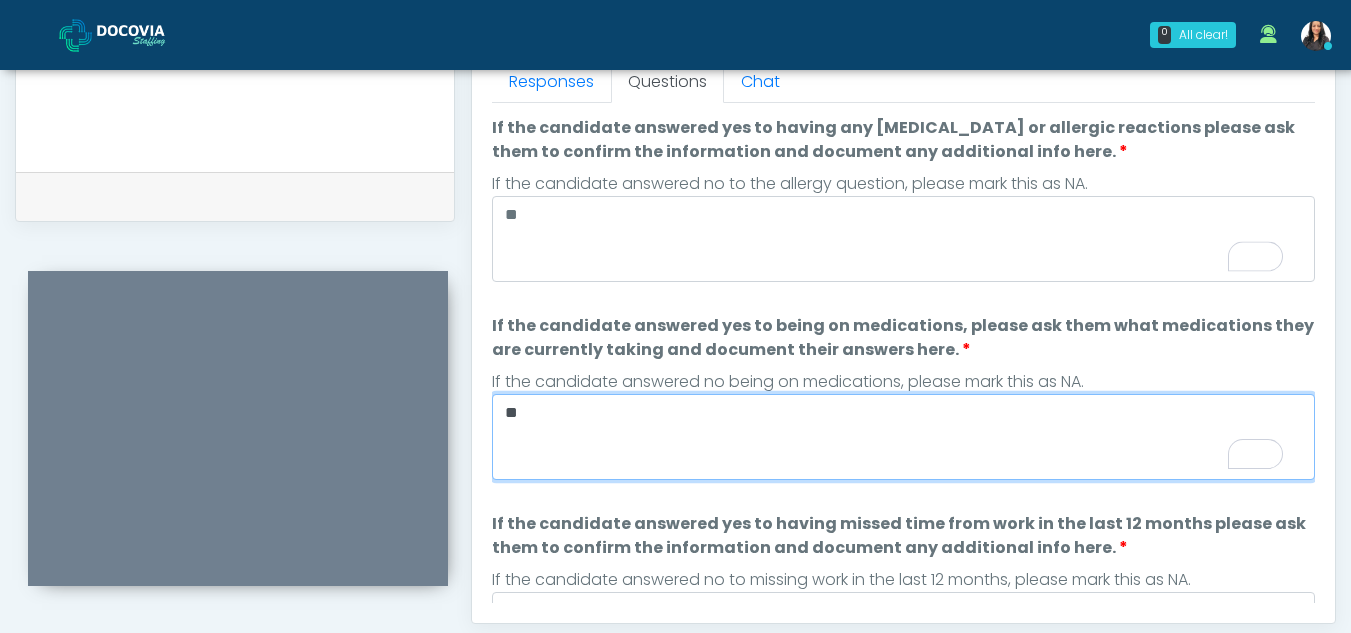 type on "**" 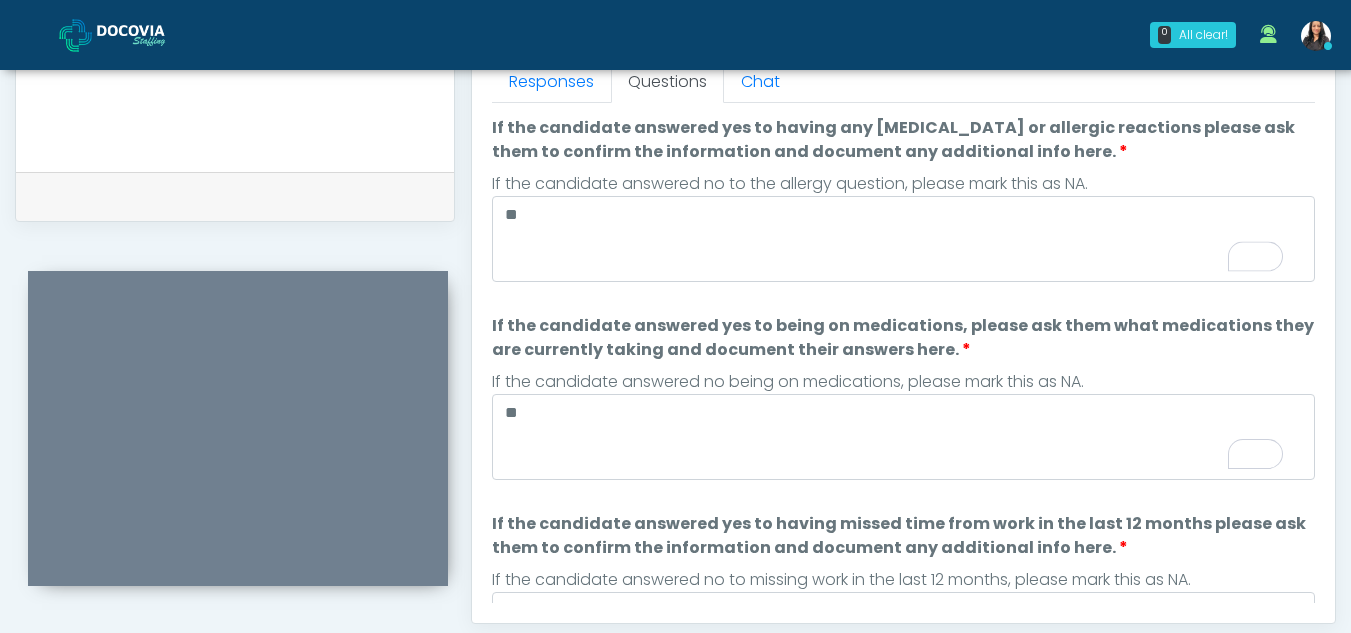scroll, scrollTop: 137, scrollLeft: 0, axis: vertical 